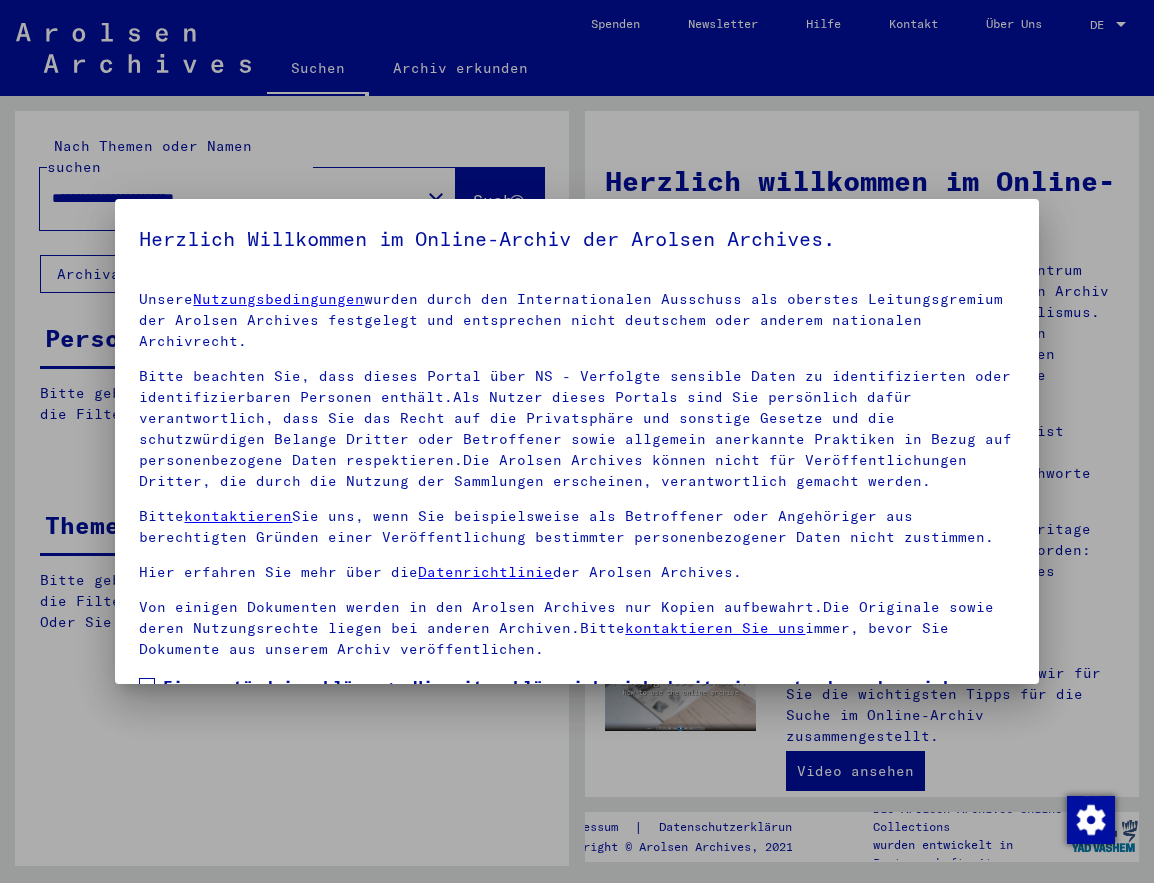 scroll, scrollTop: 0, scrollLeft: 0, axis: both 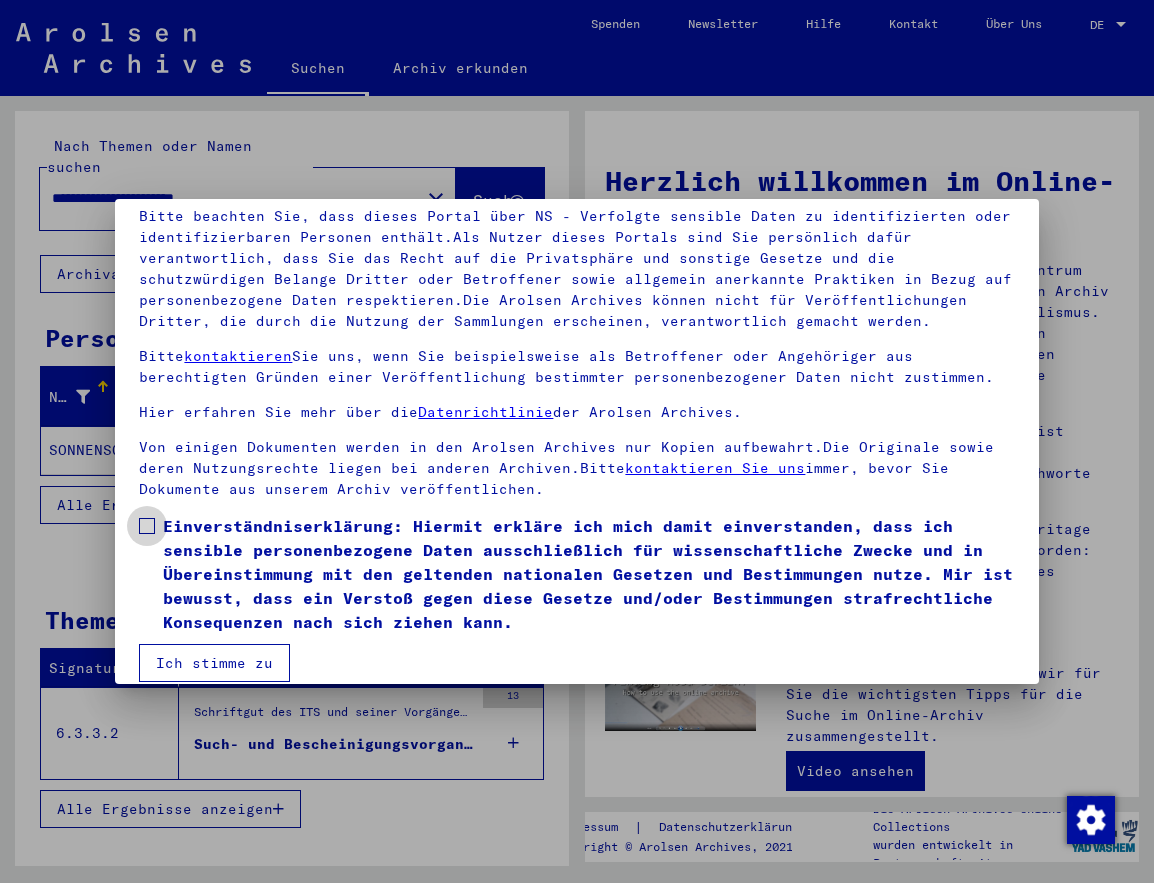 click at bounding box center [147, 526] 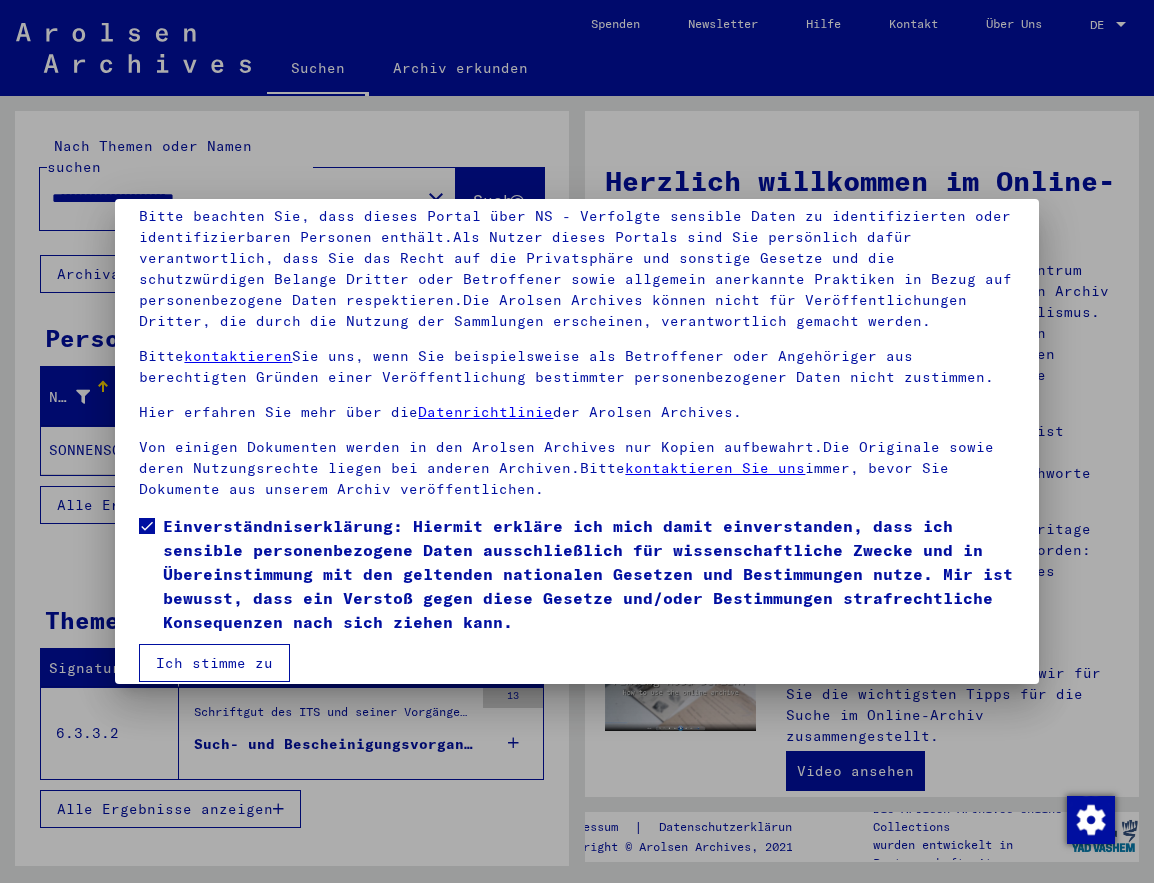 click on "Ich stimme zu" at bounding box center (214, 663) 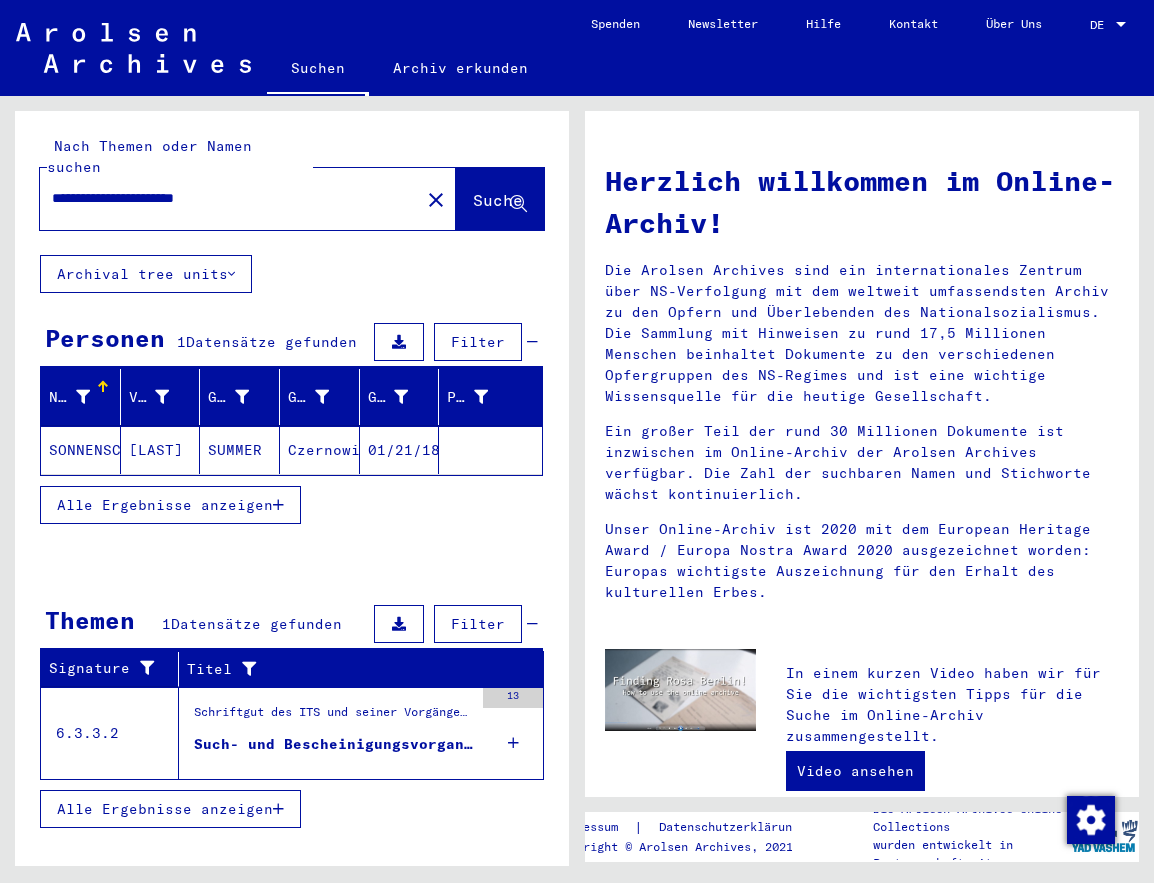 scroll, scrollTop: 0, scrollLeft: 0, axis: both 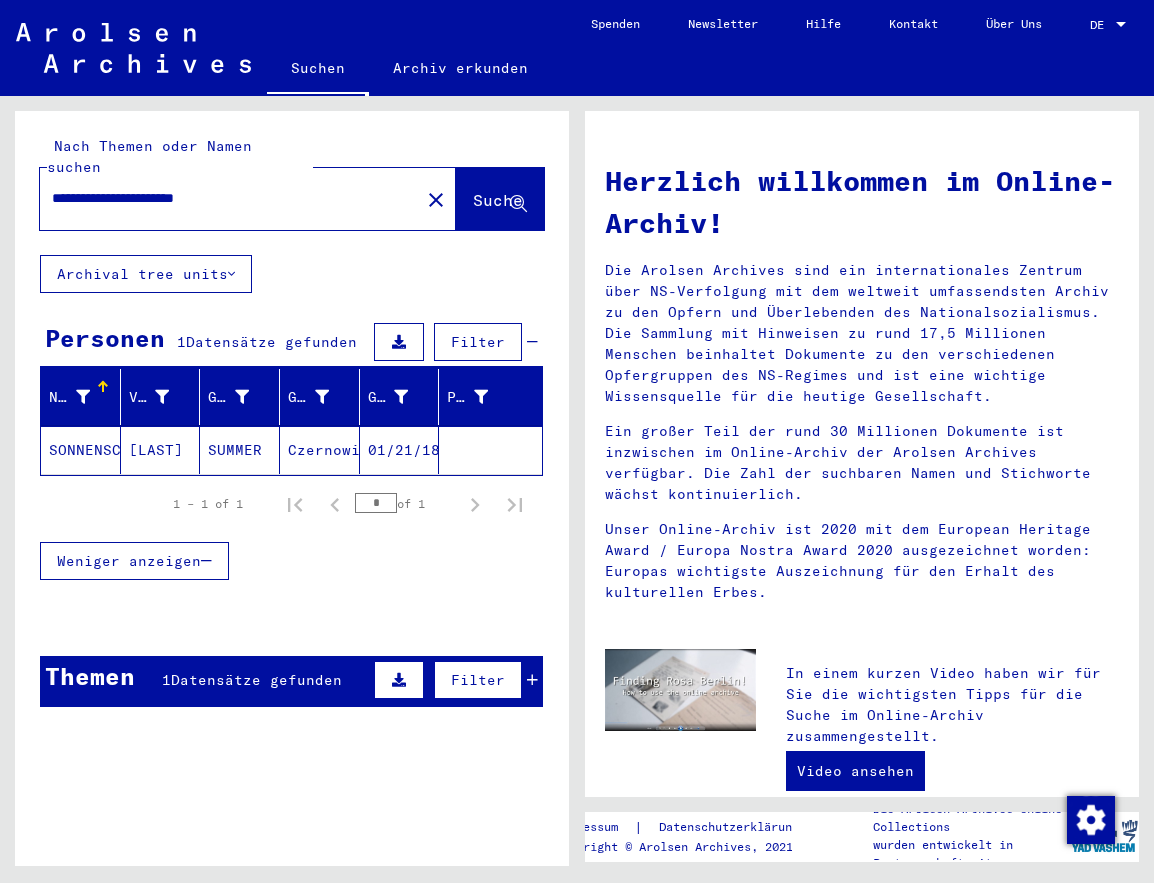 click on "SONNENSCHEIN" 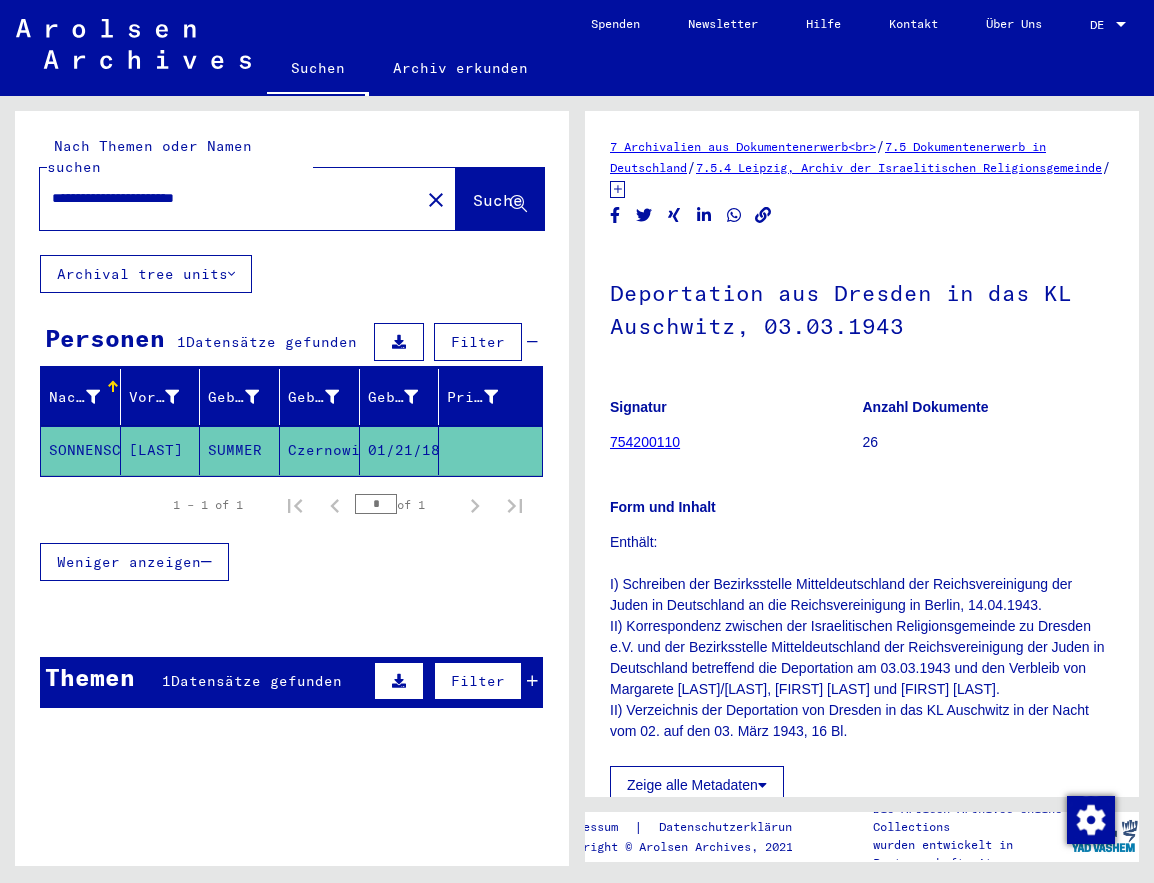 scroll, scrollTop: 0, scrollLeft: 0, axis: both 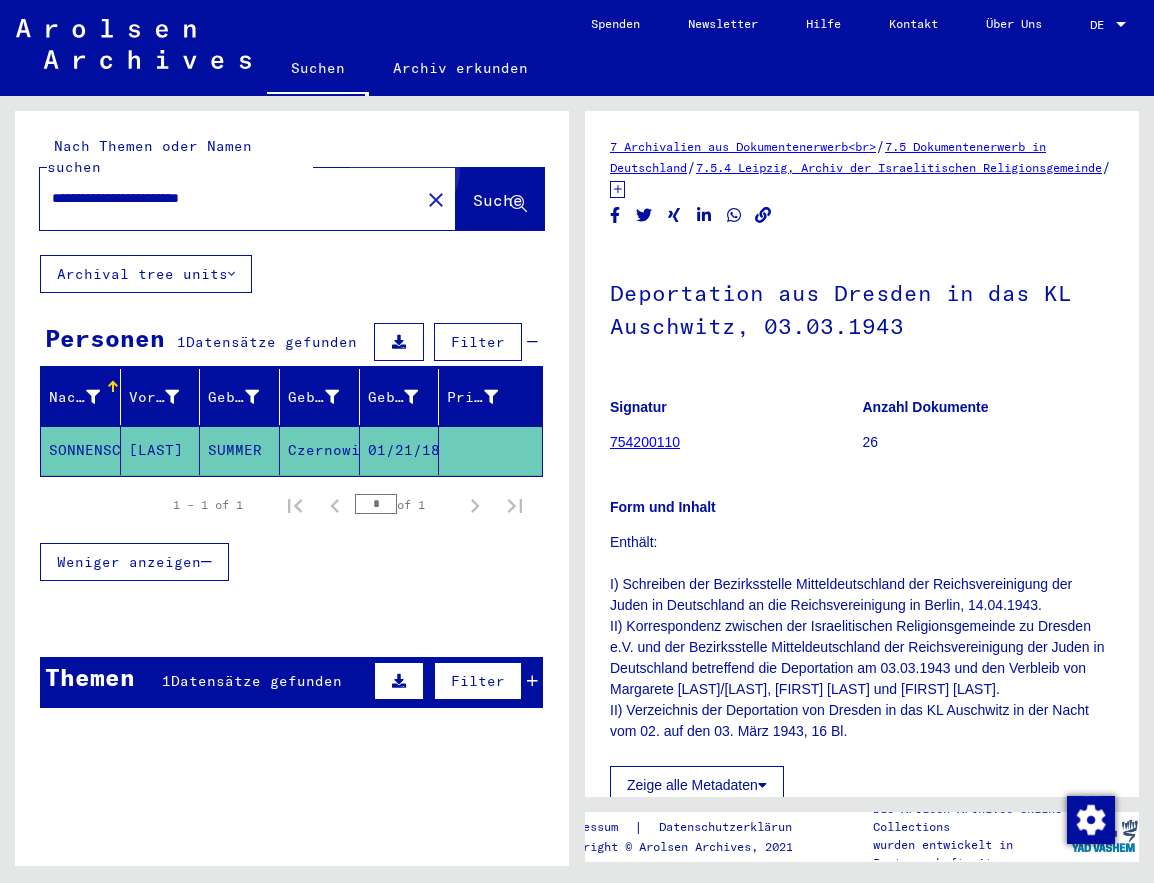 click on "Suche" 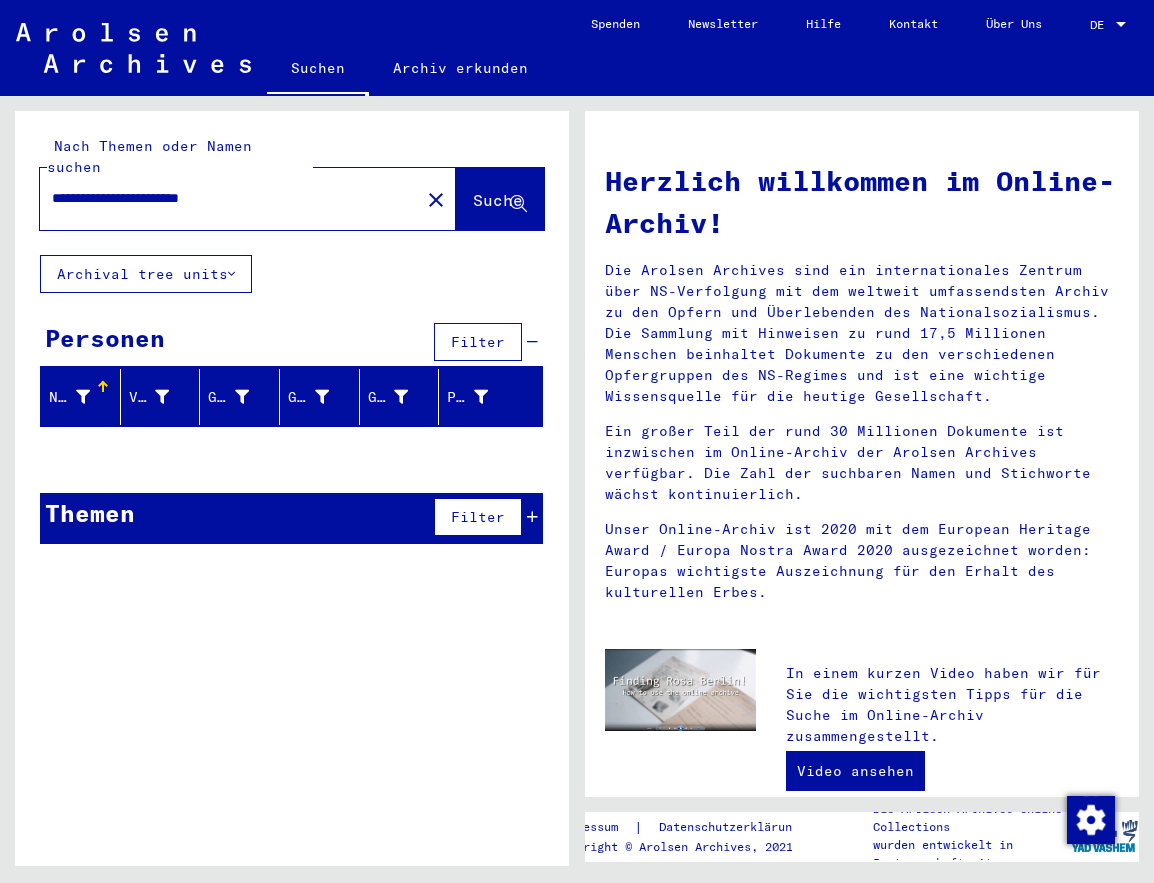 click on "Themen  Filter" at bounding box center [291, 518] 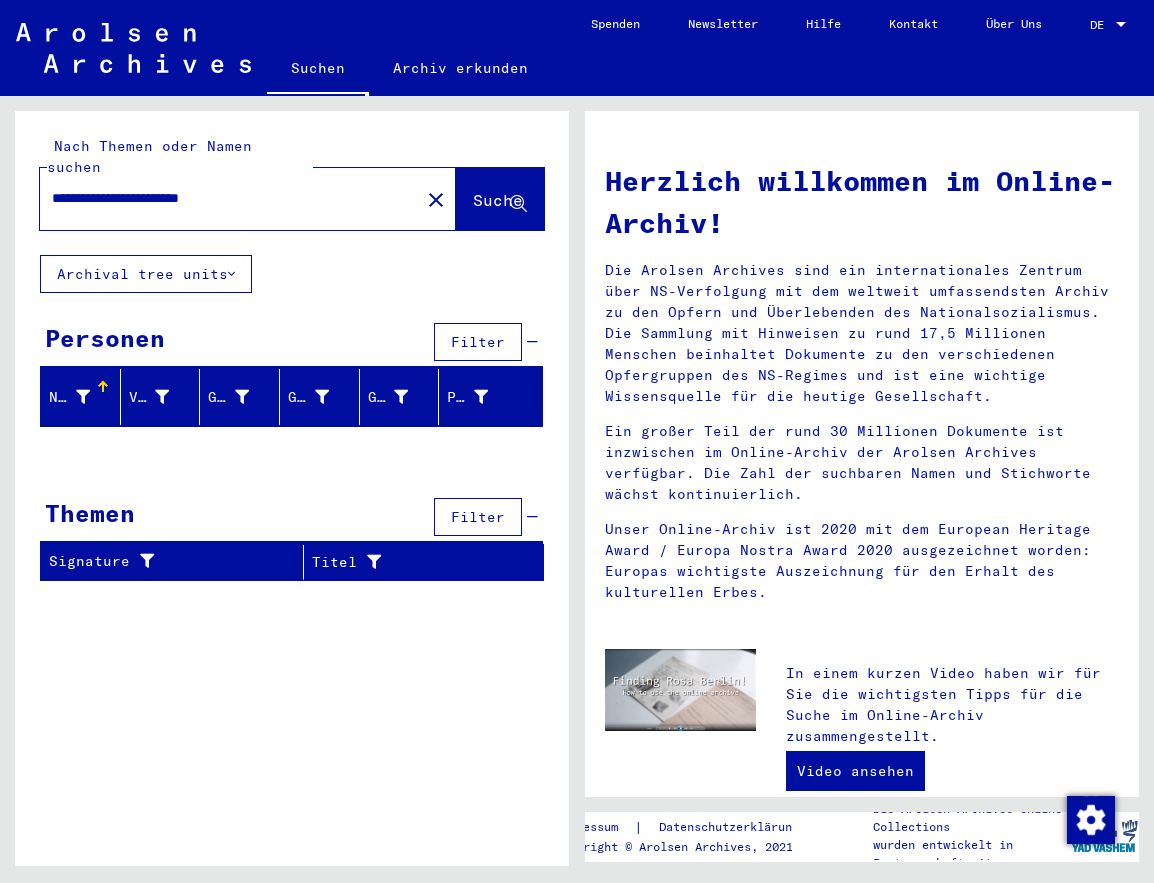 scroll, scrollTop: 1, scrollLeft: 0, axis: vertical 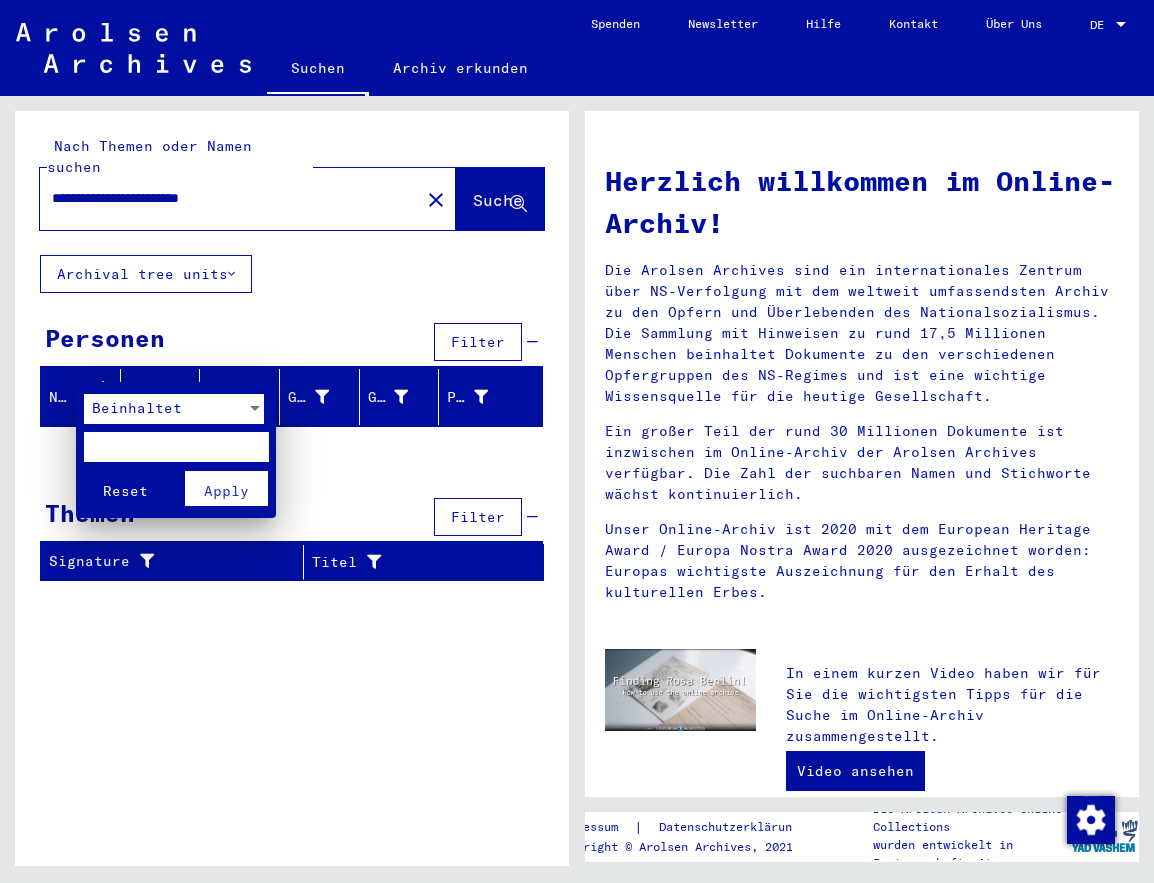 click at bounding box center (577, 441) 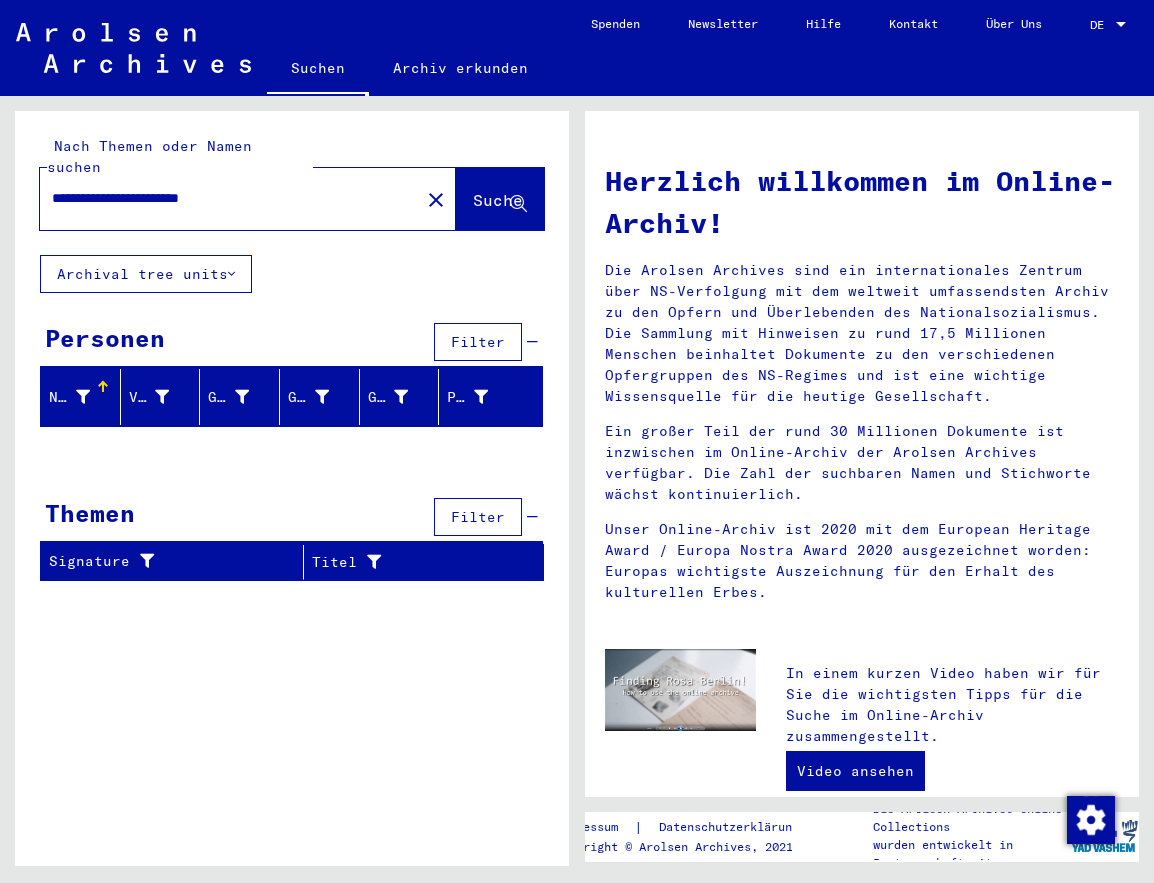 scroll, scrollTop: 0, scrollLeft: 0, axis: both 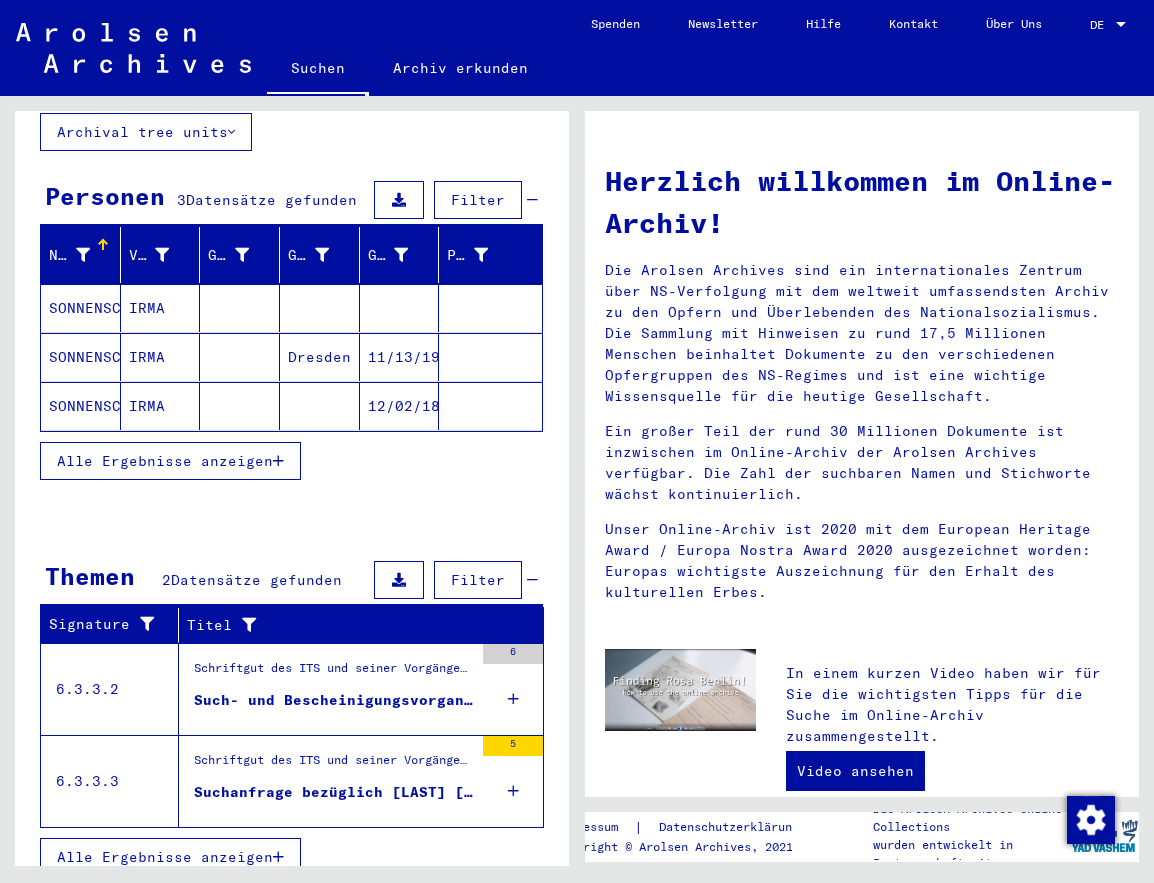click on "Such- und Bescheinigungsvorgang Nr. 841.351 für [LAST], [FIRST] geboren [DATE]" at bounding box center [333, 700] 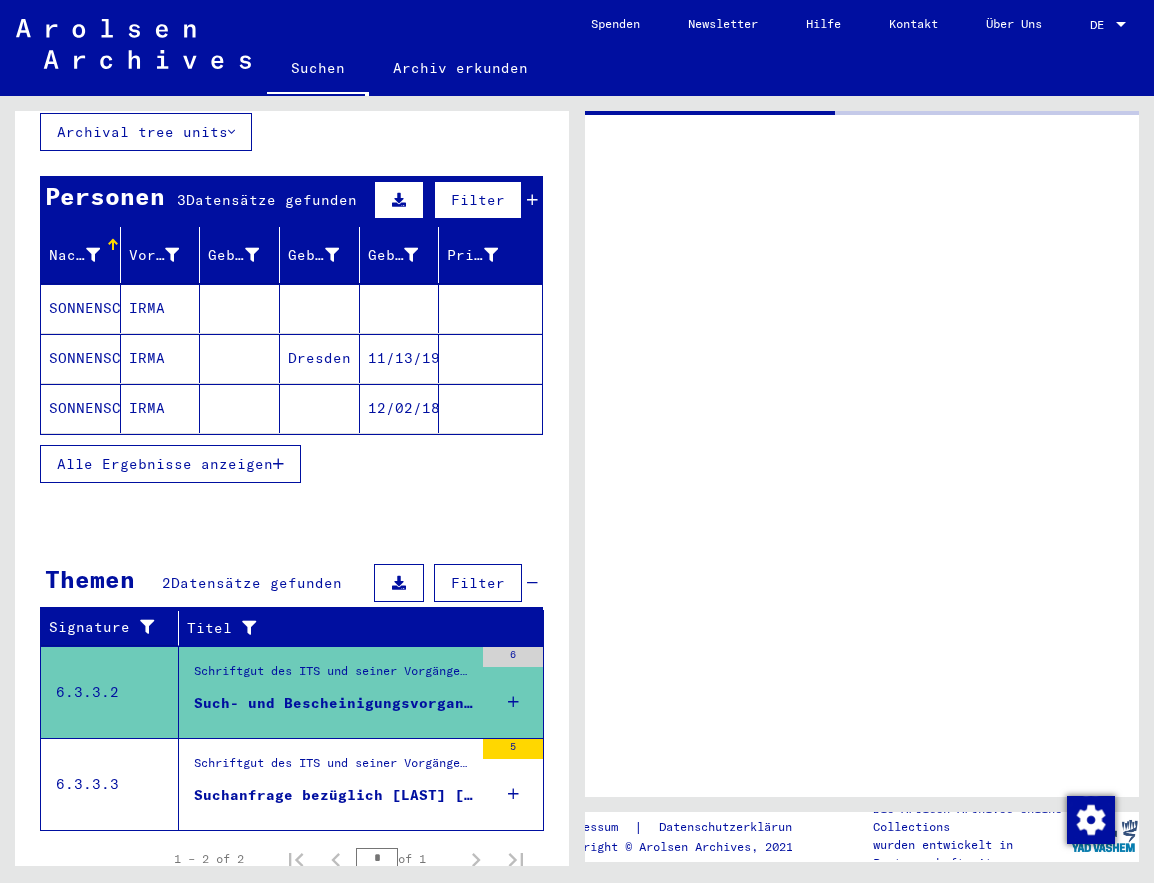 scroll, scrollTop: 0, scrollLeft: 0, axis: both 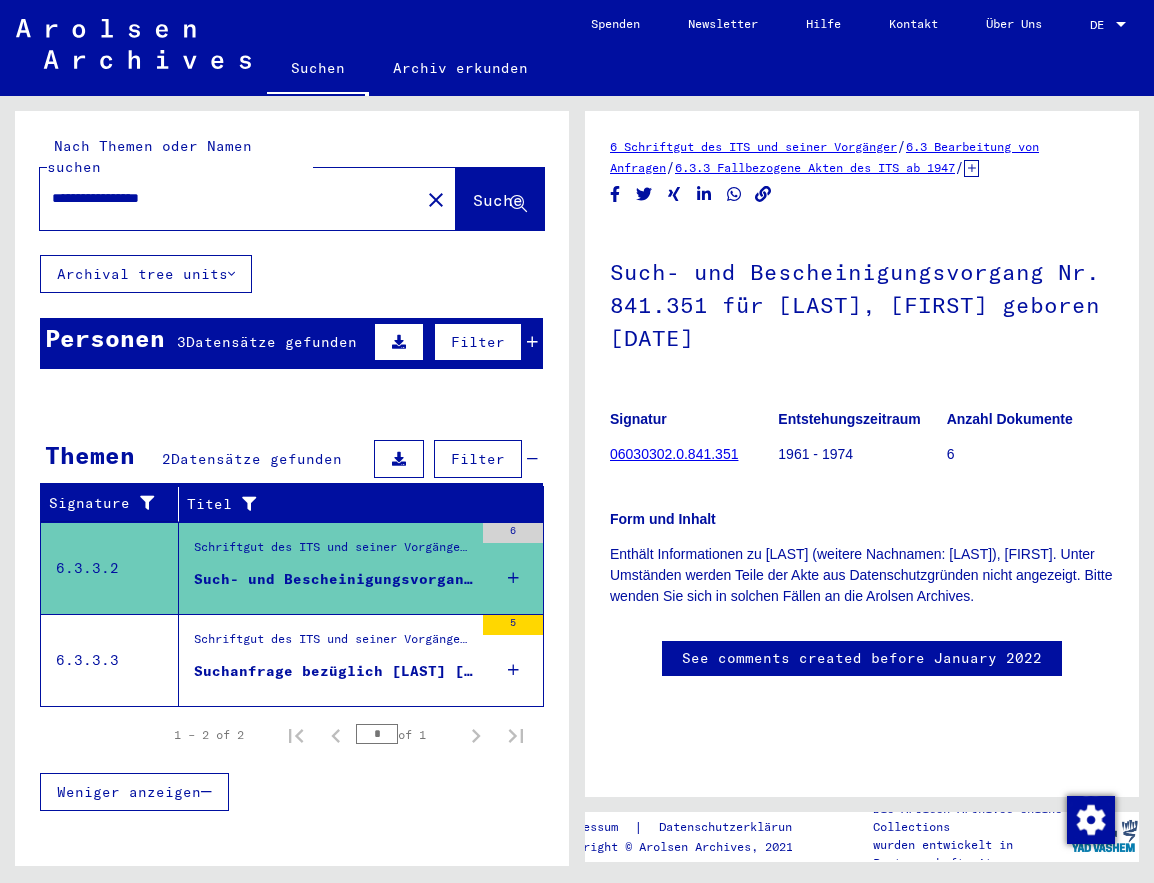 click on "Schriftgut des ITS und seiner Vorgänger > Bearbeitung von Anfragen > Fallbezogene Akten des ITS ab 1947 > Ablage negativ geprüfter Anfragen unter einer "Briefnummer" > Vorgänge mit Briefnummern von B22001 bis B22500" at bounding box center (333, 644) 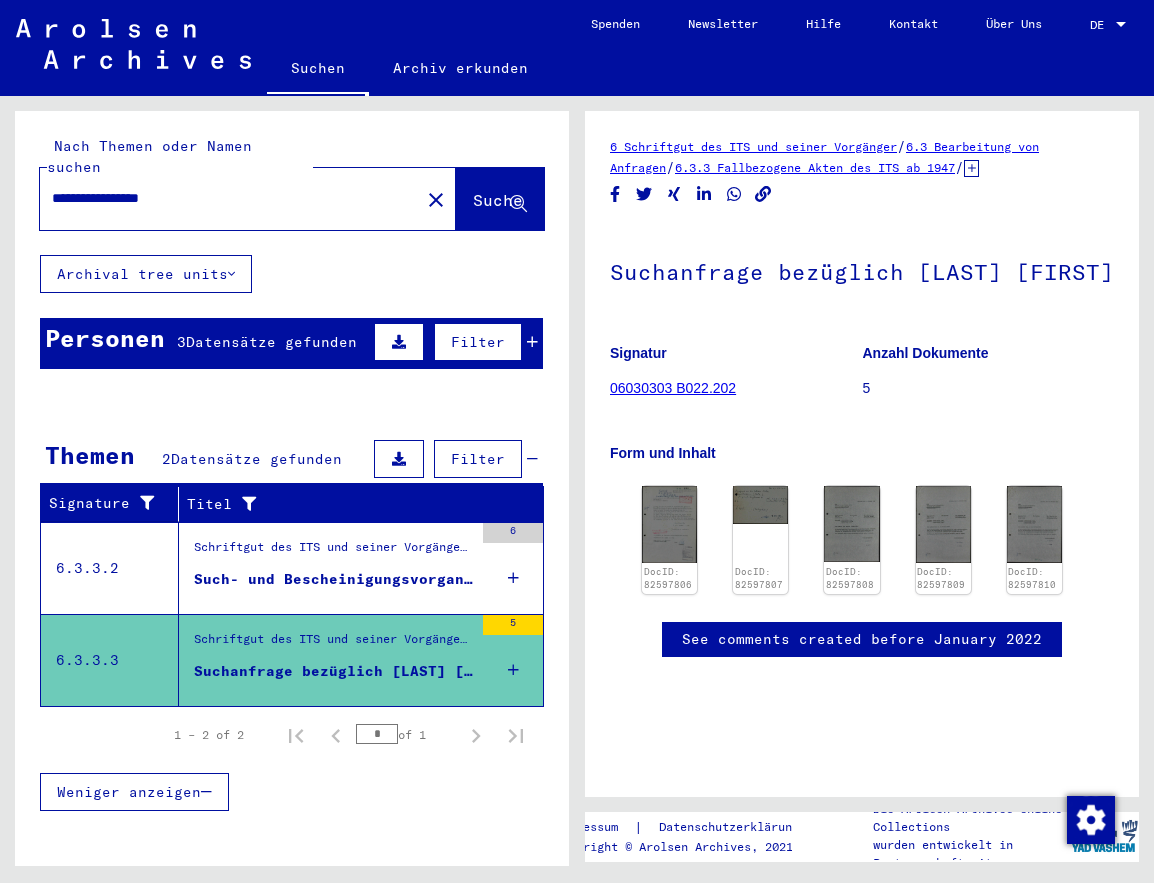 scroll, scrollTop: 0, scrollLeft: 0, axis: both 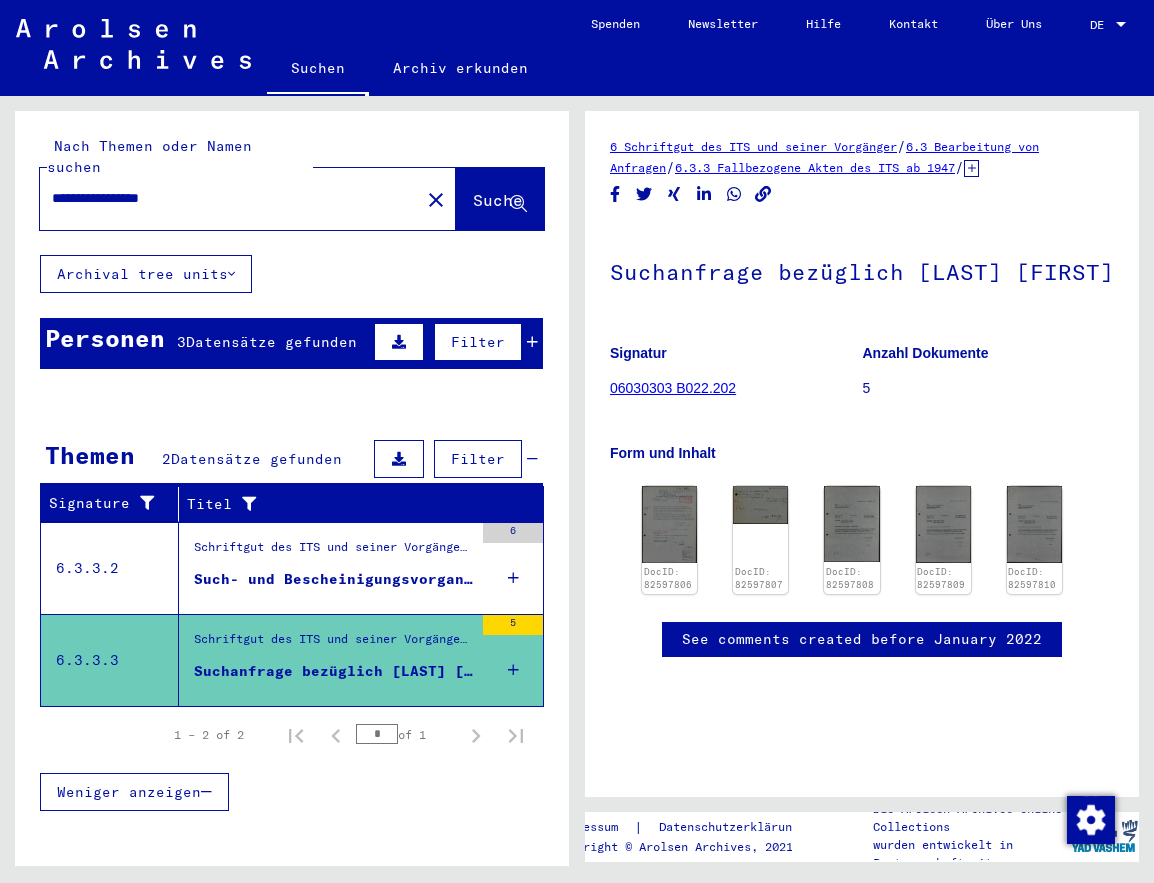 click on "Datensätze gefunden" at bounding box center [271, 342] 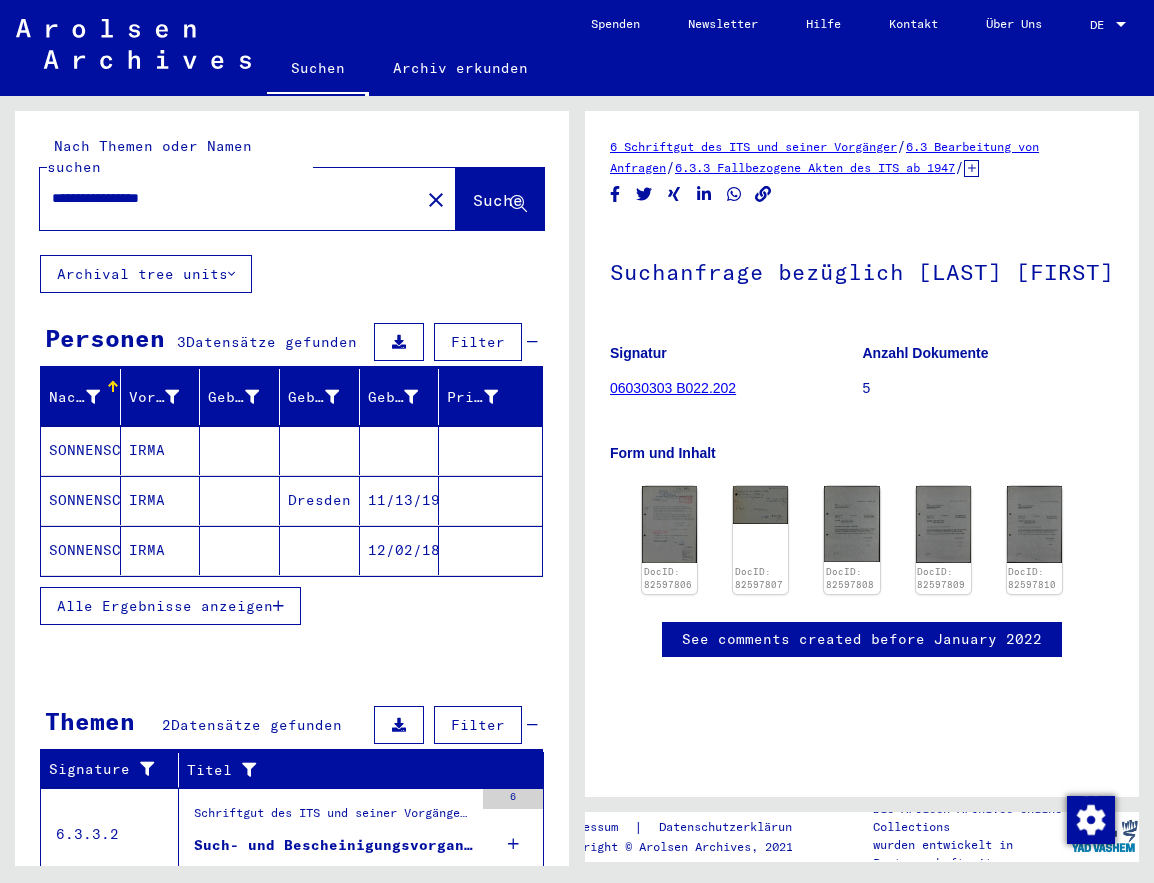 click on "SONNENSCHEINOVA" 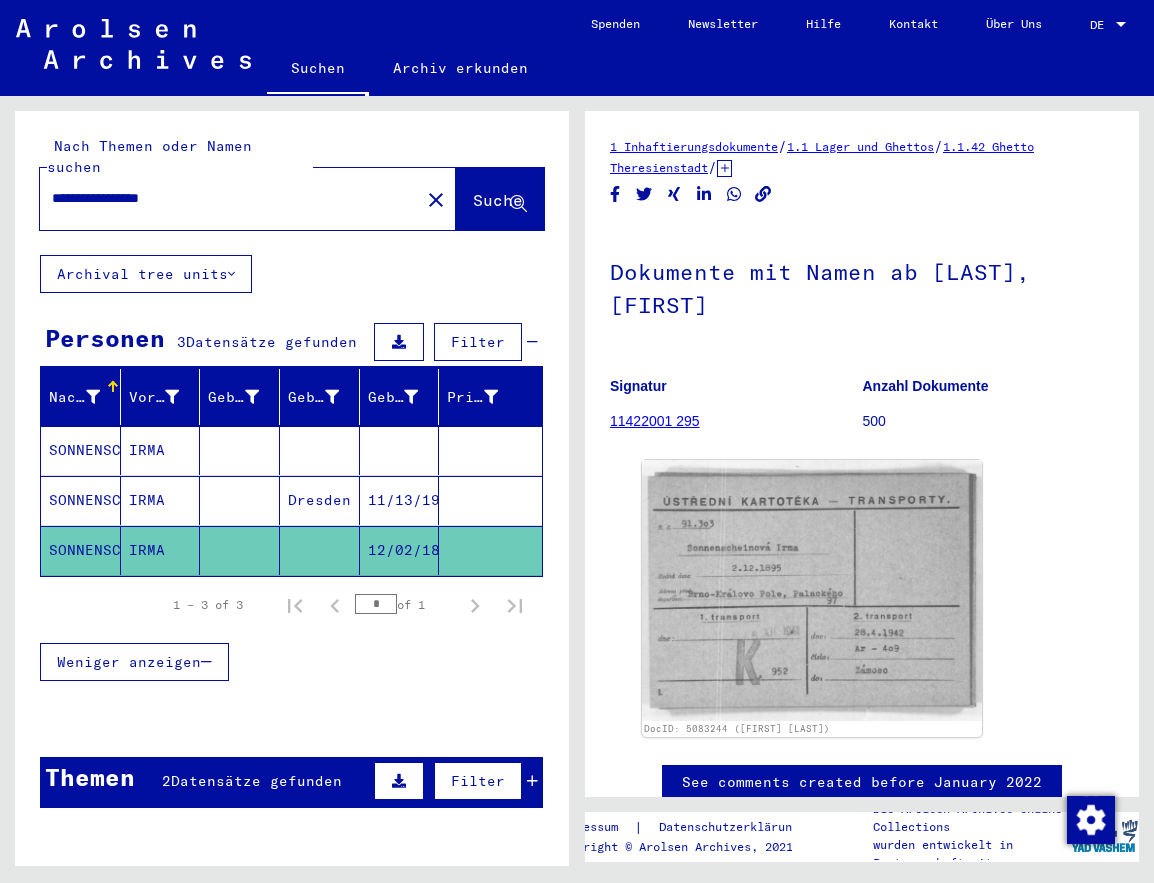 click on "SONNENSCHEIN" at bounding box center [81, 550] 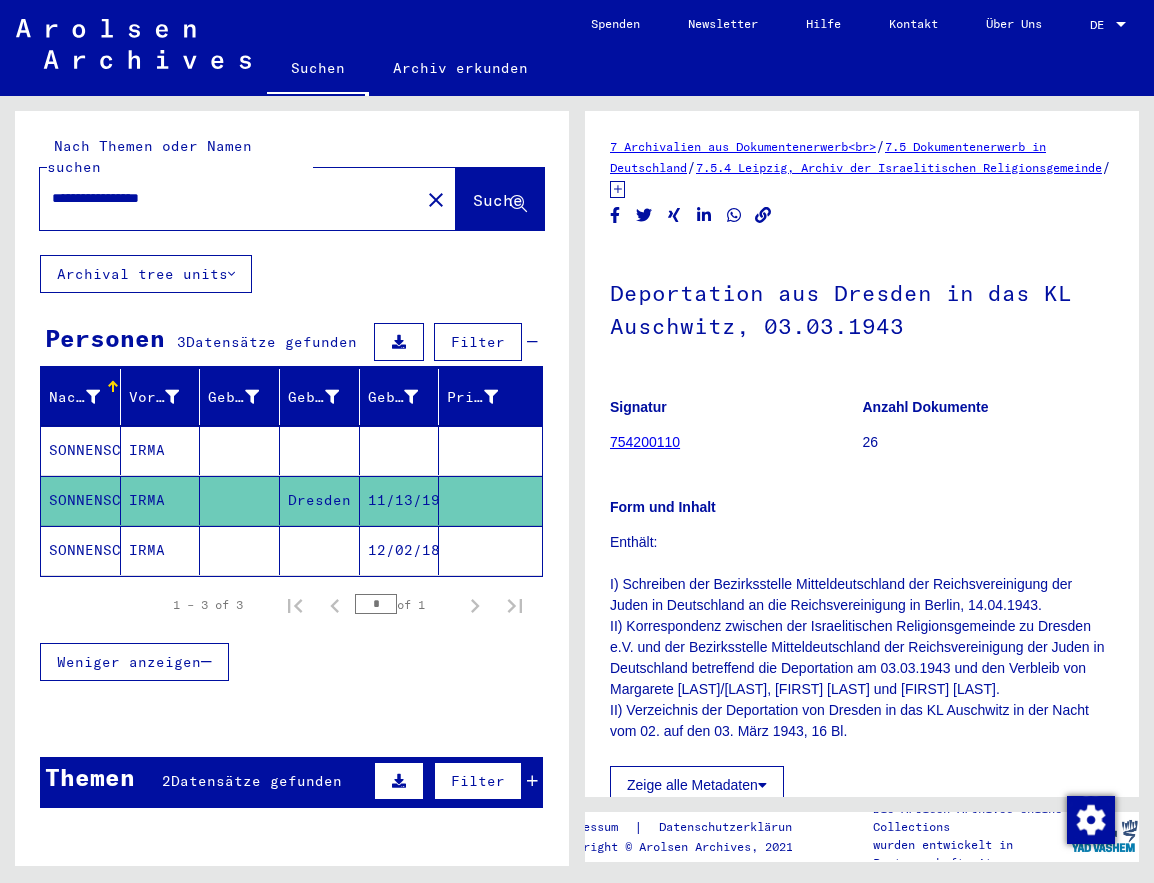 scroll, scrollTop: 0, scrollLeft: 0, axis: both 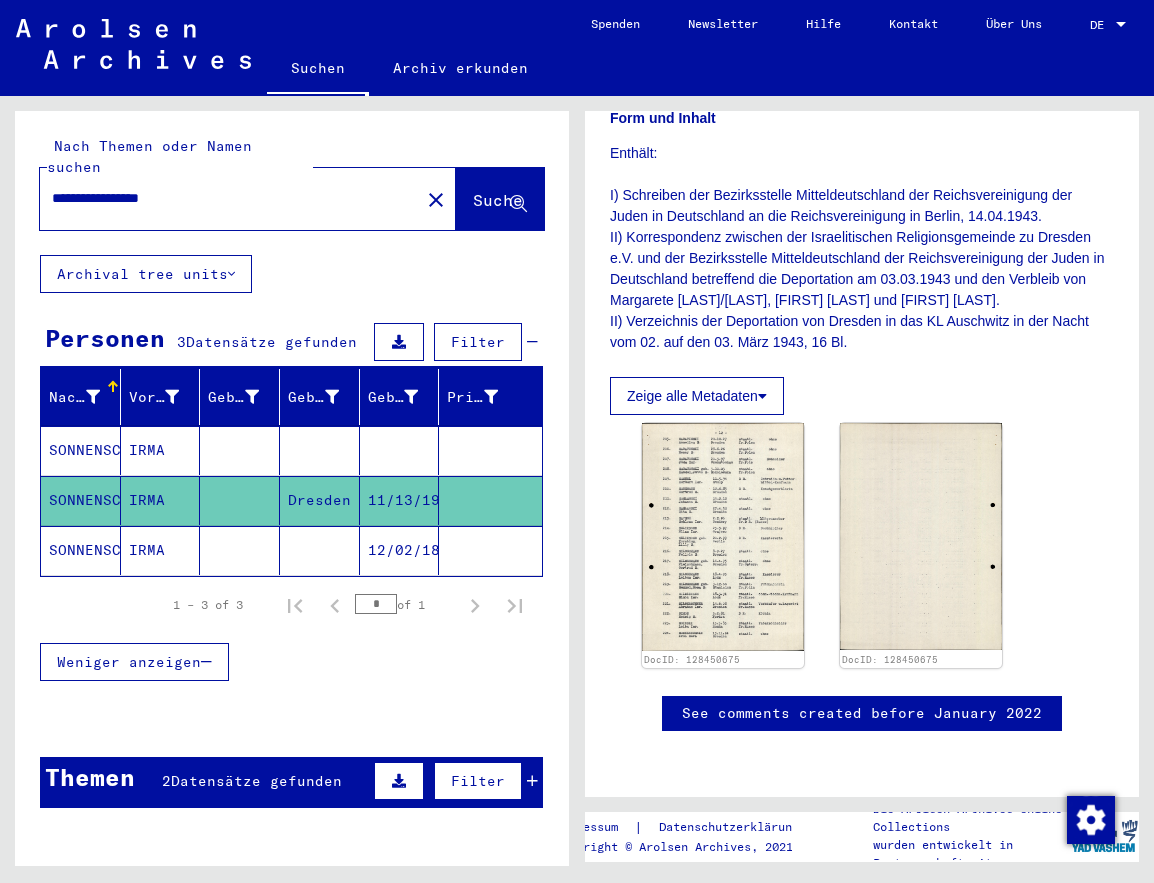 click on "SONNENSCHEIN" at bounding box center (81, 500) 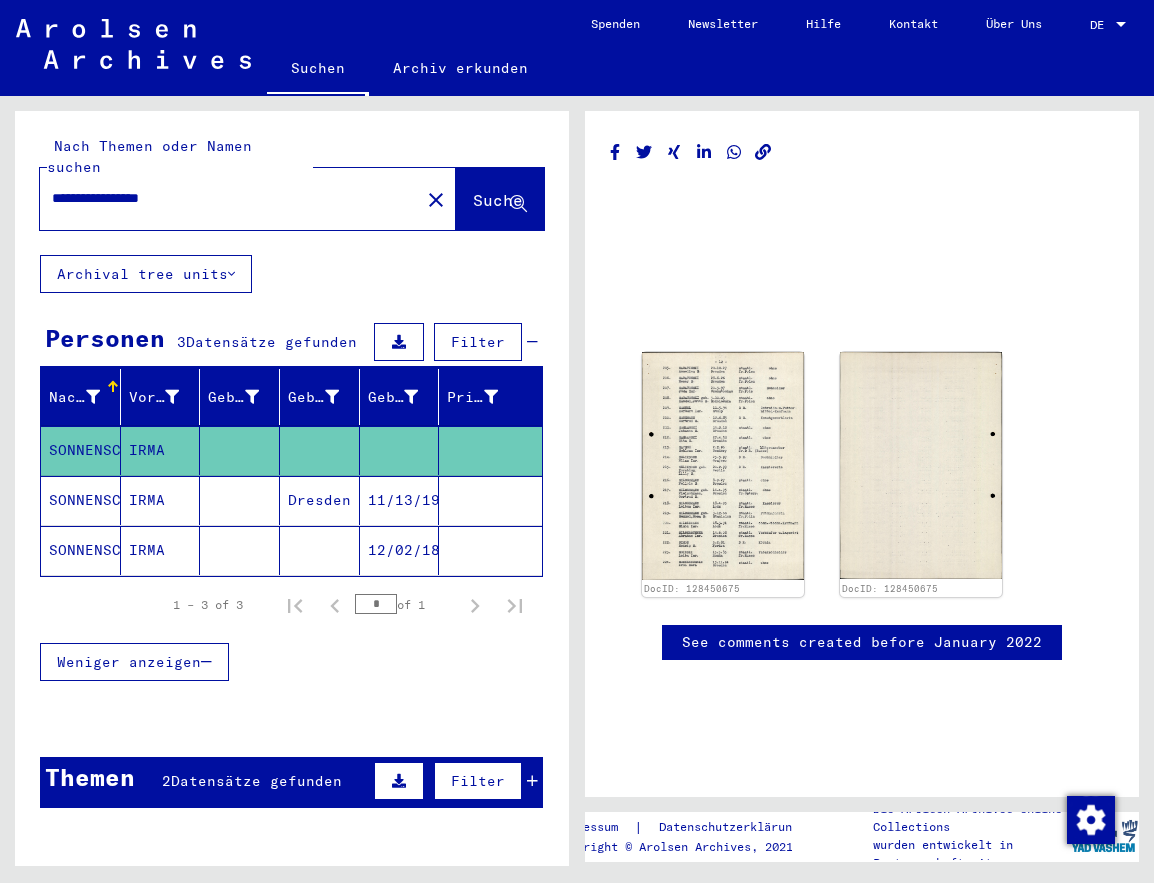 scroll, scrollTop: 531, scrollLeft: 0, axis: vertical 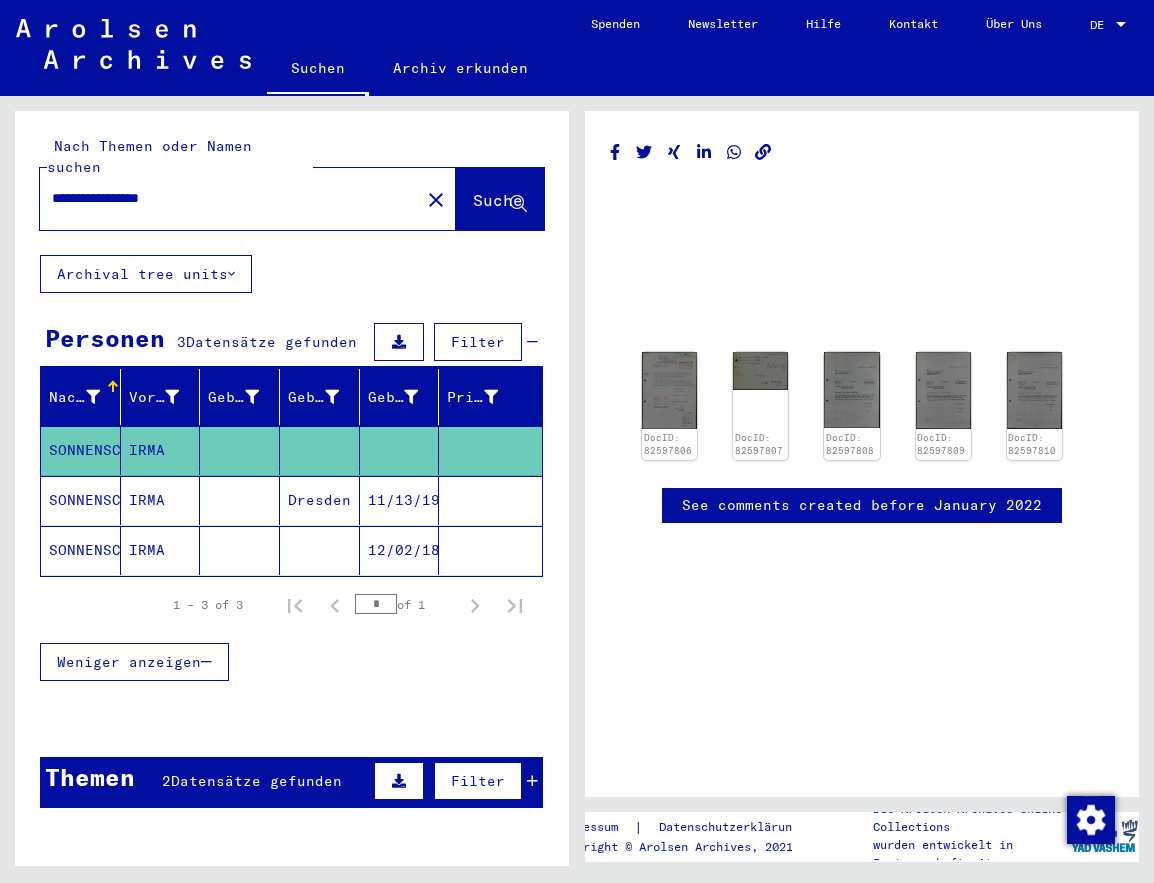 click on "SONNENSCHEIN" 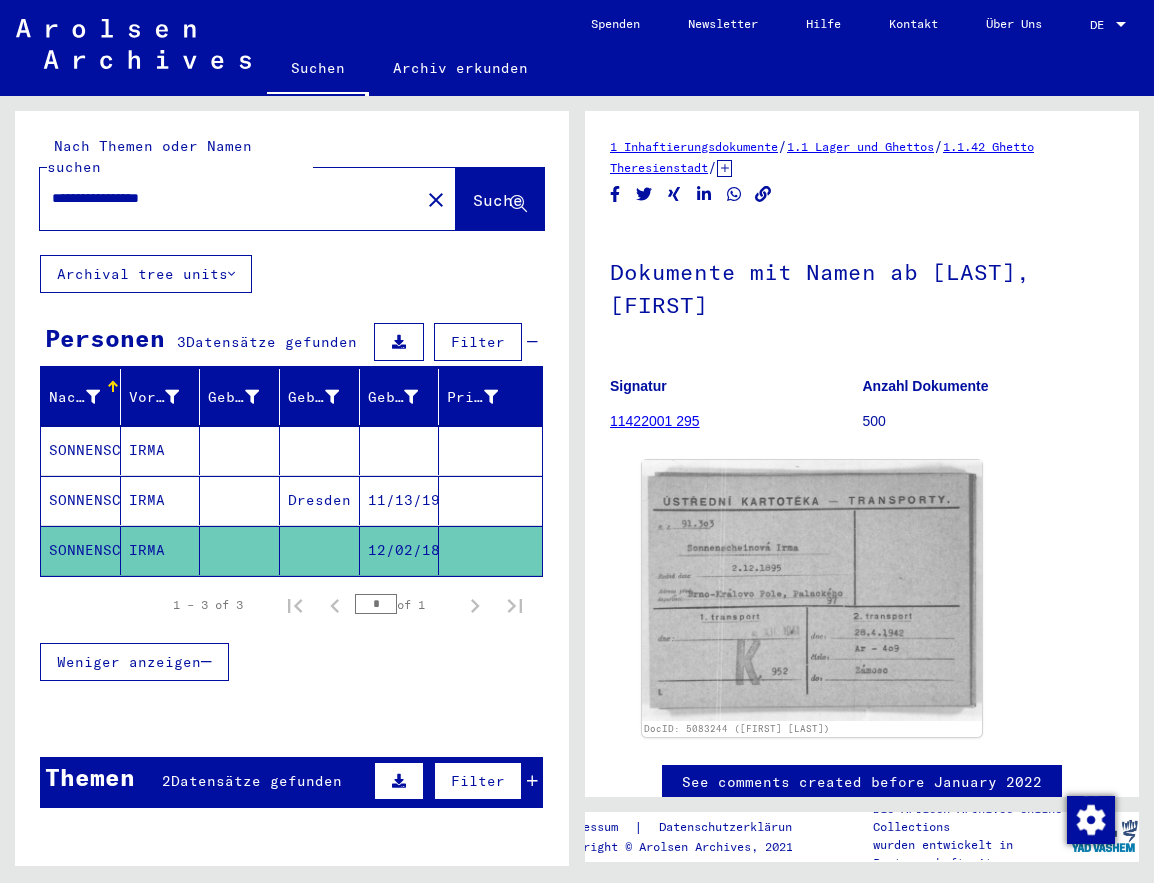 click on "SONNENSCHEINOVA" 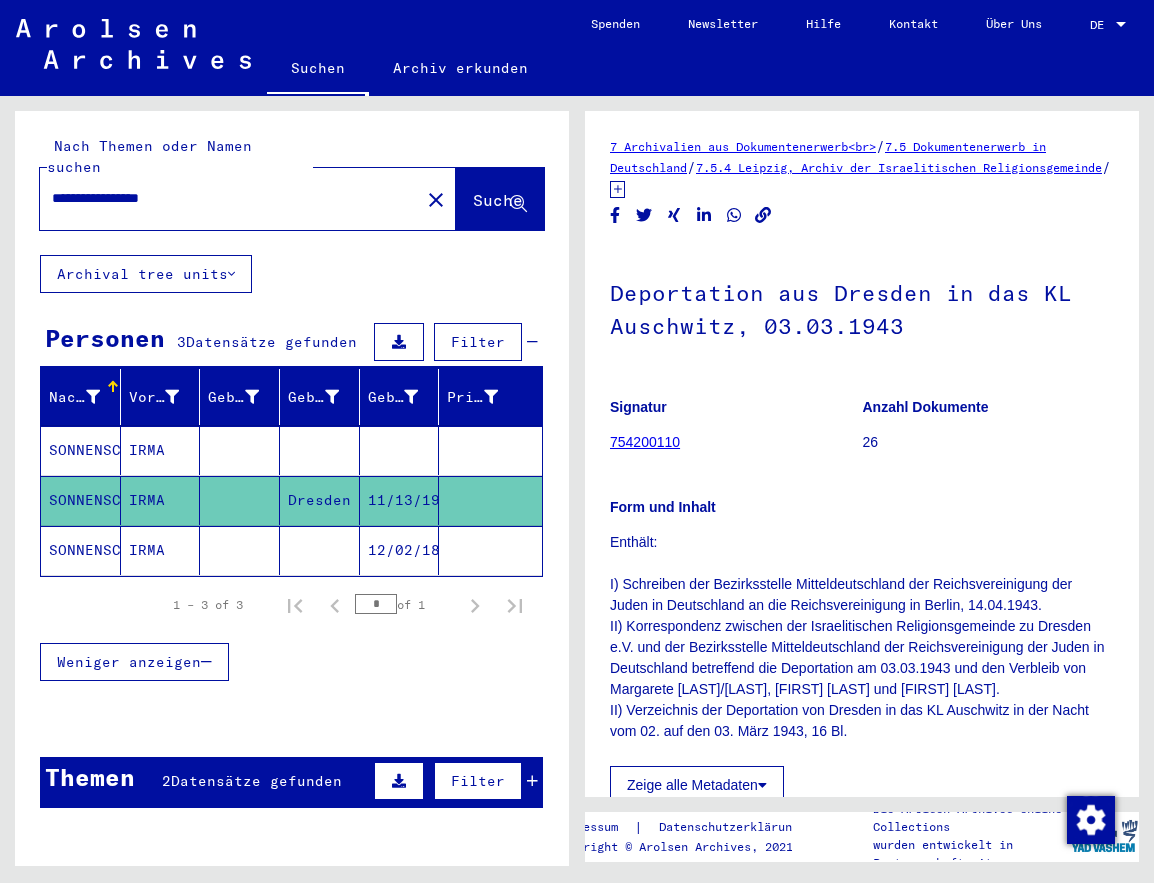 scroll, scrollTop: 0, scrollLeft: 0, axis: both 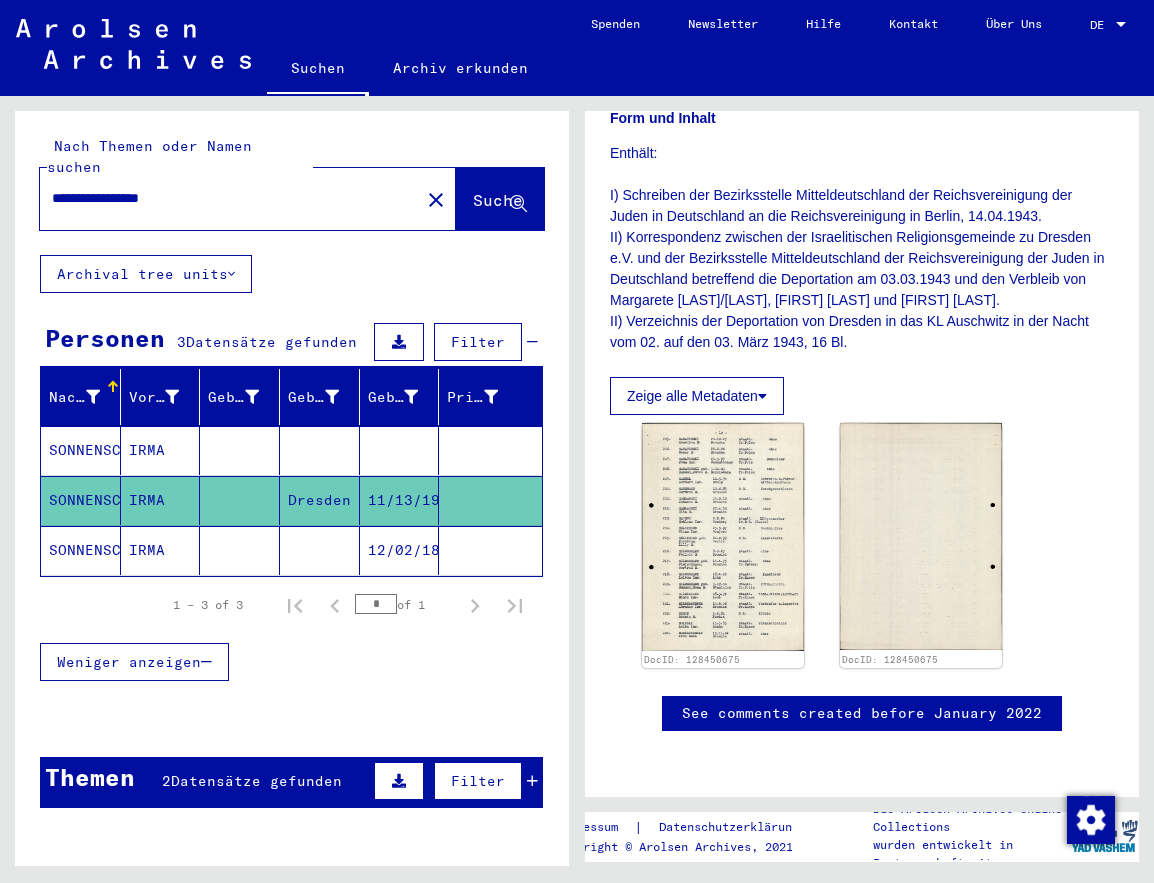 drag, startPoint x: 85, startPoint y: 178, endPoint x: 46, endPoint y: 179, distance: 39.012817 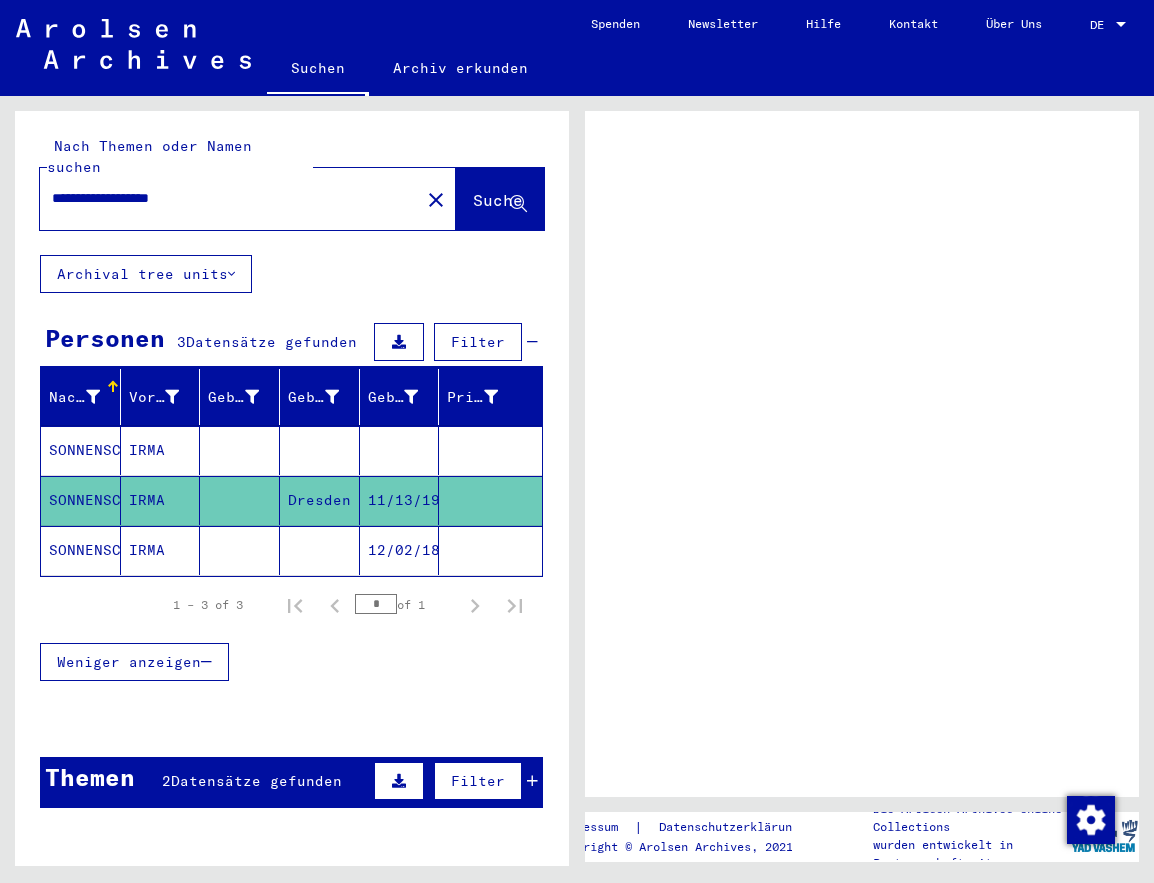 scroll, scrollTop: 0, scrollLeft: 0, axis: both 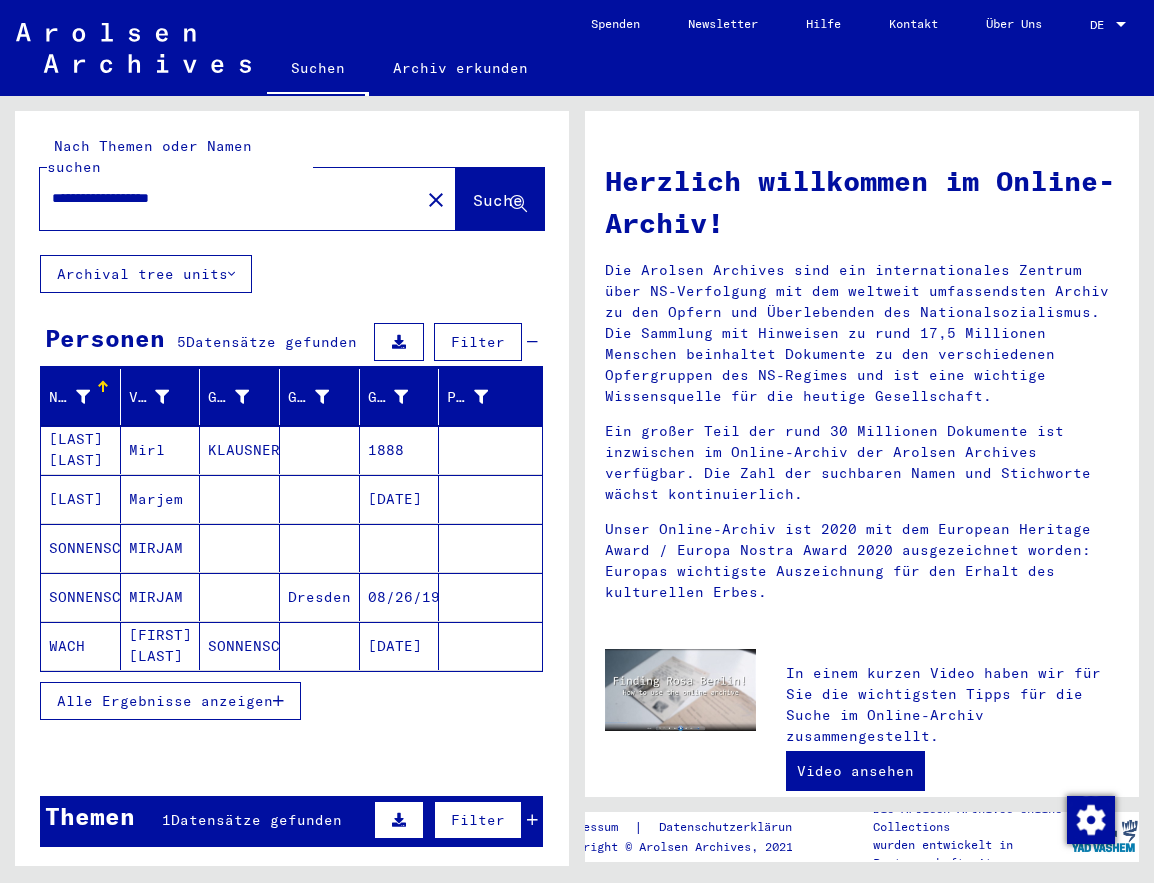 click on "[LAST]" at bounding box center [81, 548] 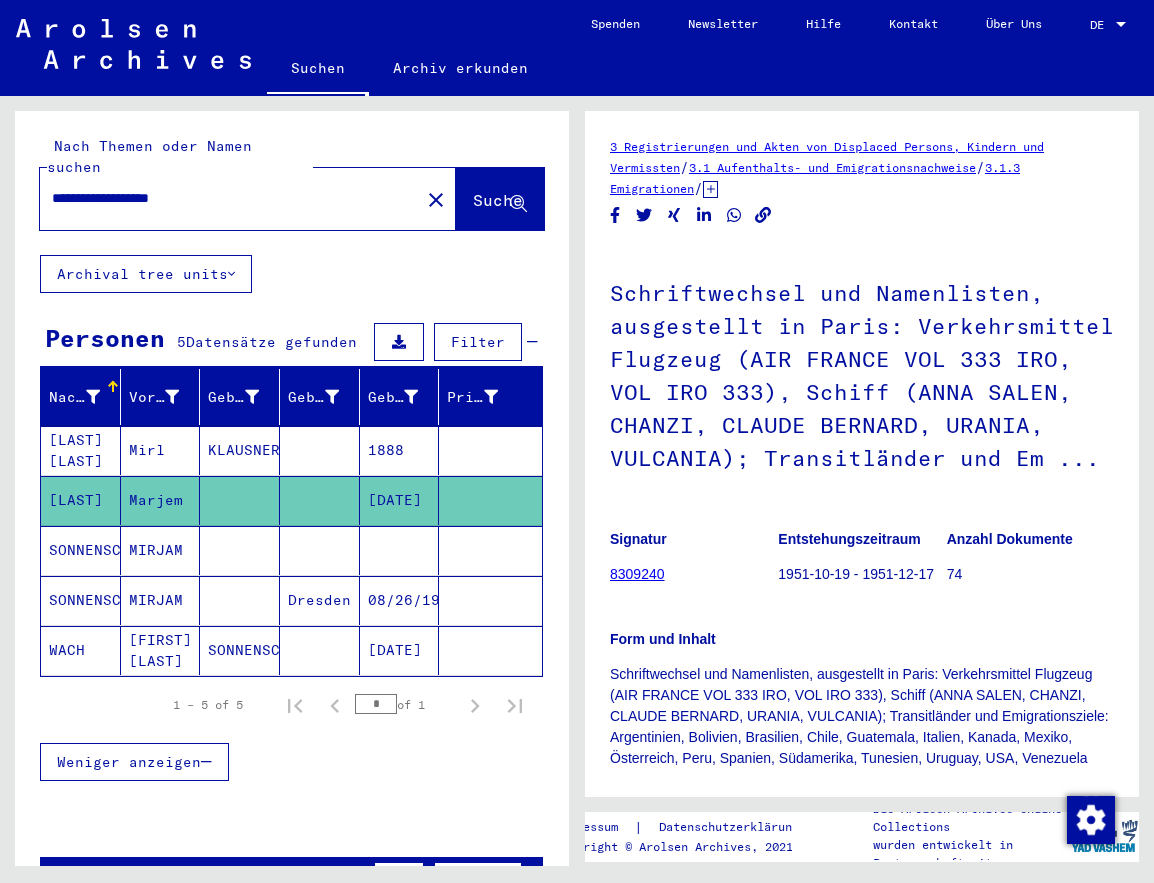 scroll, scrollTop: 0, scrollLeft: 0, axis: both 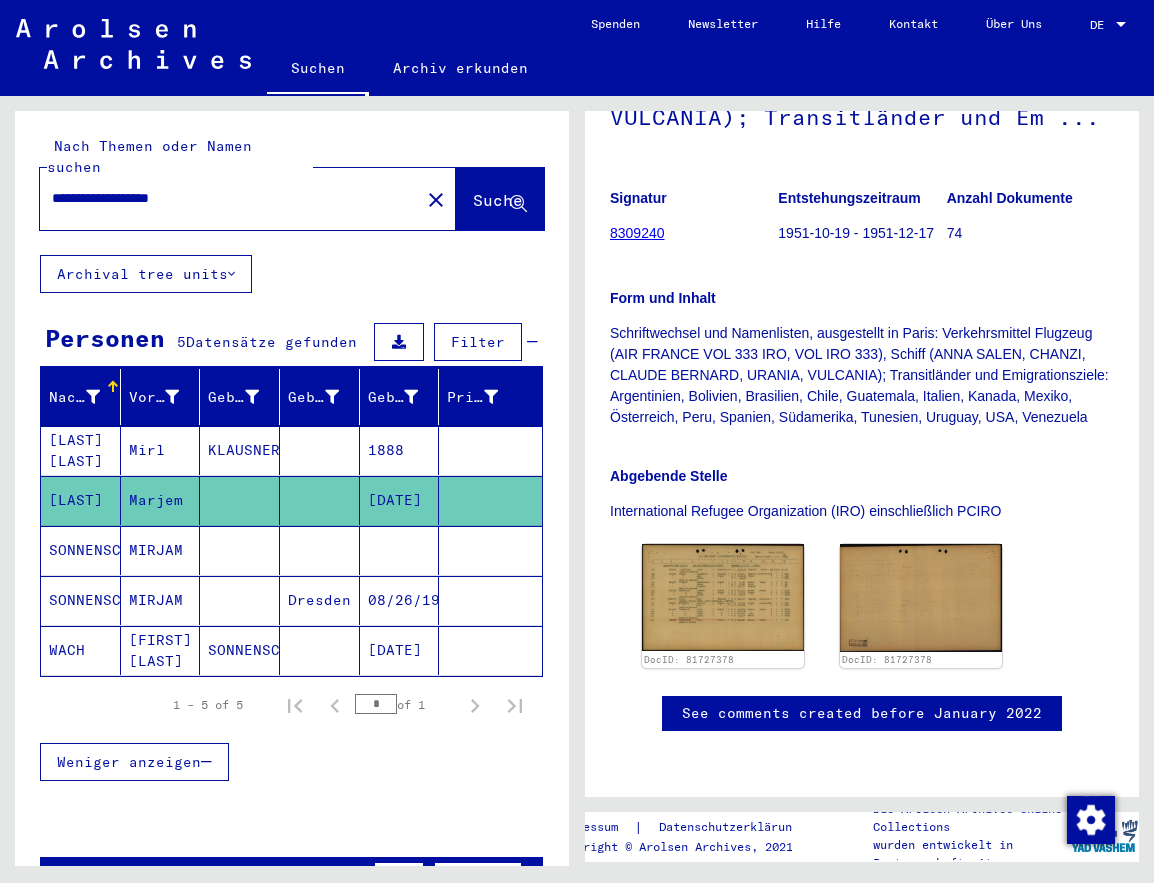 click on "SONNENSCHEIN" at bounding box center (81, 600) 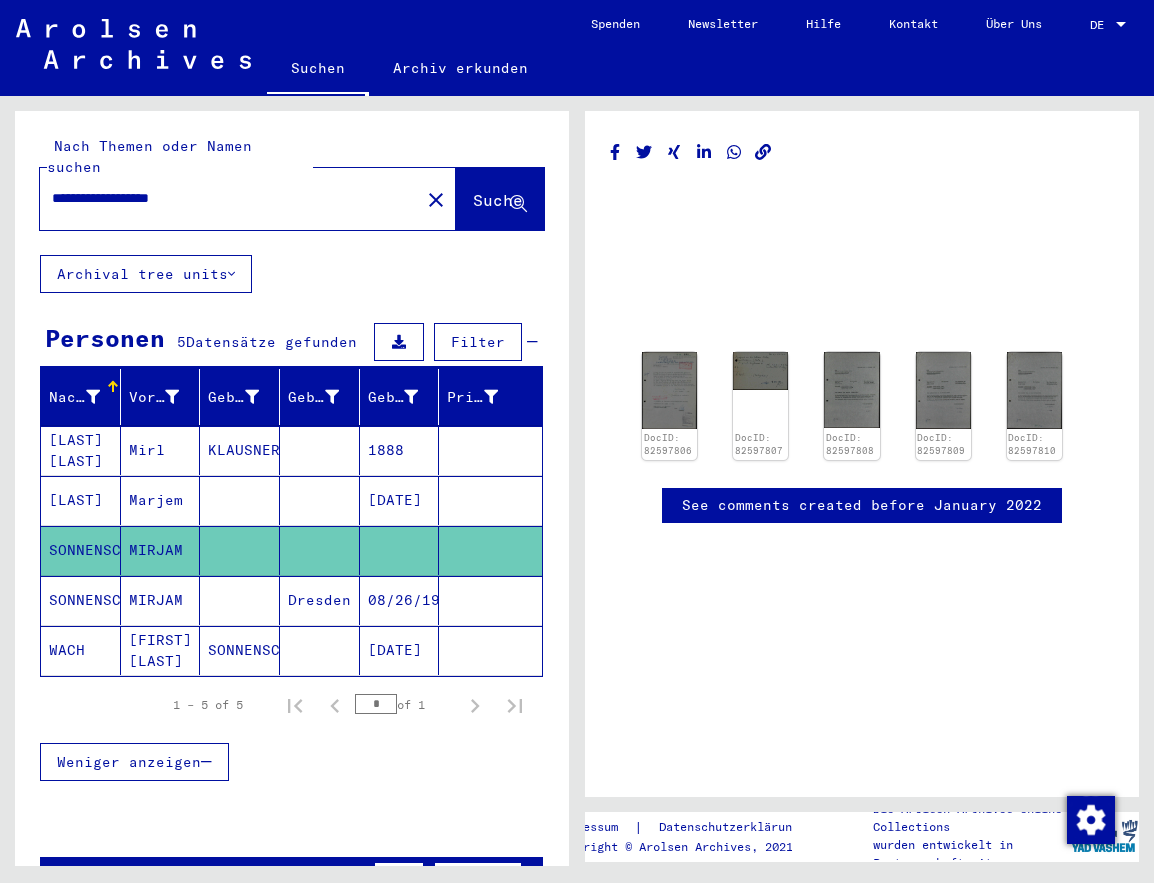 scroll, scrollTop: 0, scrollLeft: 0, axis: both 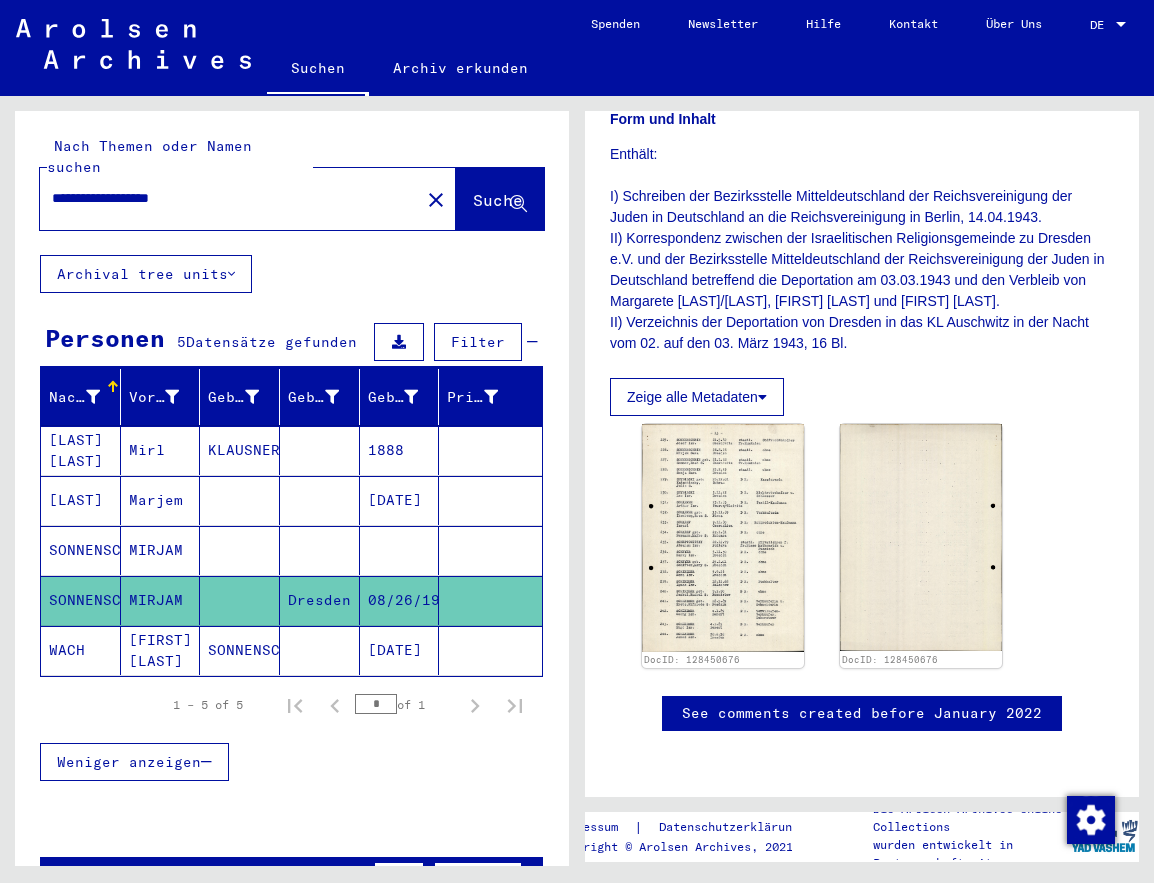 click on "WACH" 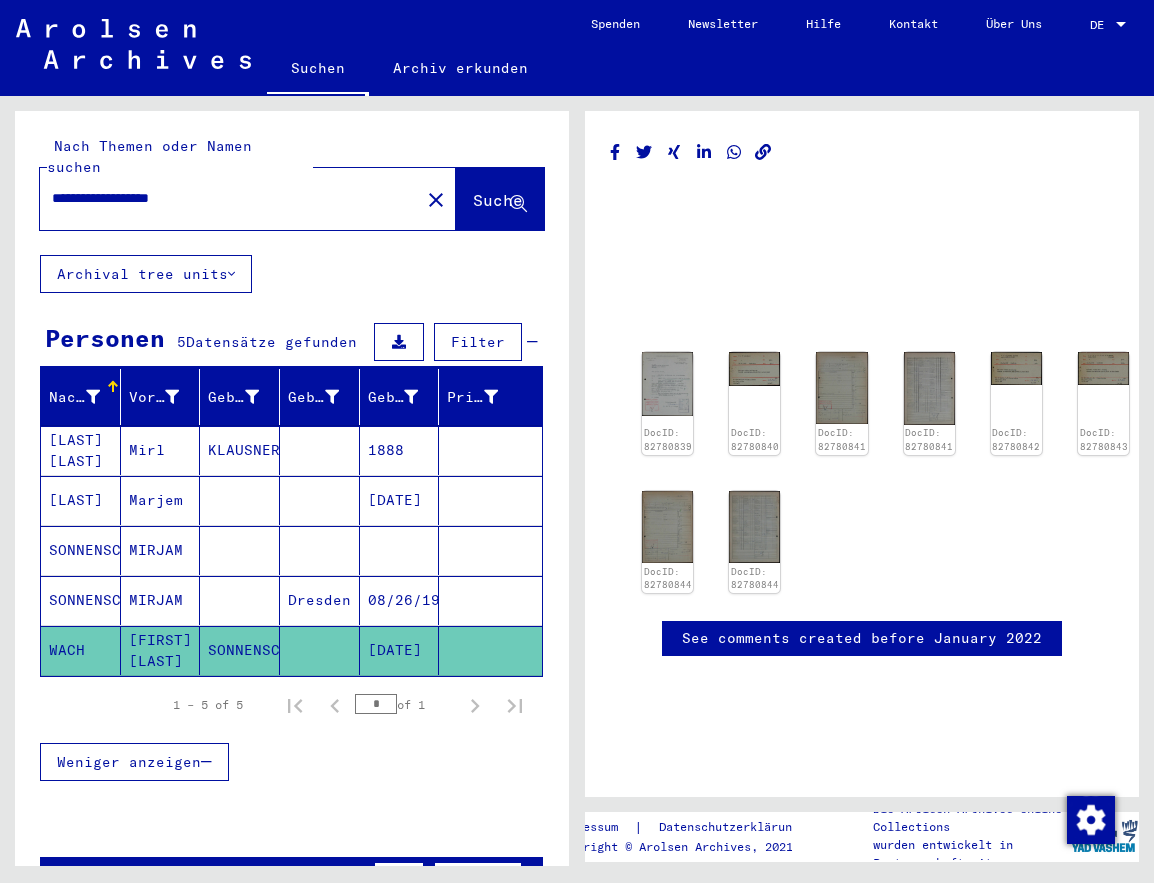 scroll, scrollTop: 0, scrollLeft: 0, axis: both 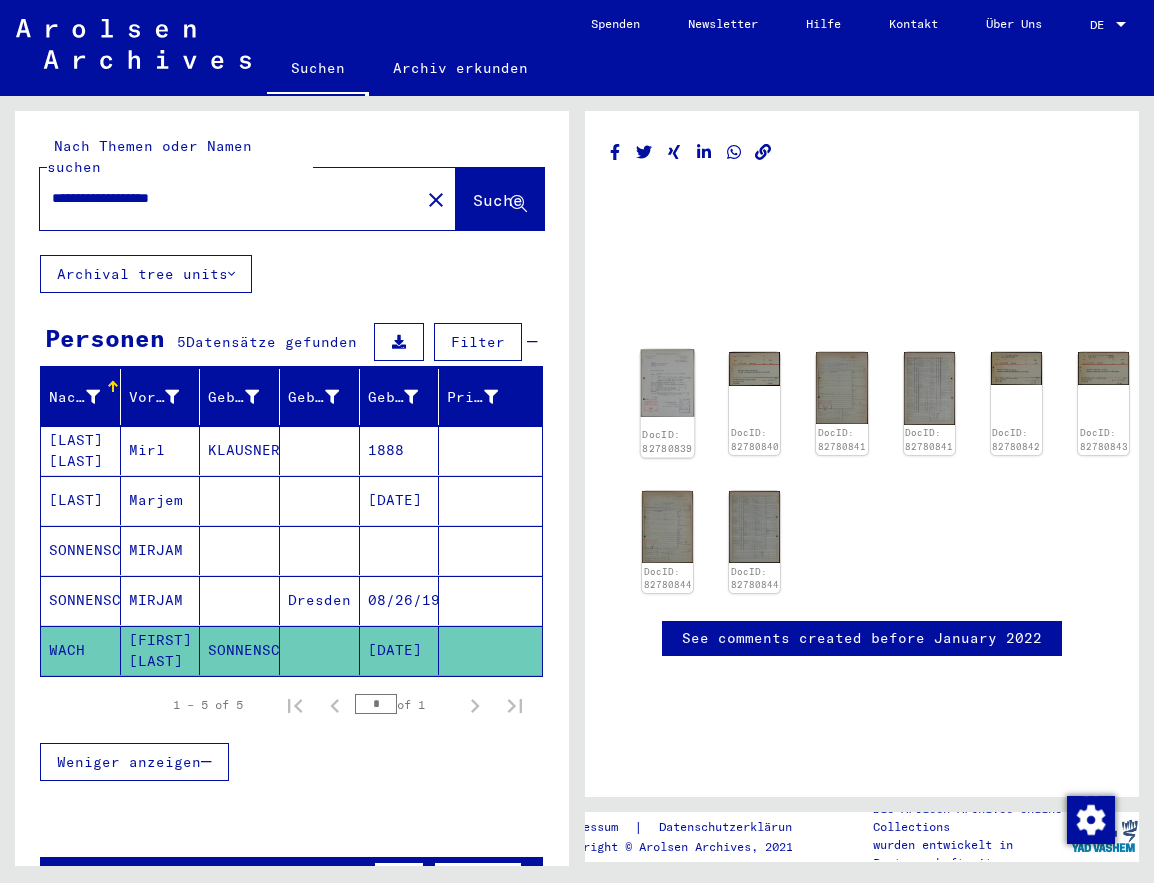 click 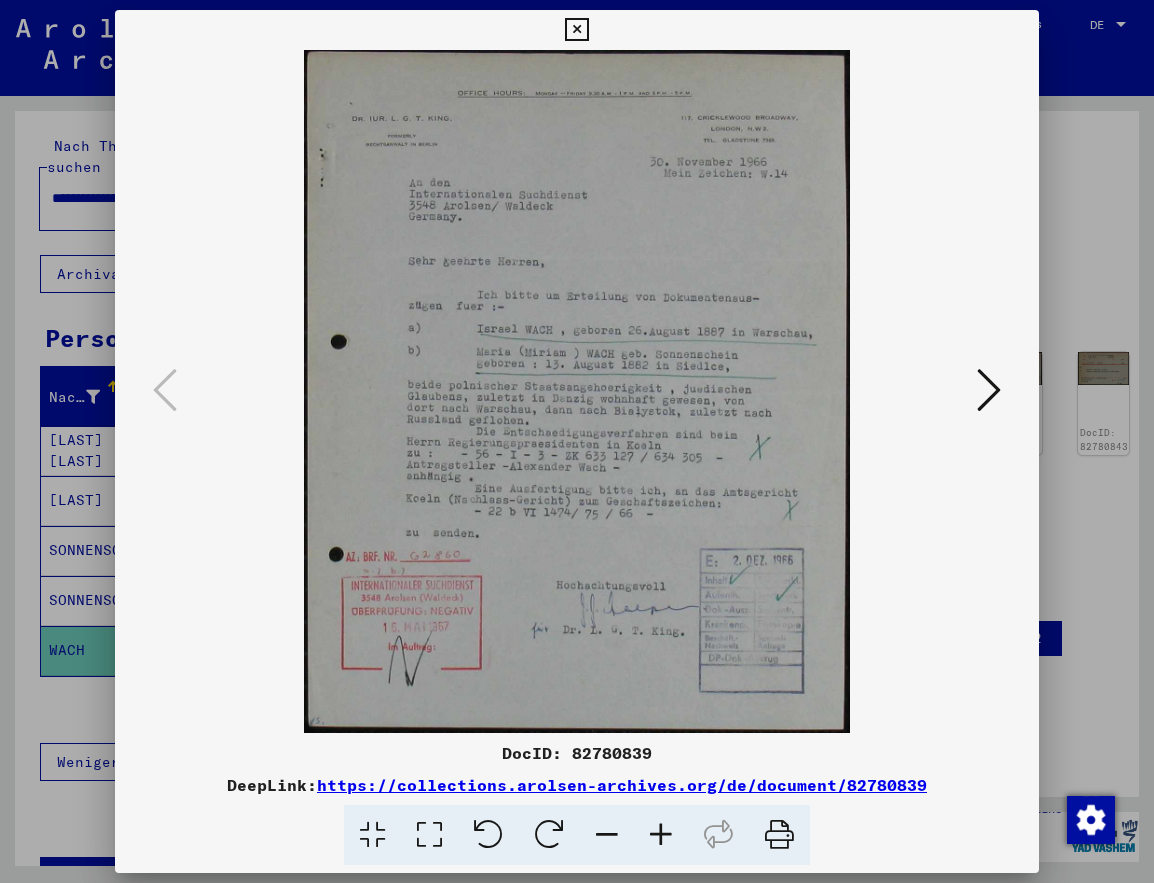 click at bounding box center (576, 30) 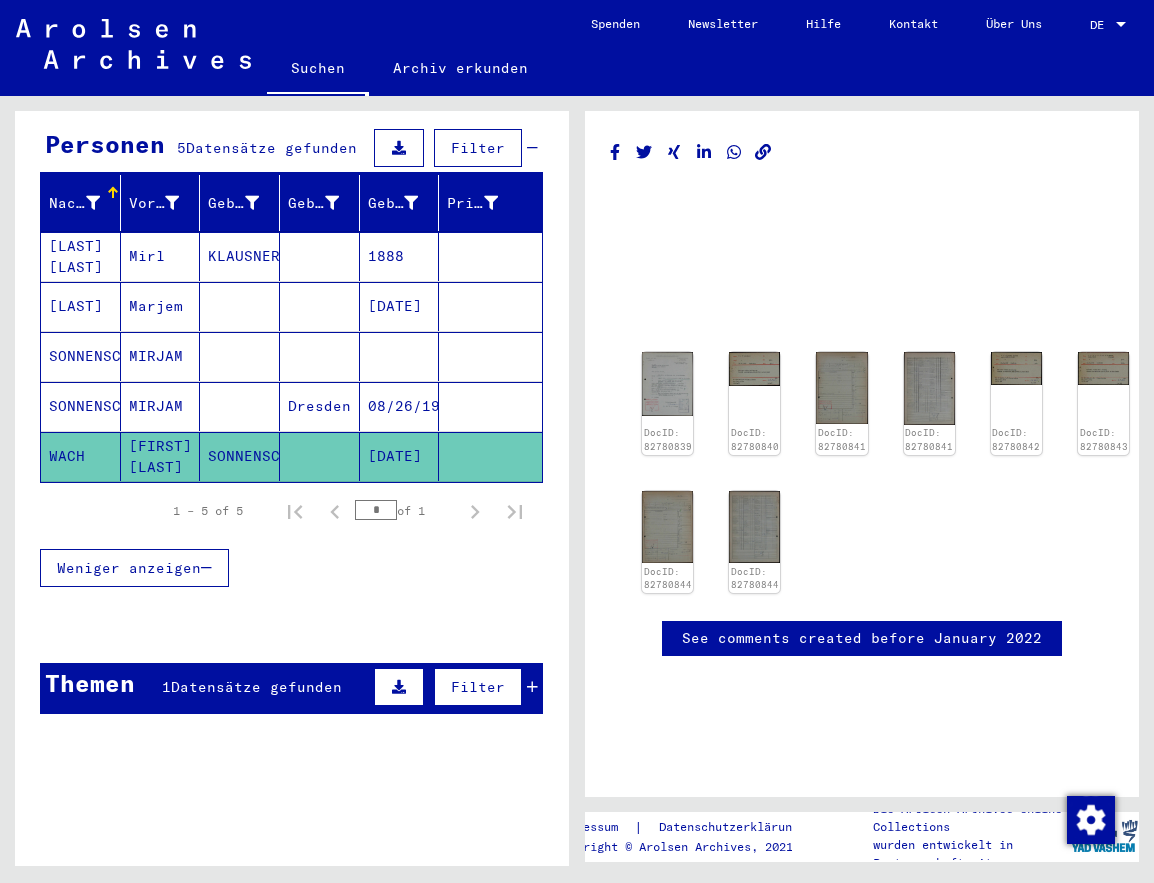 scroll, scrollTop: 193, scrollLeft: 0, axis: vertical 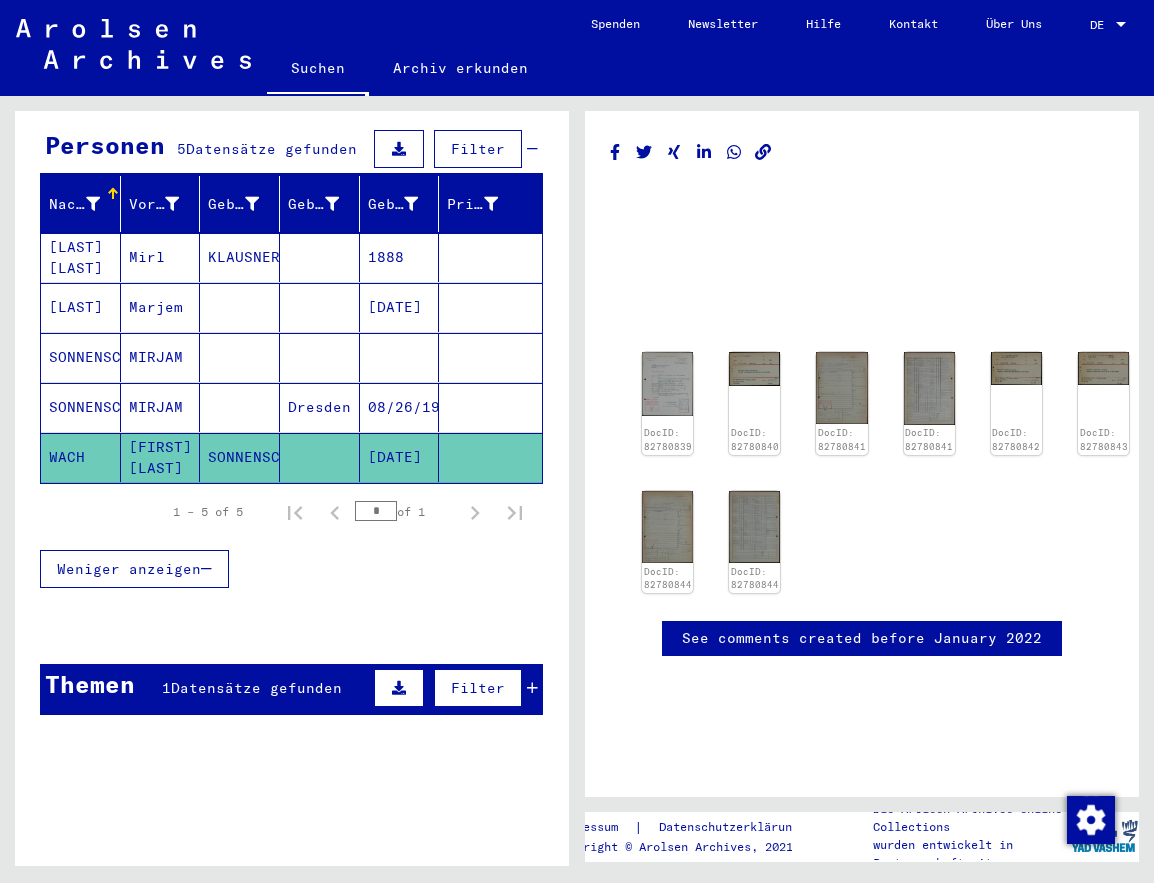 click on "Datensätze gefunden" at bounding box center (256, 688) 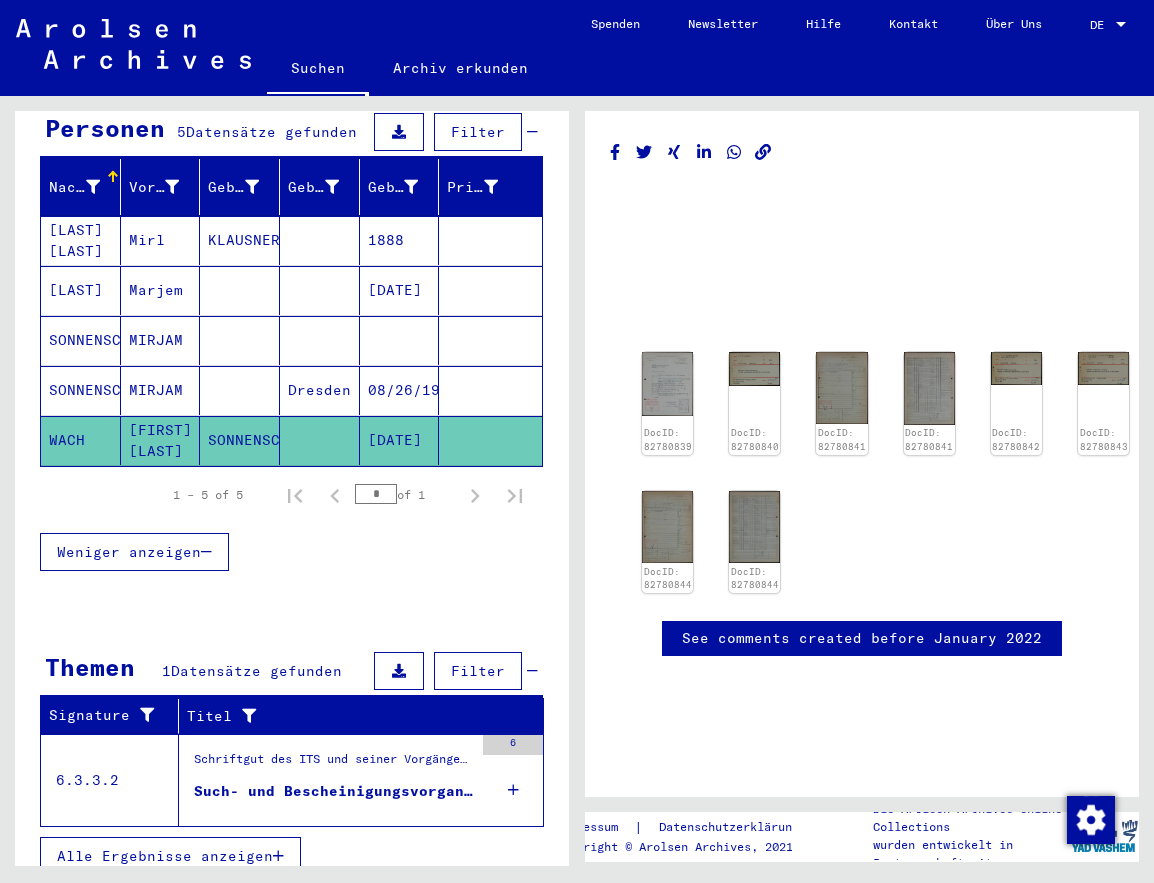 scroll, scrollTop: 209, scrollLeft: 0, axis: vertical 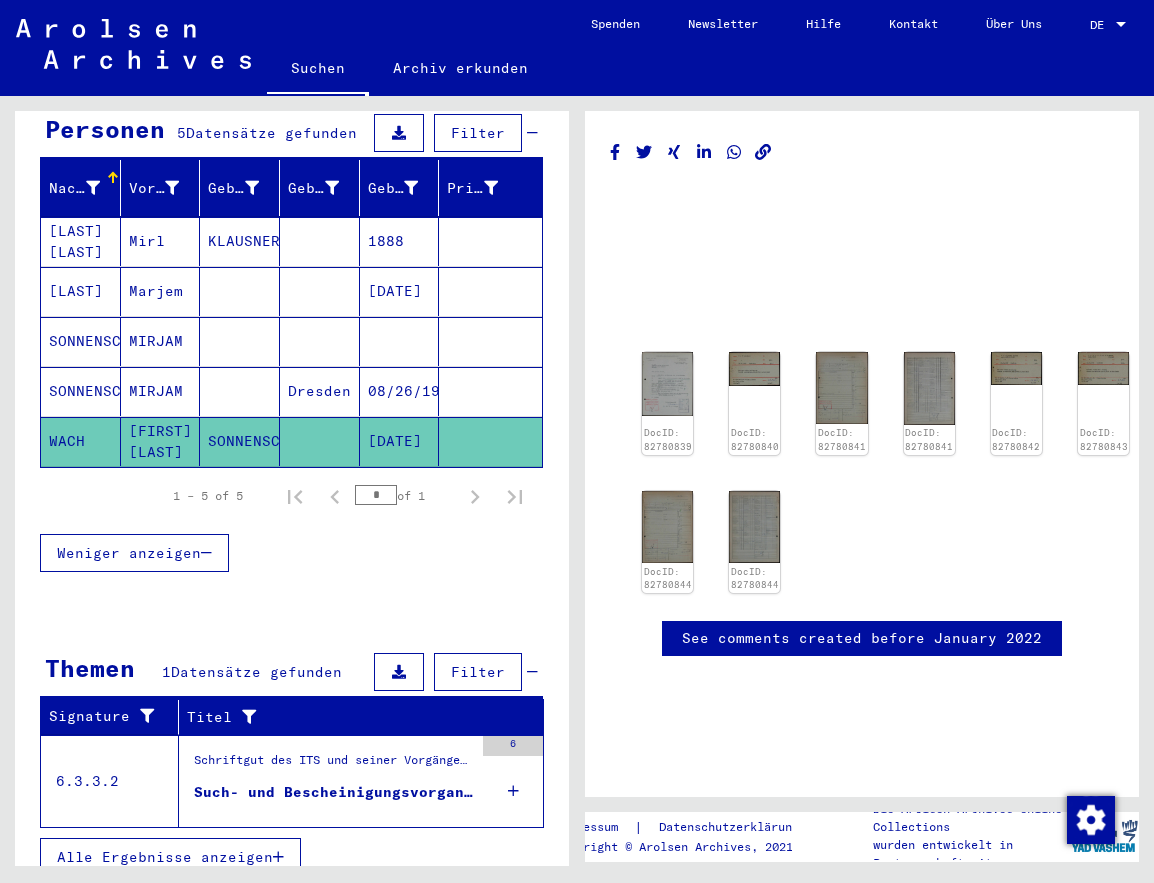 click on "Such- und Bescheinigungsvorgang Nr. 704.803 für [LAST], [FIRST] geboren [DATE]" at bounding box center [333, 792] 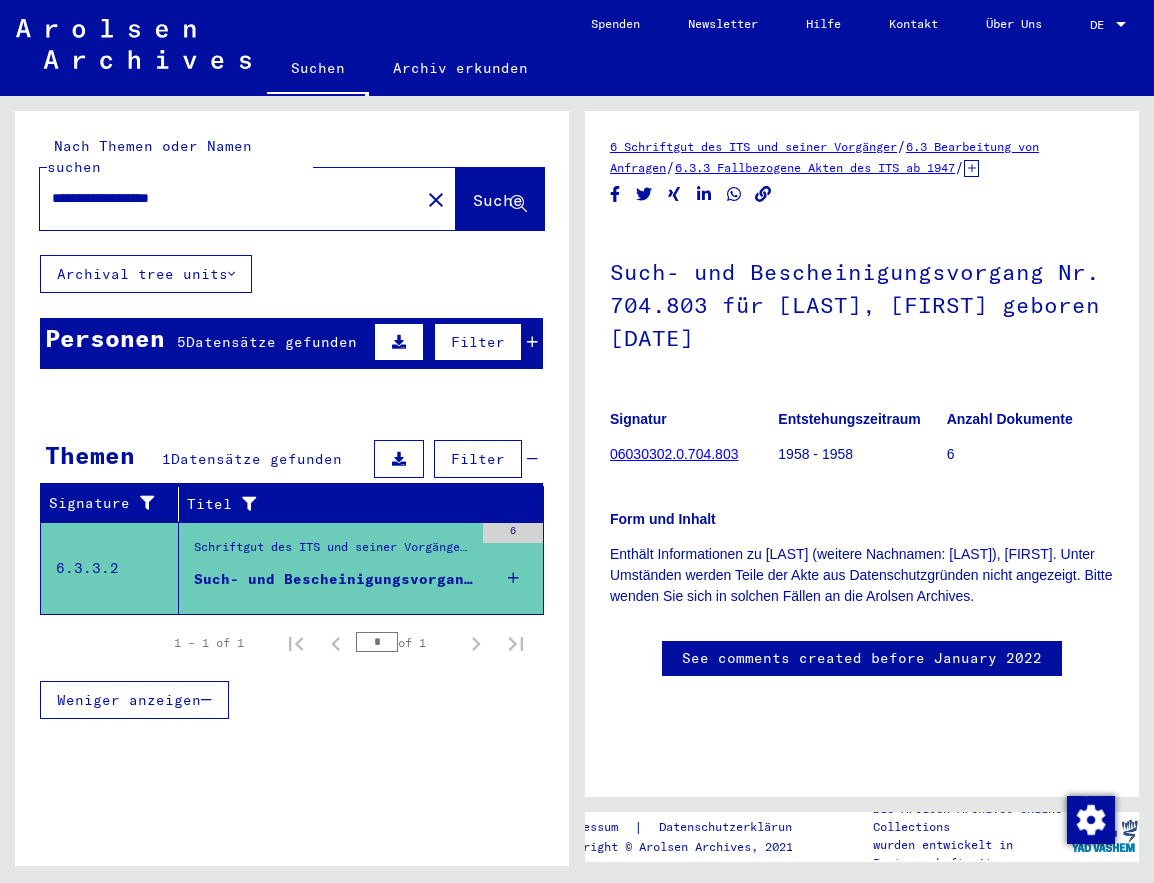 scroll, scrollTop: 0, scrollLeft: 0, axis: both 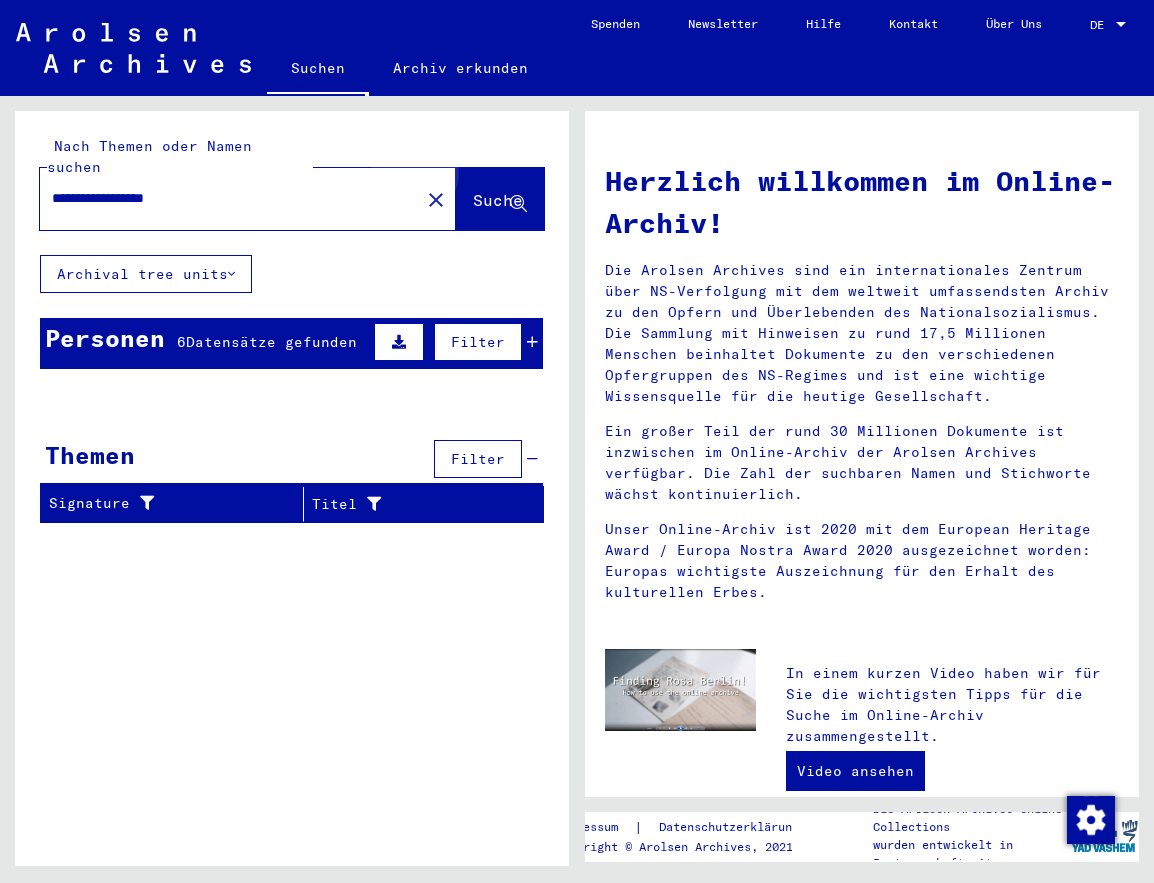 click on "Suche" 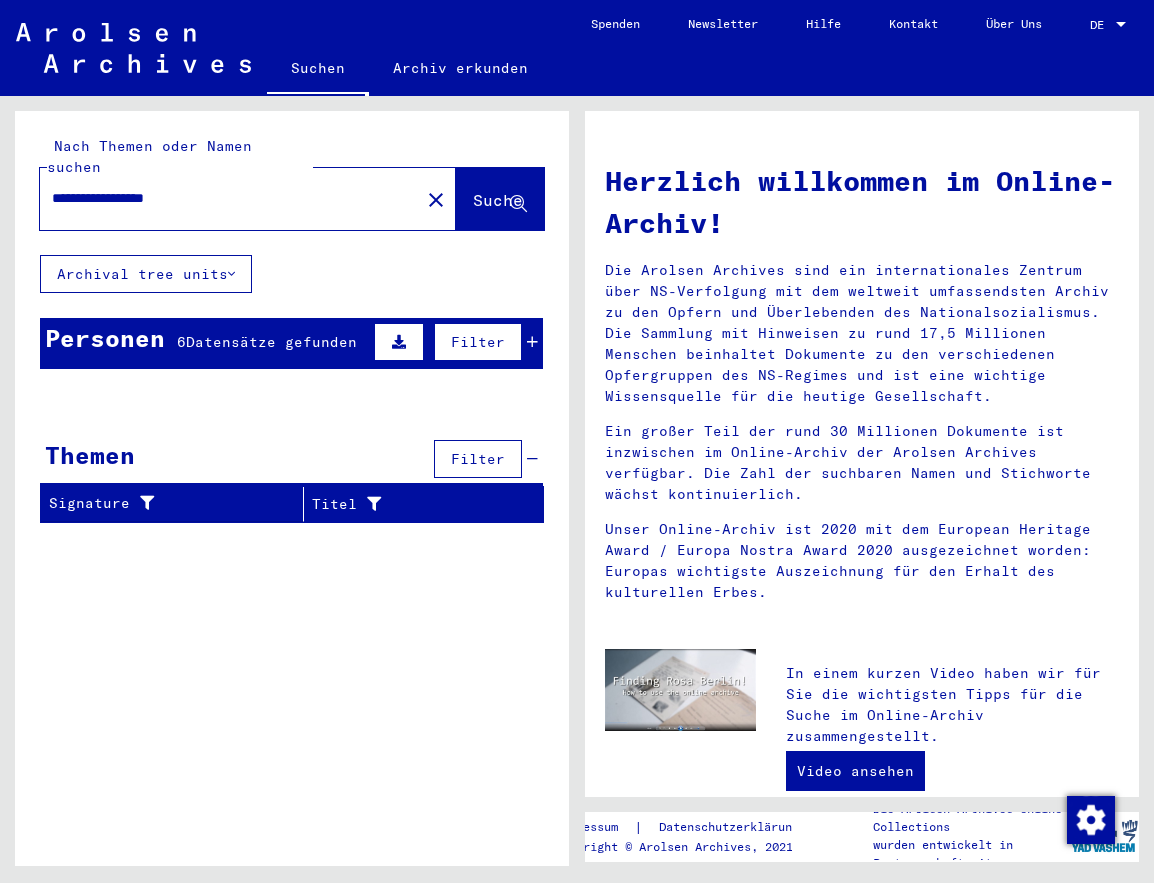 click on "Suche" 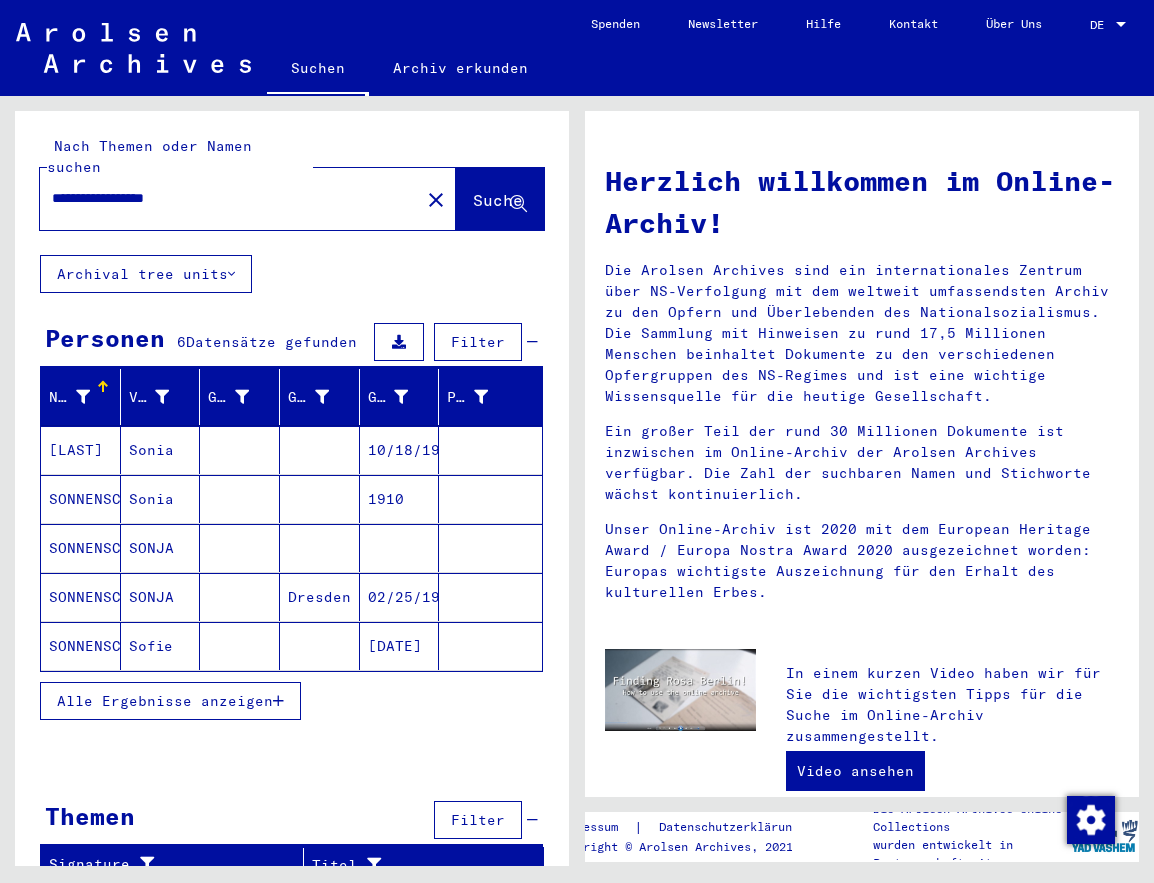 click on "[LAST]" at bounding box center (81, 499) 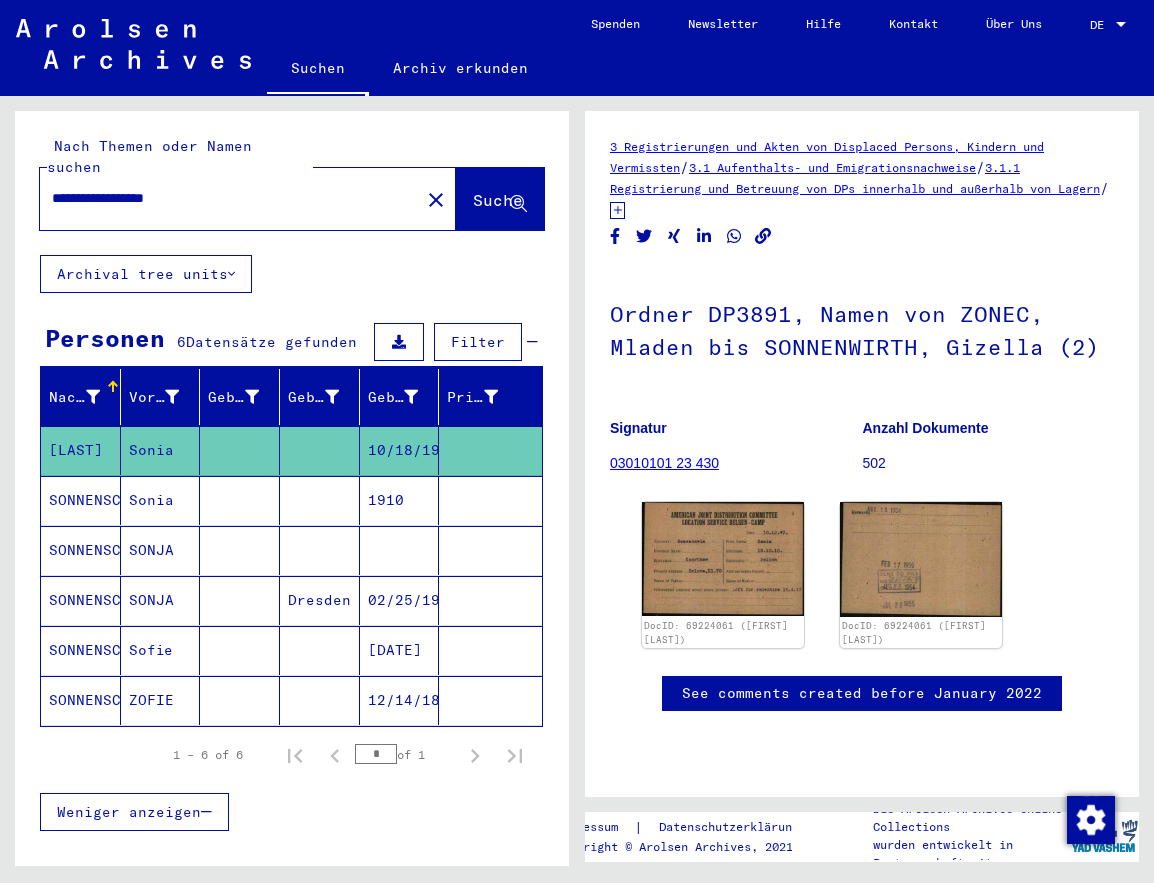 scroll, scrollTop: 0, scrollLeft: 0, axis: both 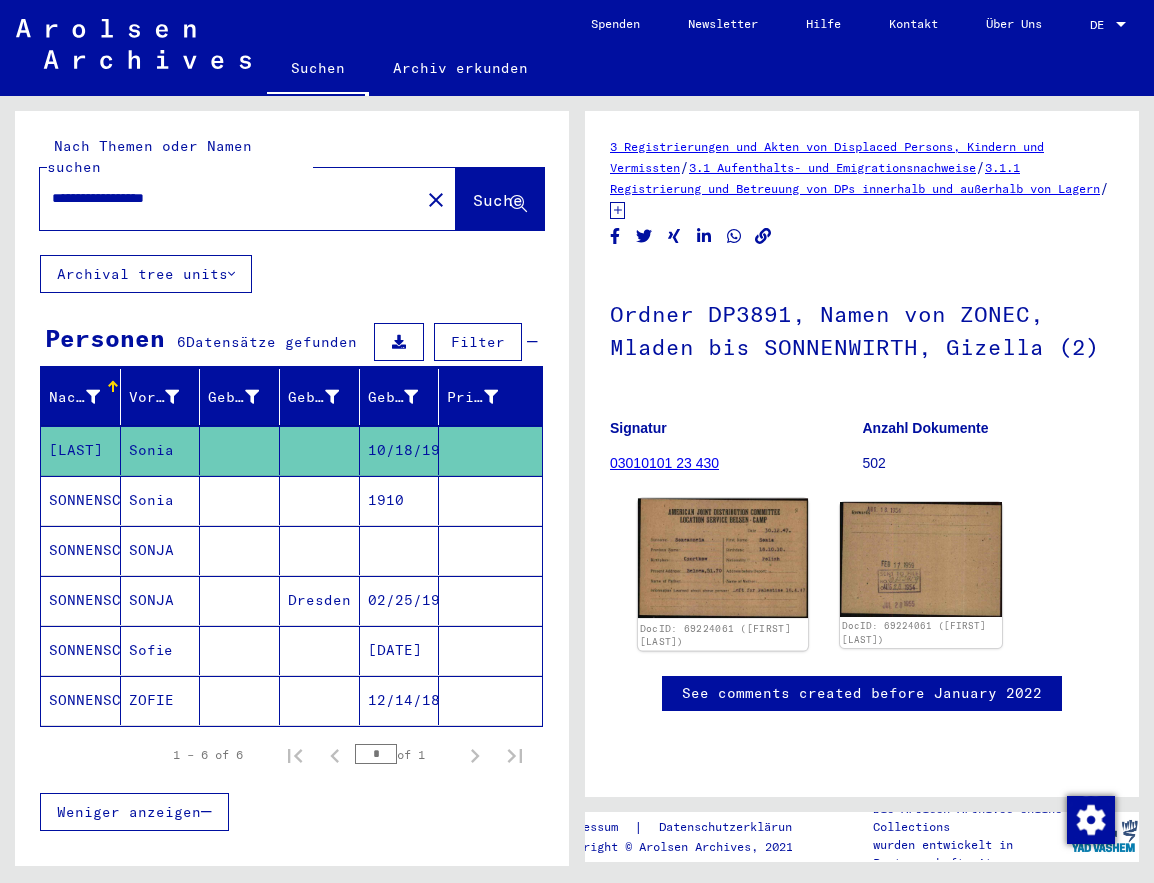 click 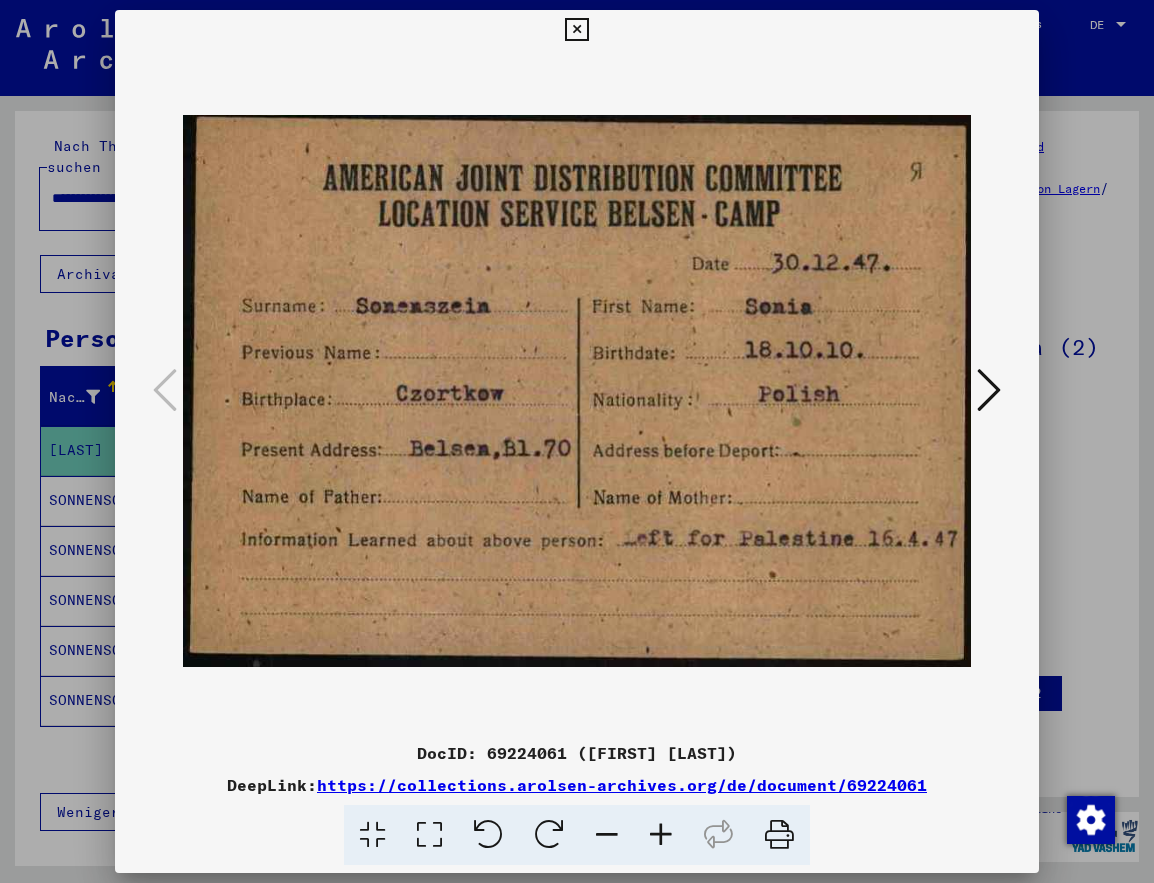 click at bounding box center [576, 30] 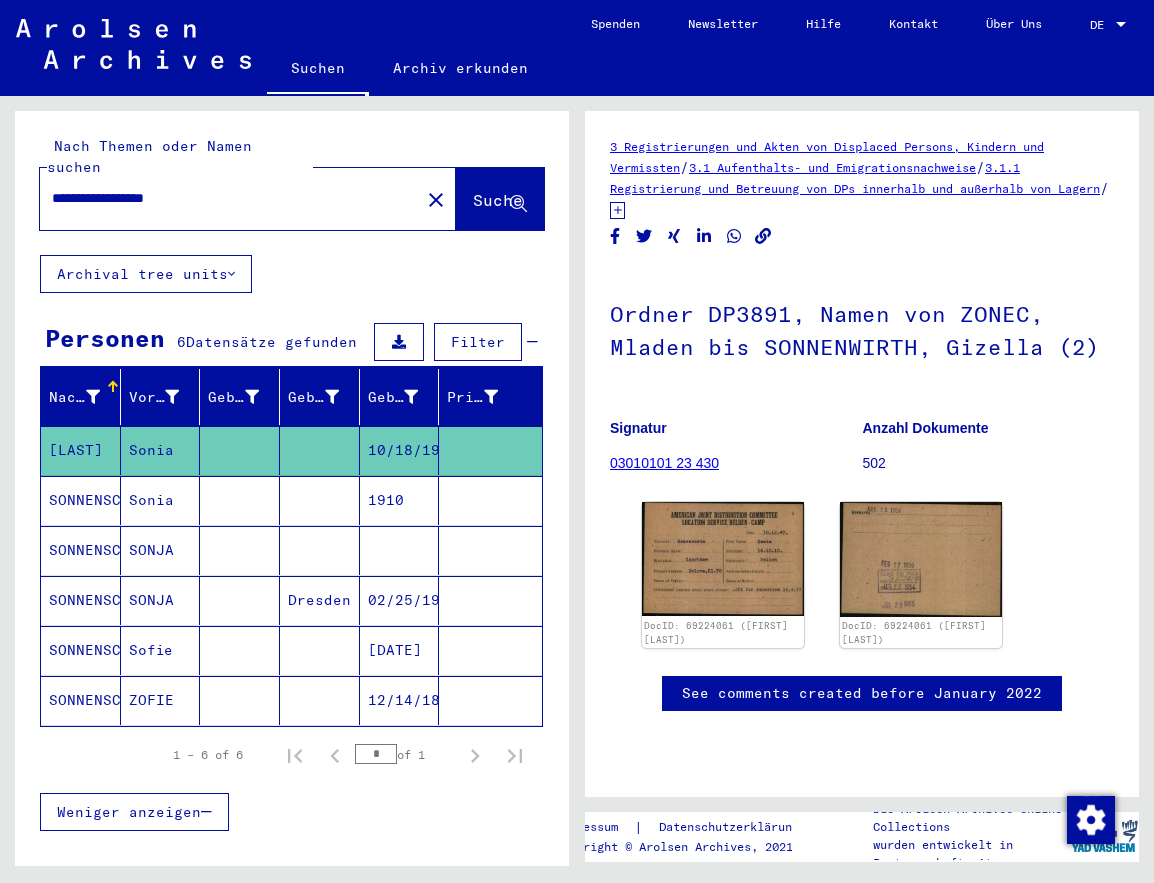 click on "SONNENSCHEIN" at bounding box center [81, 600] 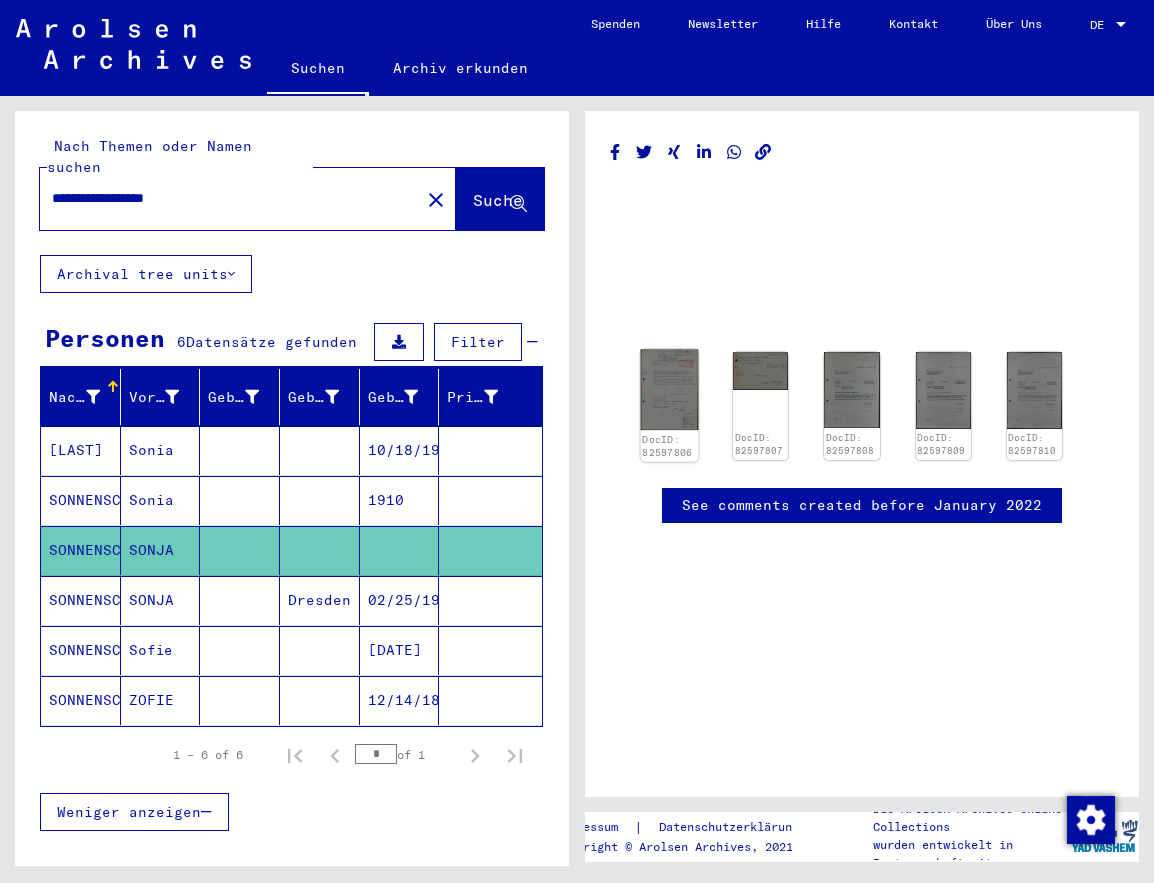 click 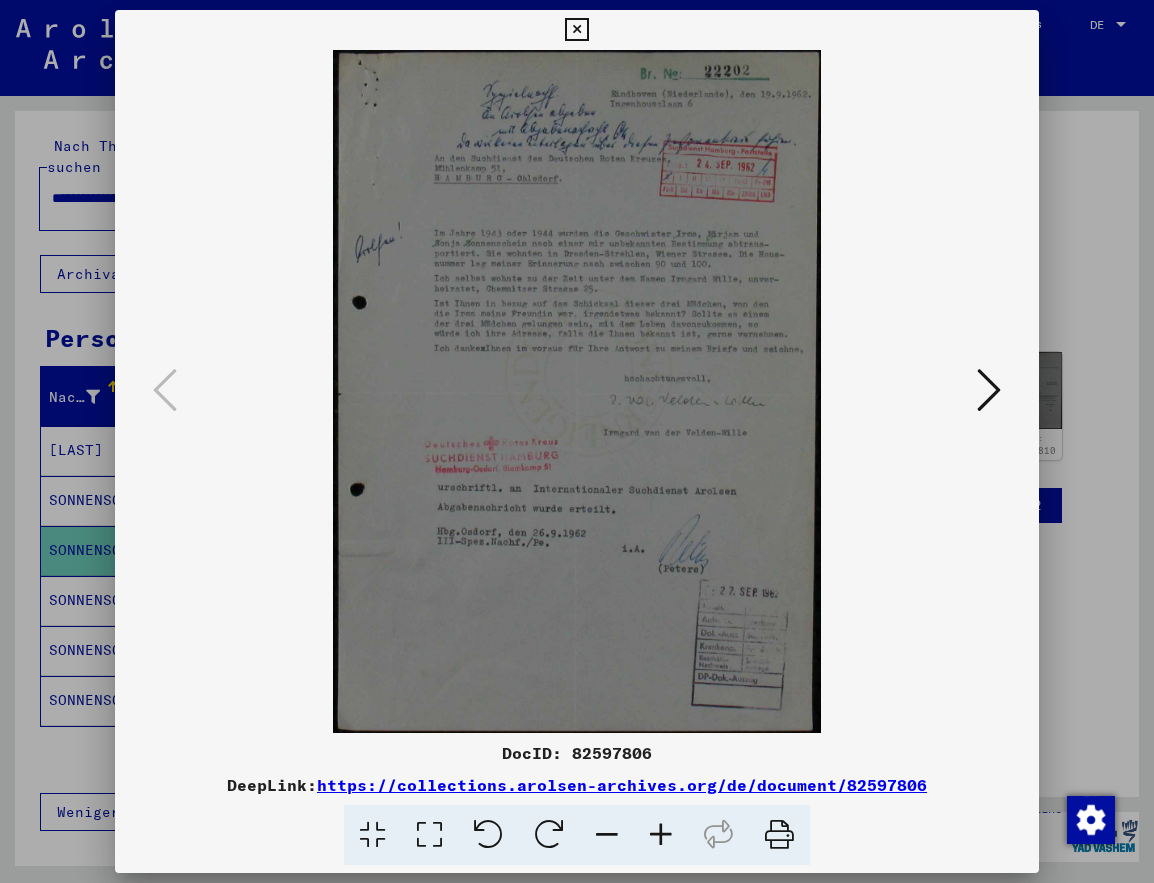 click at bounding box center [576, 30] 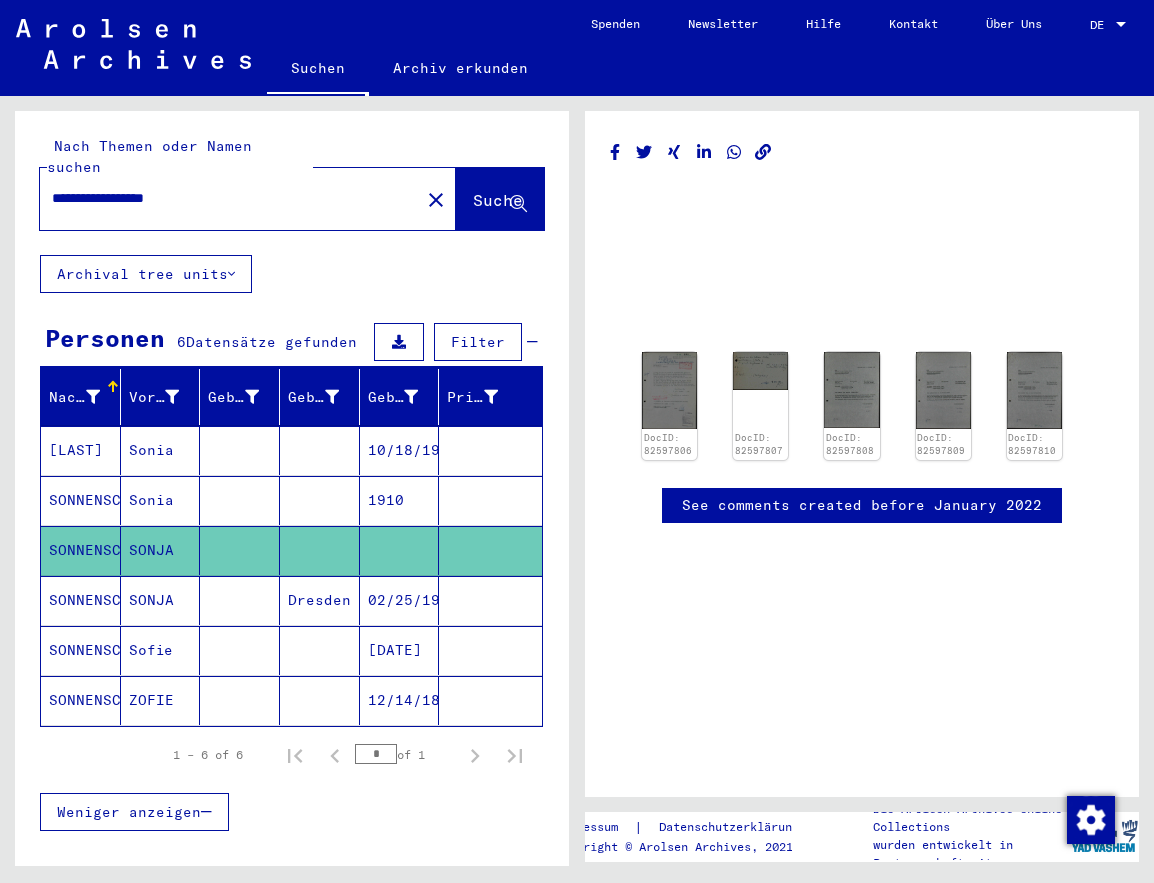 click on "SONNENSCHEIN" at bounding box center [81, 650] 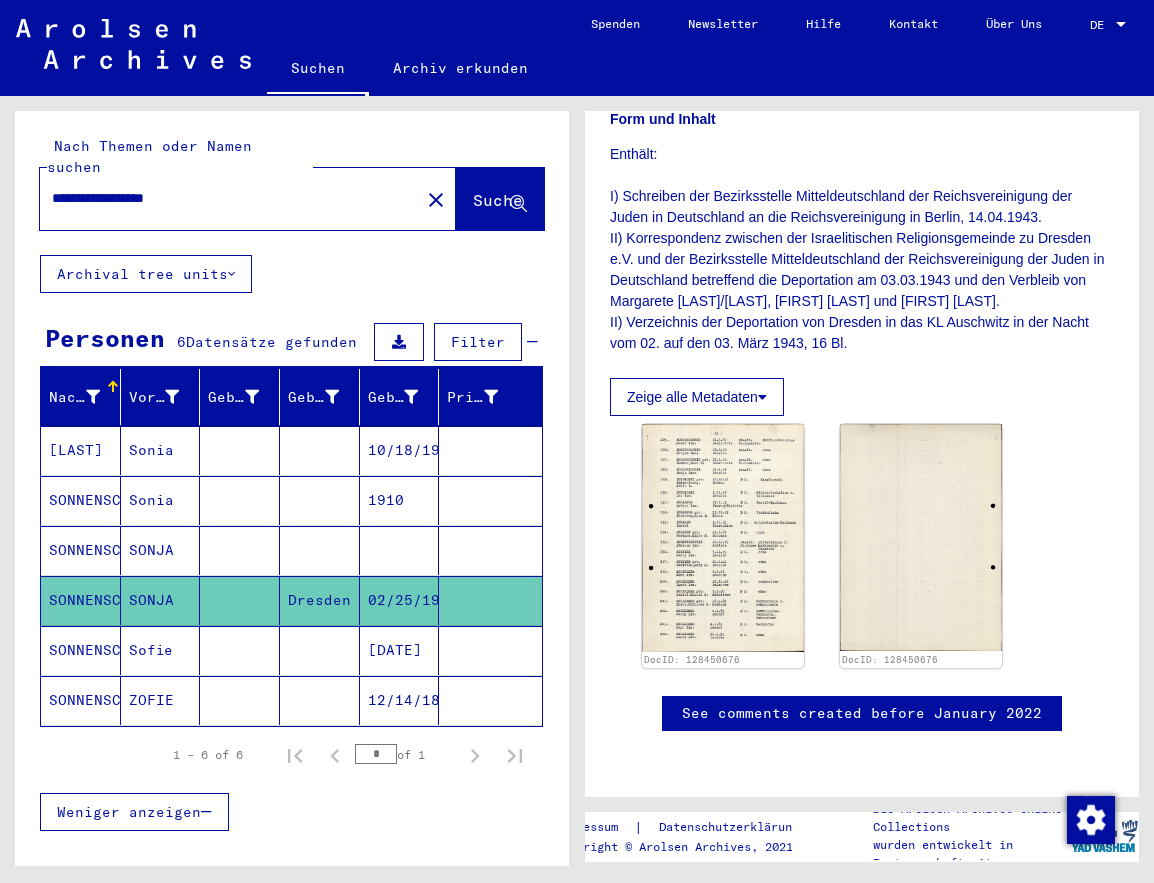 scroll, scrollTop: 864, scrollLeft: 0, axis: vertical 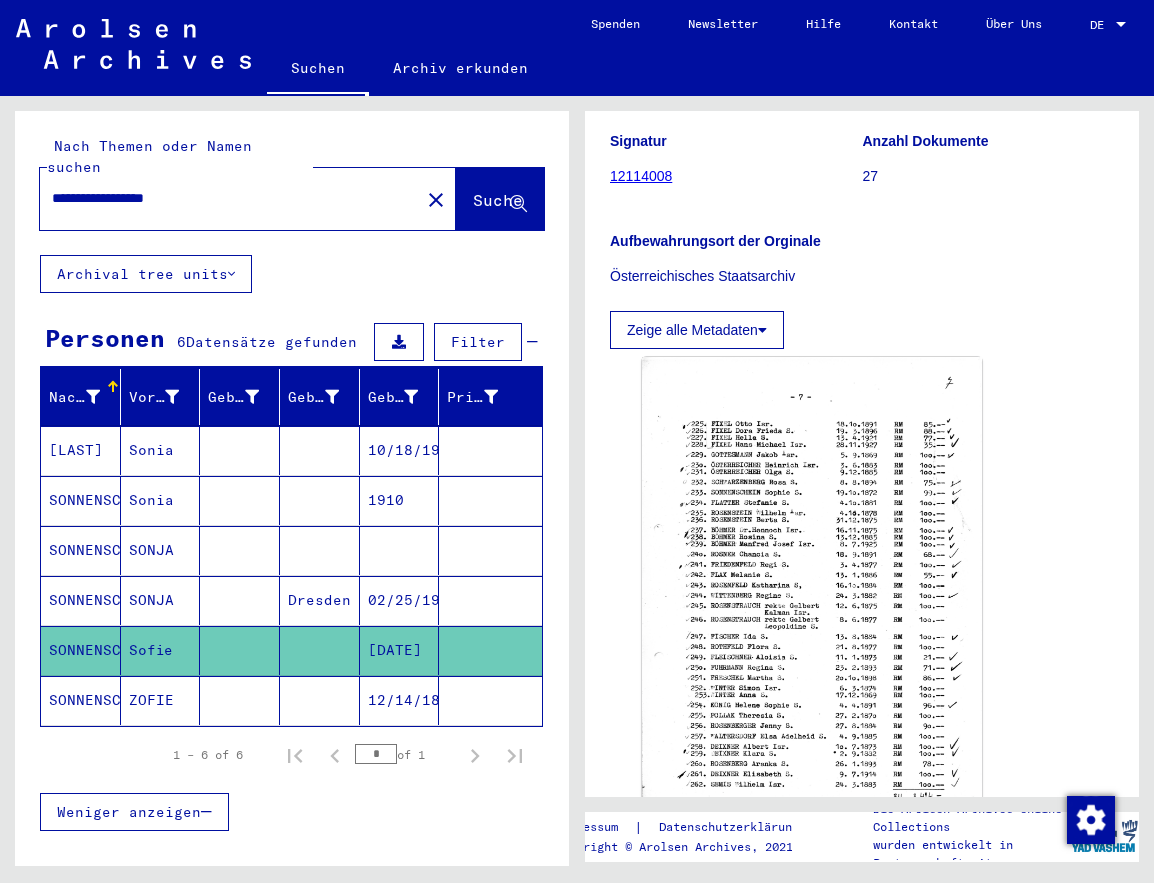 click on "SONNENSCHEINOVA" 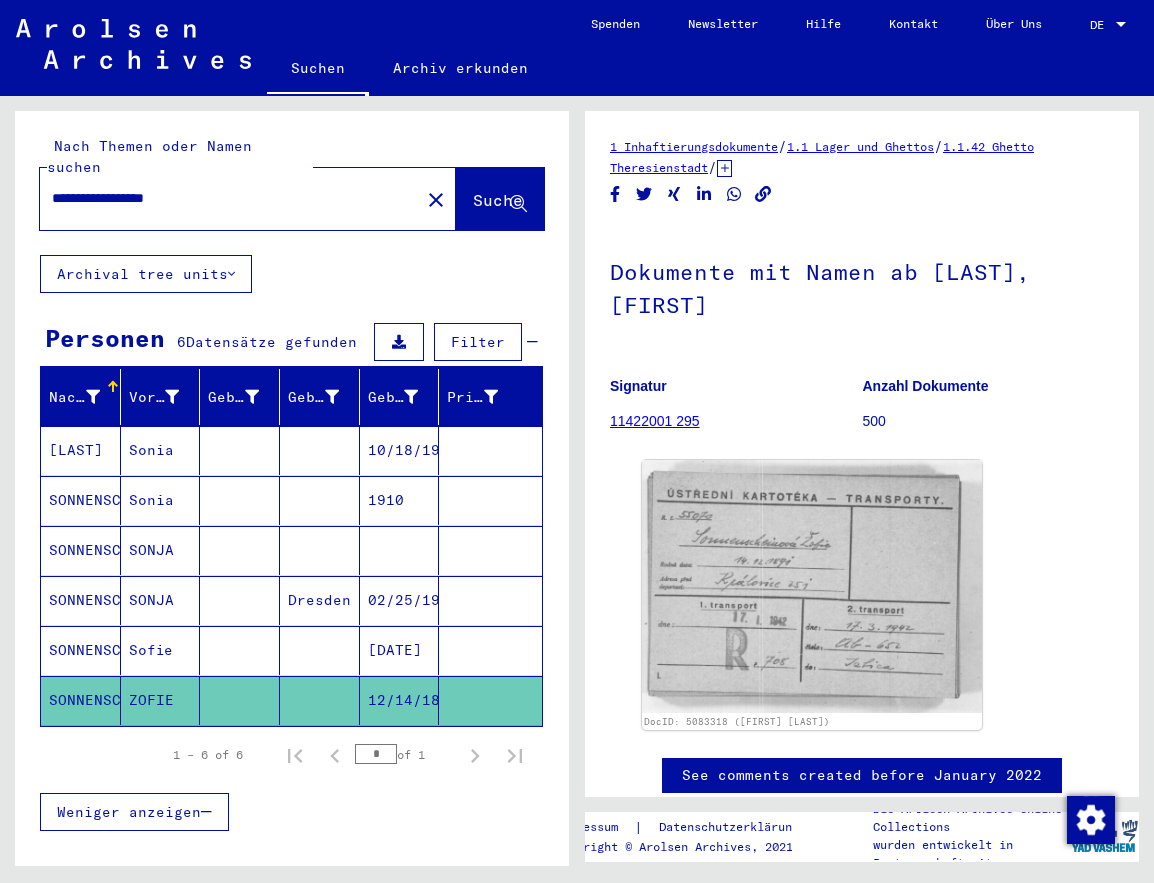 scroll, scrollTop: 0, scrollLeft: 0, axis: both 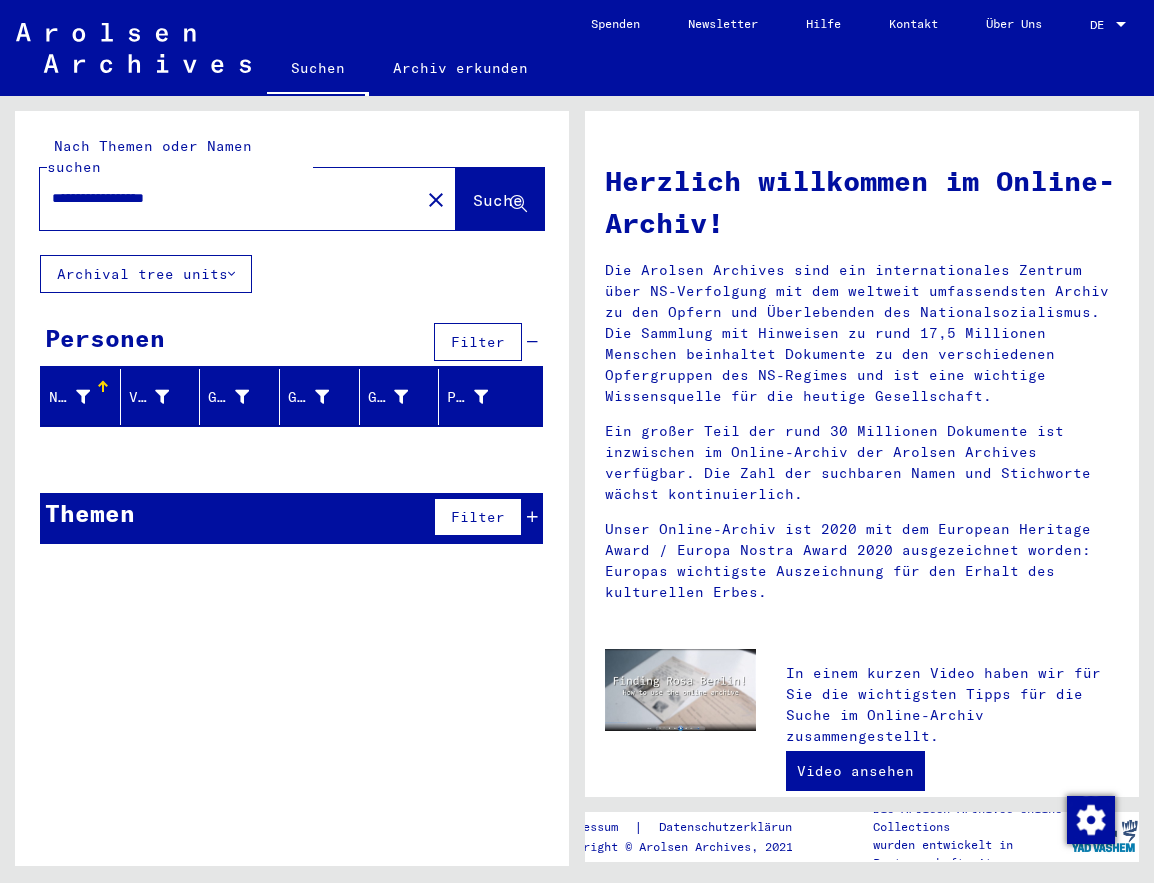 click at bounding box center [103, 387] 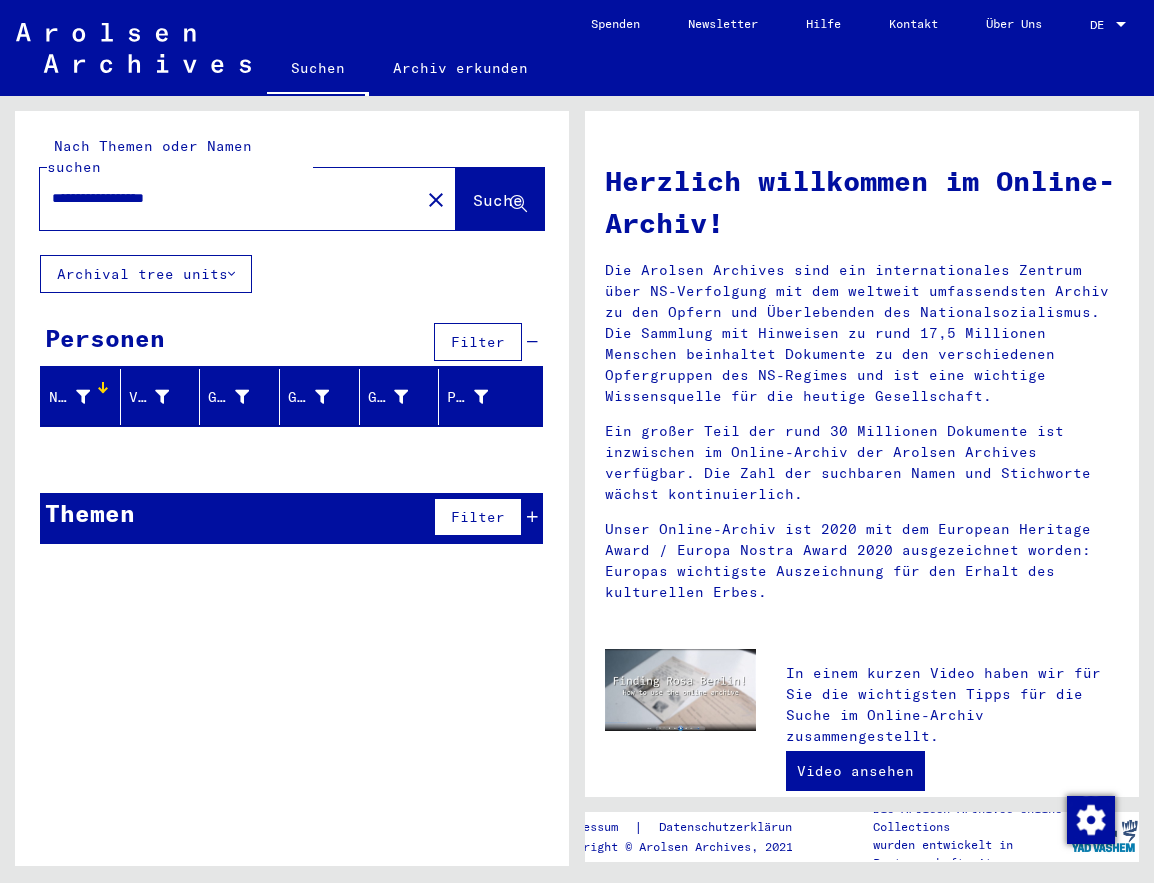 click on "Themen" at bounding box center (90, 513) 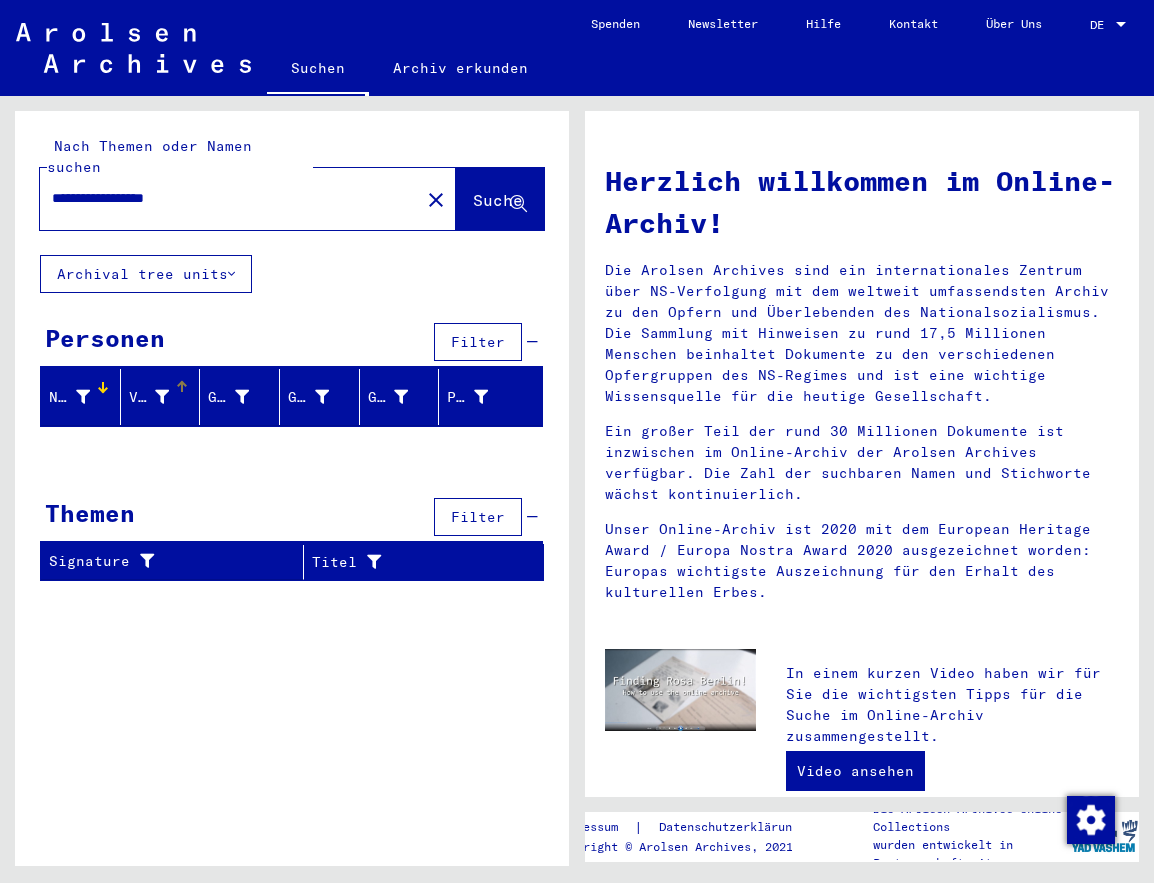 click on "Vorname" at bounding box center (149, 397) 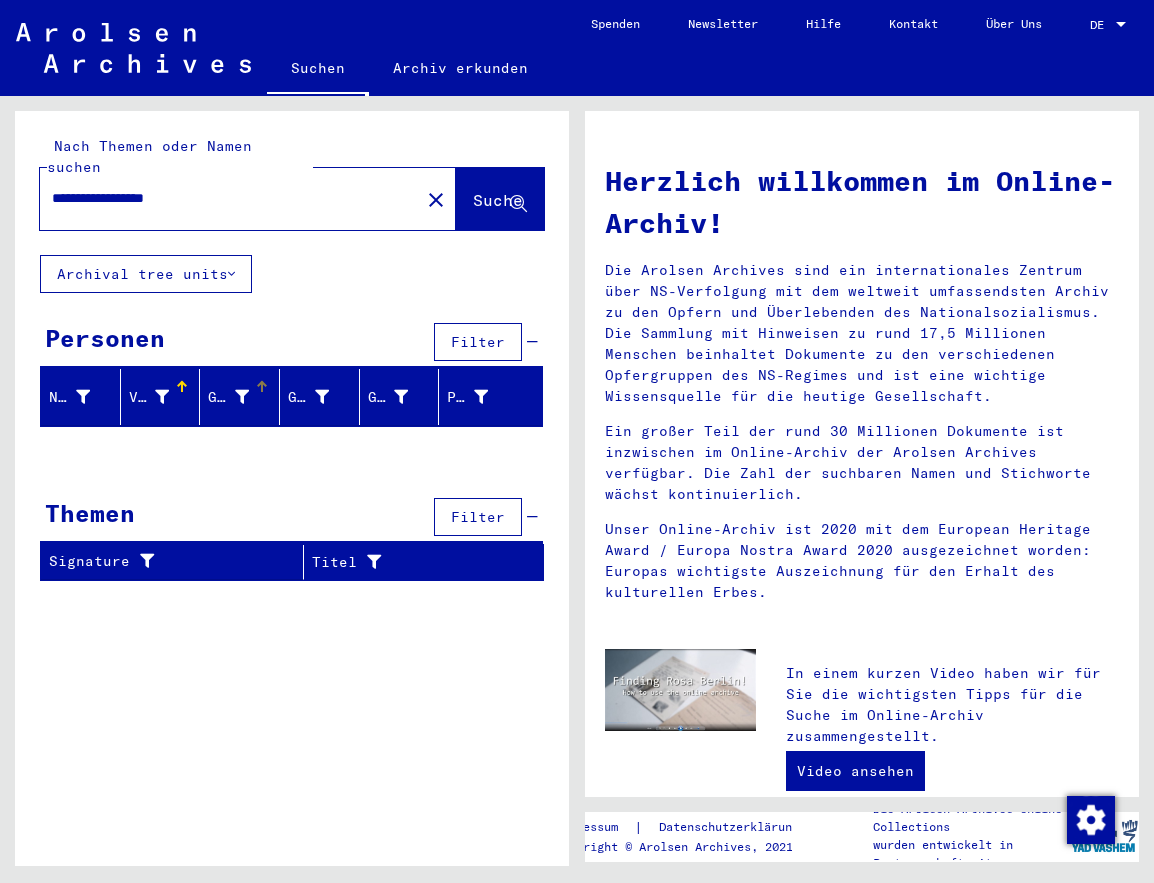 click on "Geburtsname" at bounding box center [228, 397] 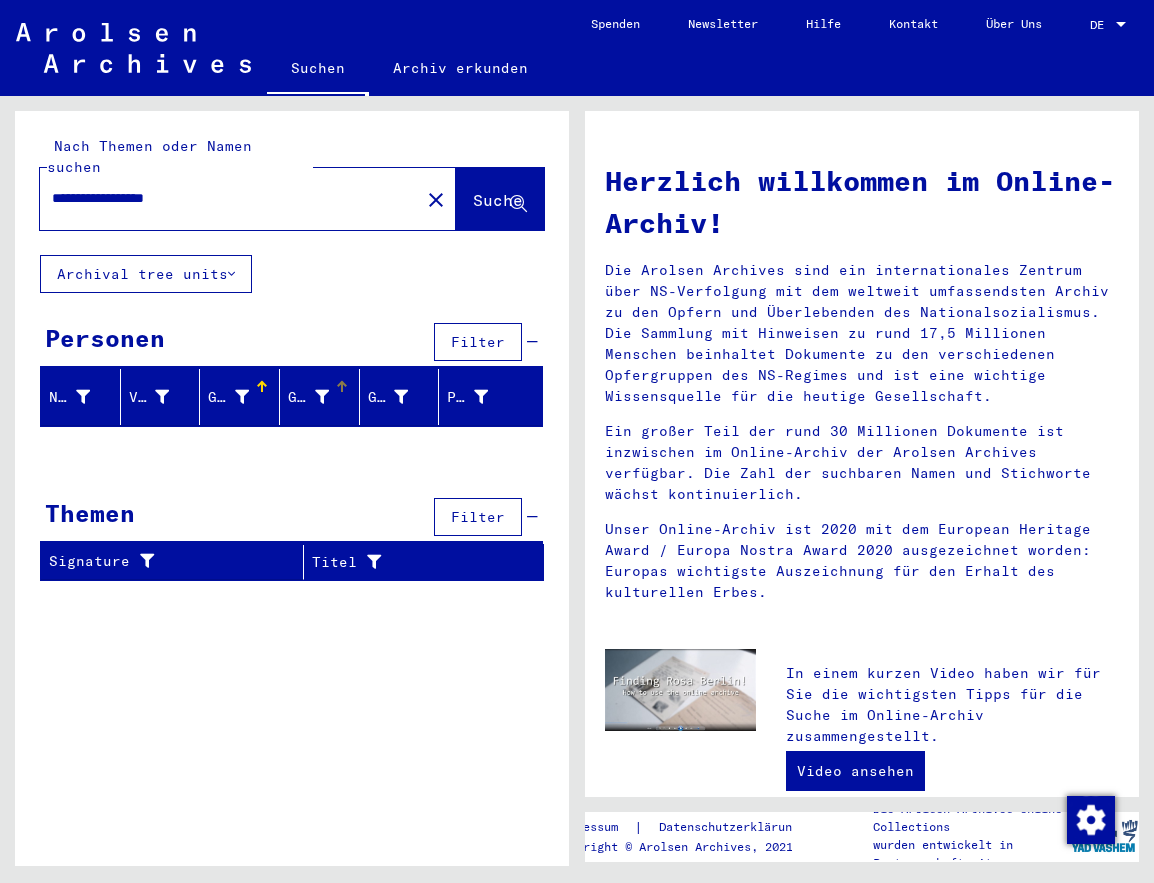 click at bounding box center [322, 397] 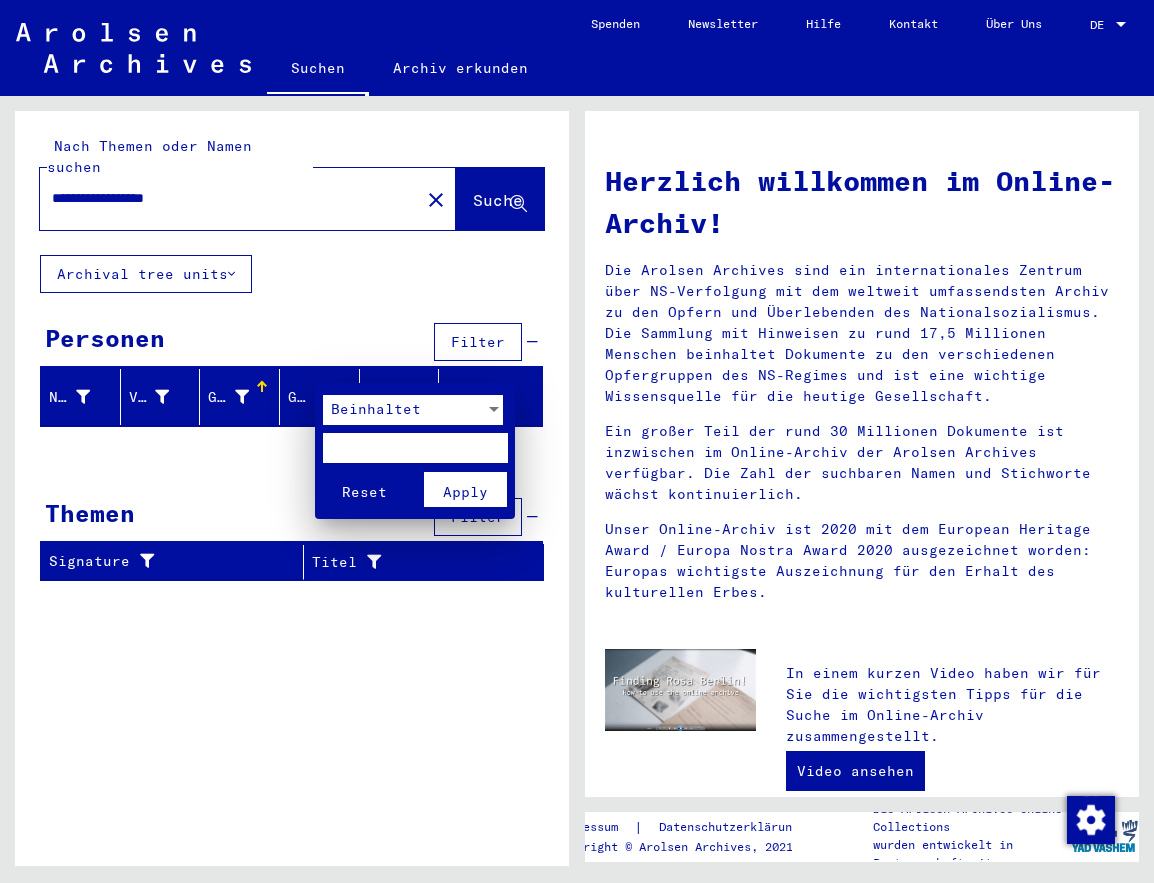 click at bounding box center [577, 441] 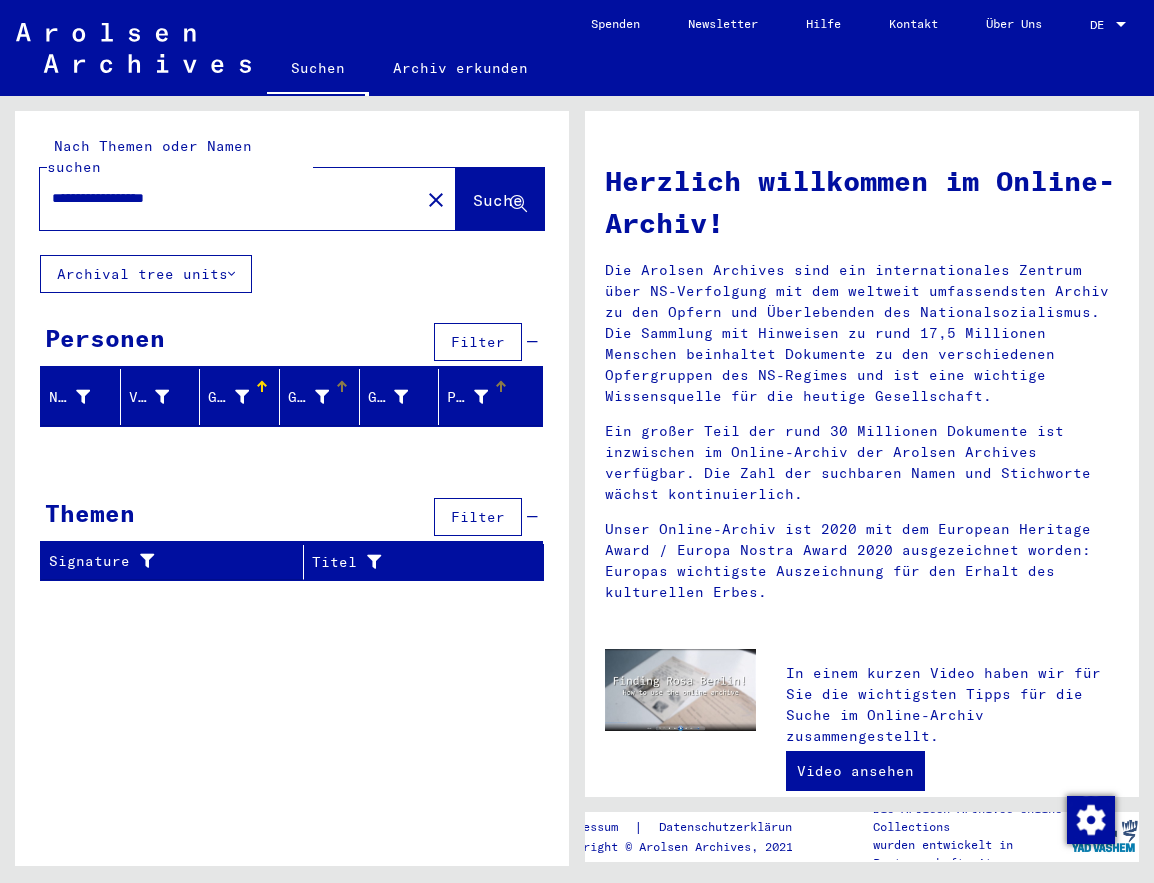 drag, startPoint x: 465, startPoint y: 371, endPoint x: 454, endPoint y: 362, distance: 14.21267 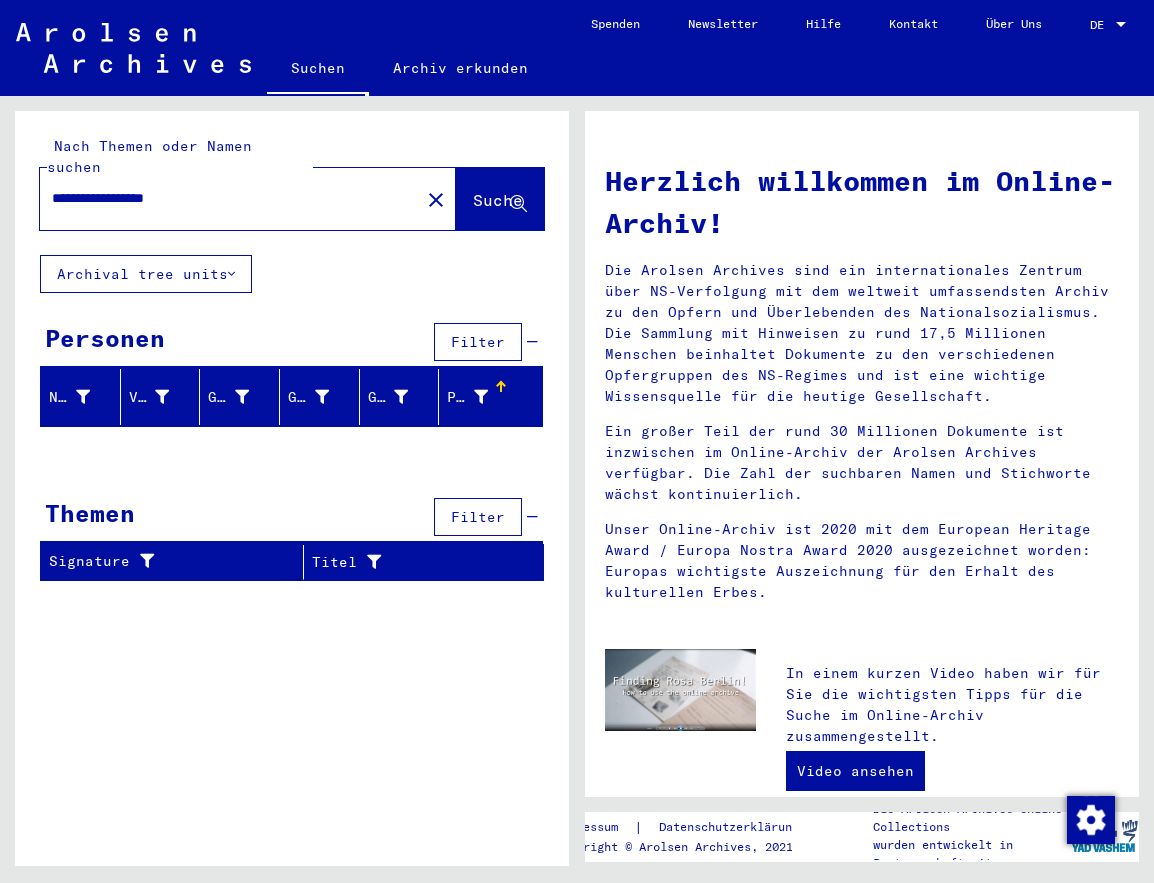 drag, startPoint x: 183, startPoint y: 174, endPoint x: 154, endPoint y: 181, distance: 29.832869 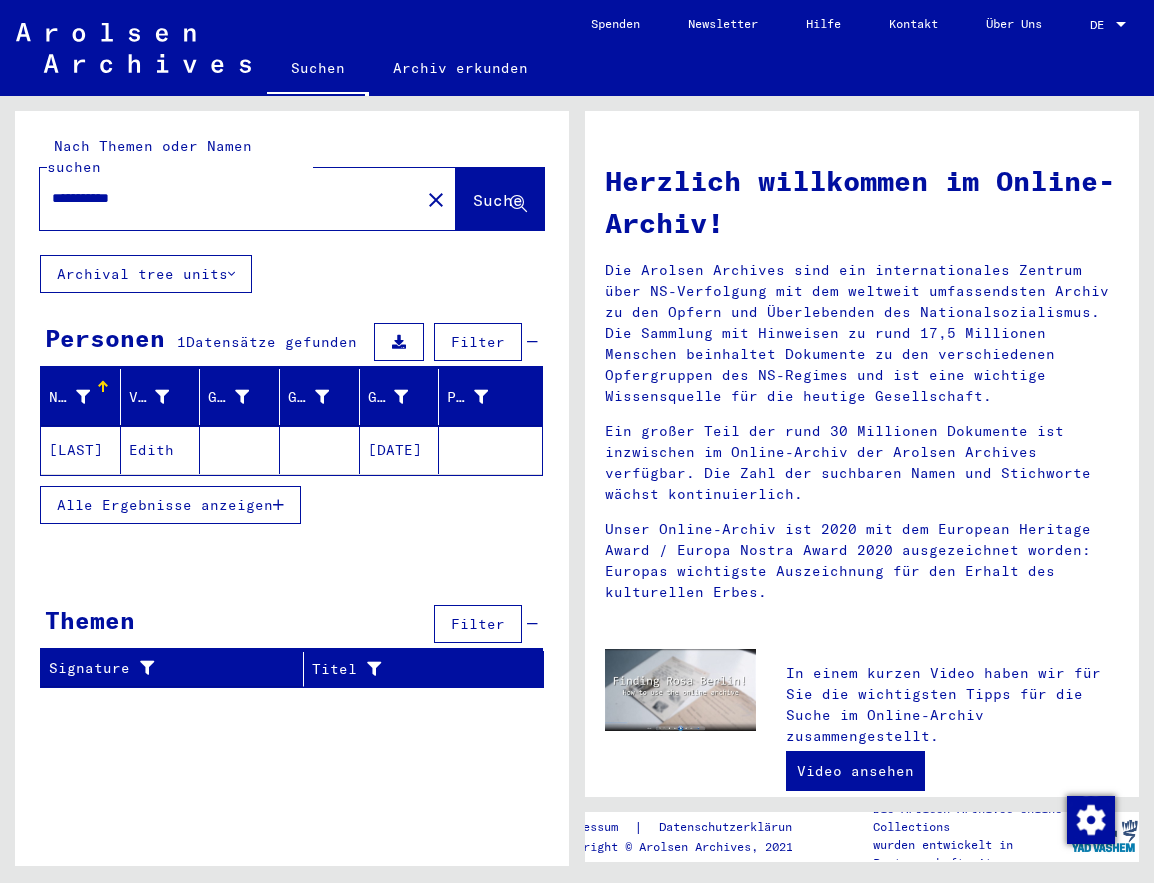 click on "[LAST]" 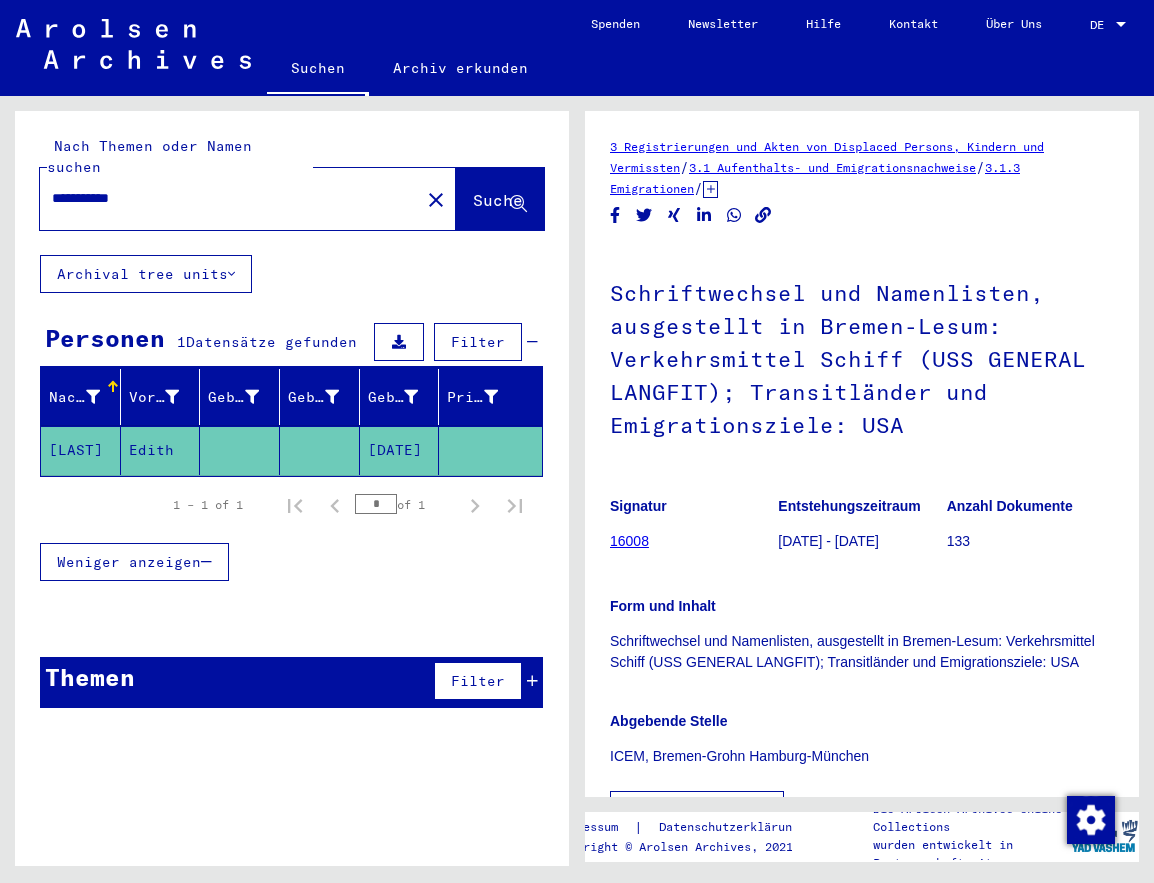 scroll, scrollTop: 0, scrollLeft: 0, axis: both 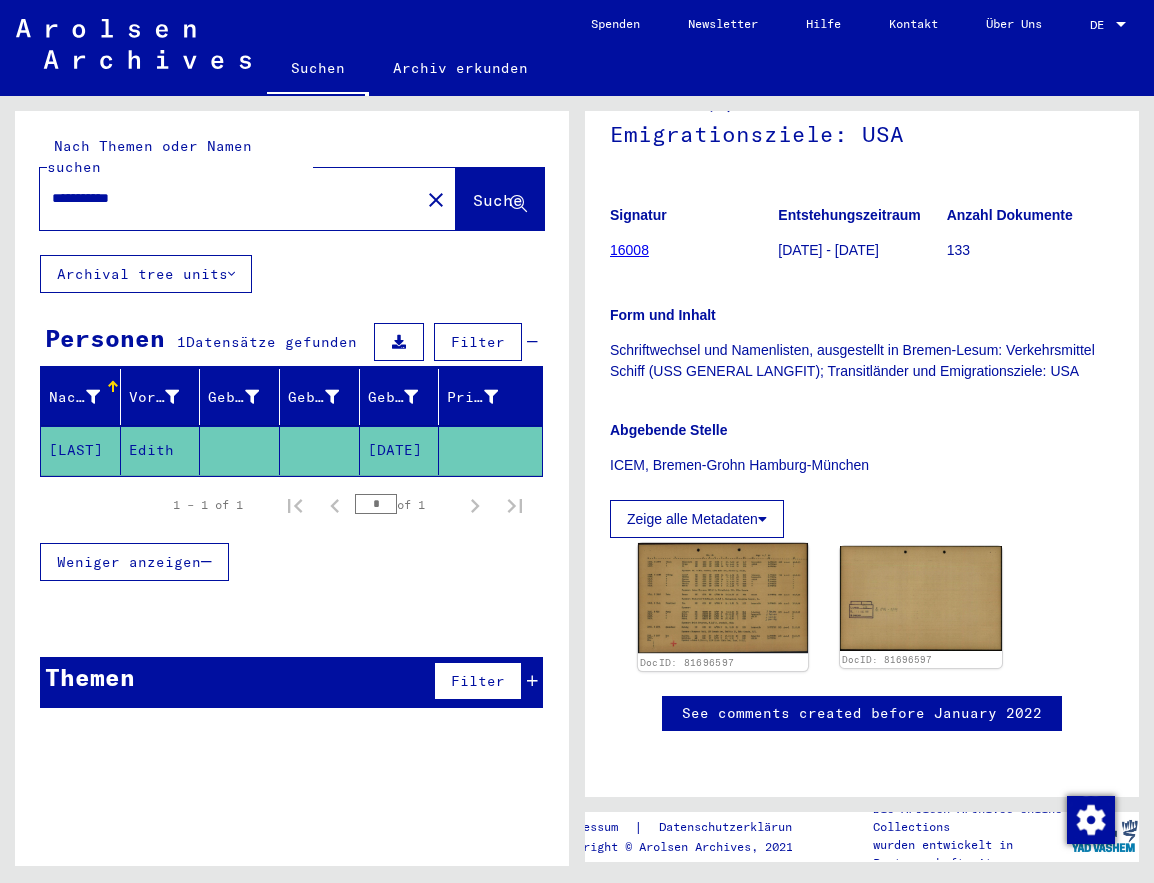 click 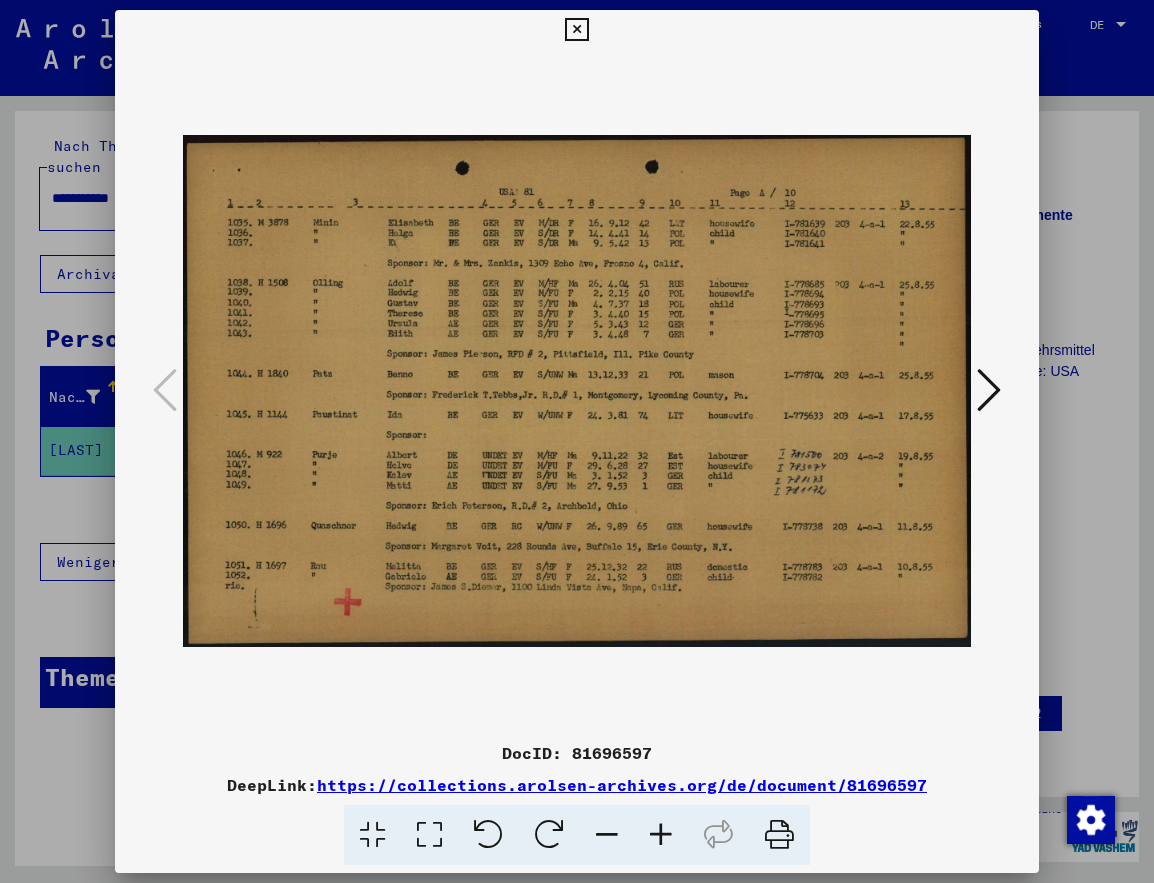 scroll, scrollTop: 0, scrollLeft: 0, axis: both 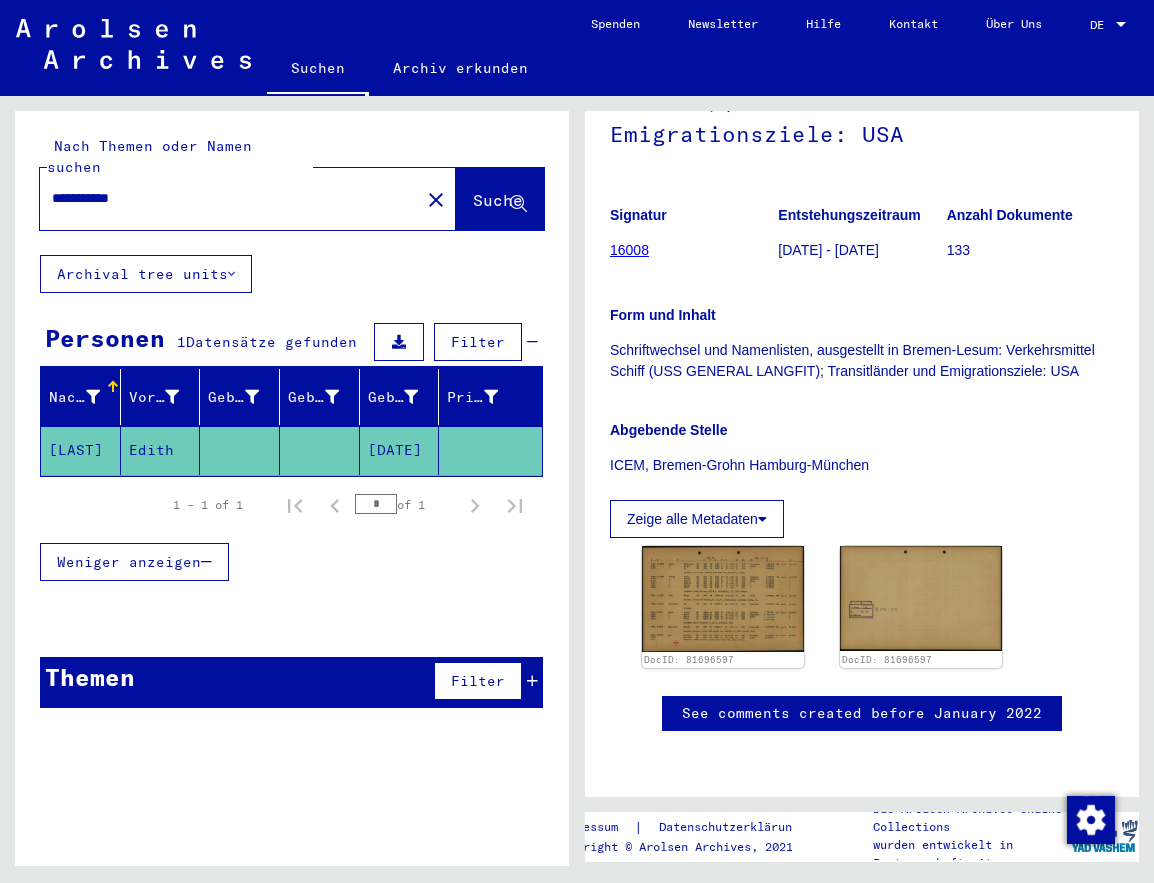 drag, startPoint x: 94, startPoint y: 178, endPoint x: 47, endPoint y: 179, distance: 47.010635 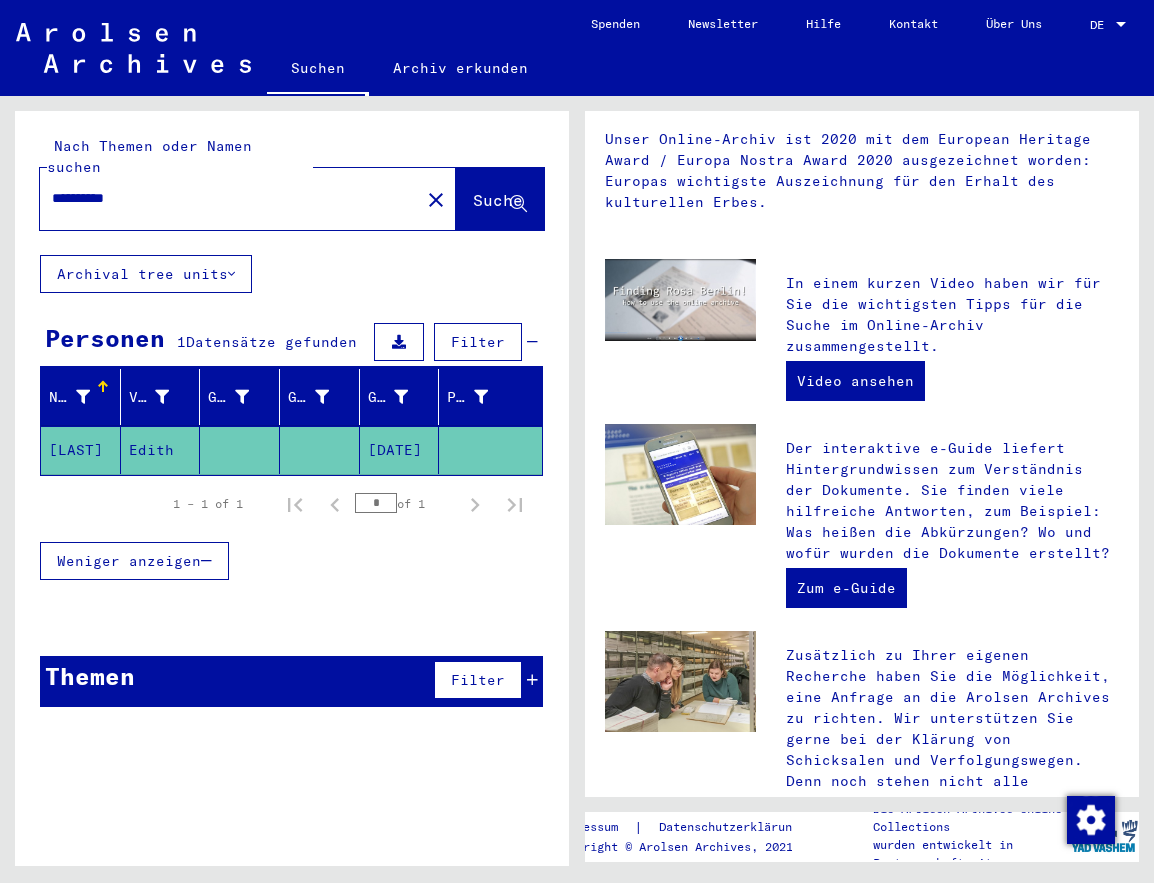 scroll, scrollTop: 0, scrollLeft: 0, axis: both 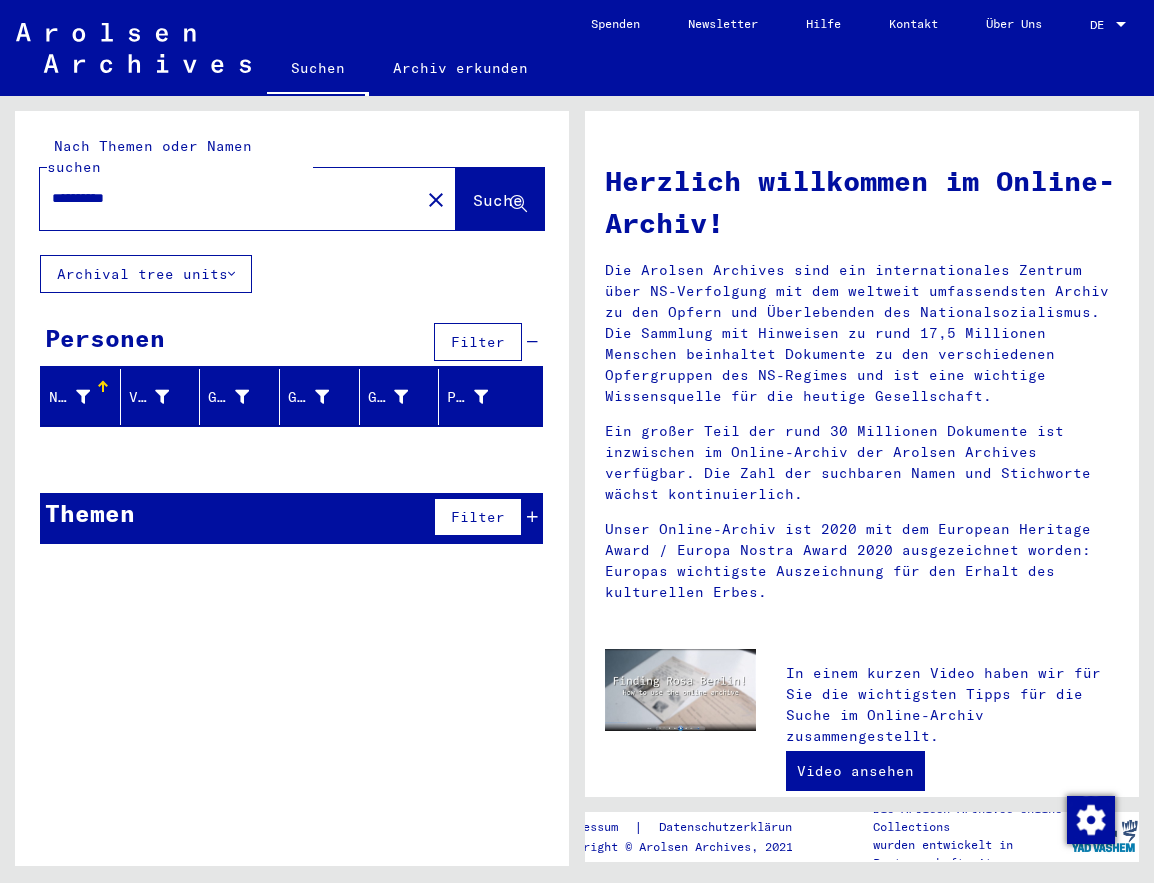 click on "Themen  Filter" at bounding box center (291, 518) 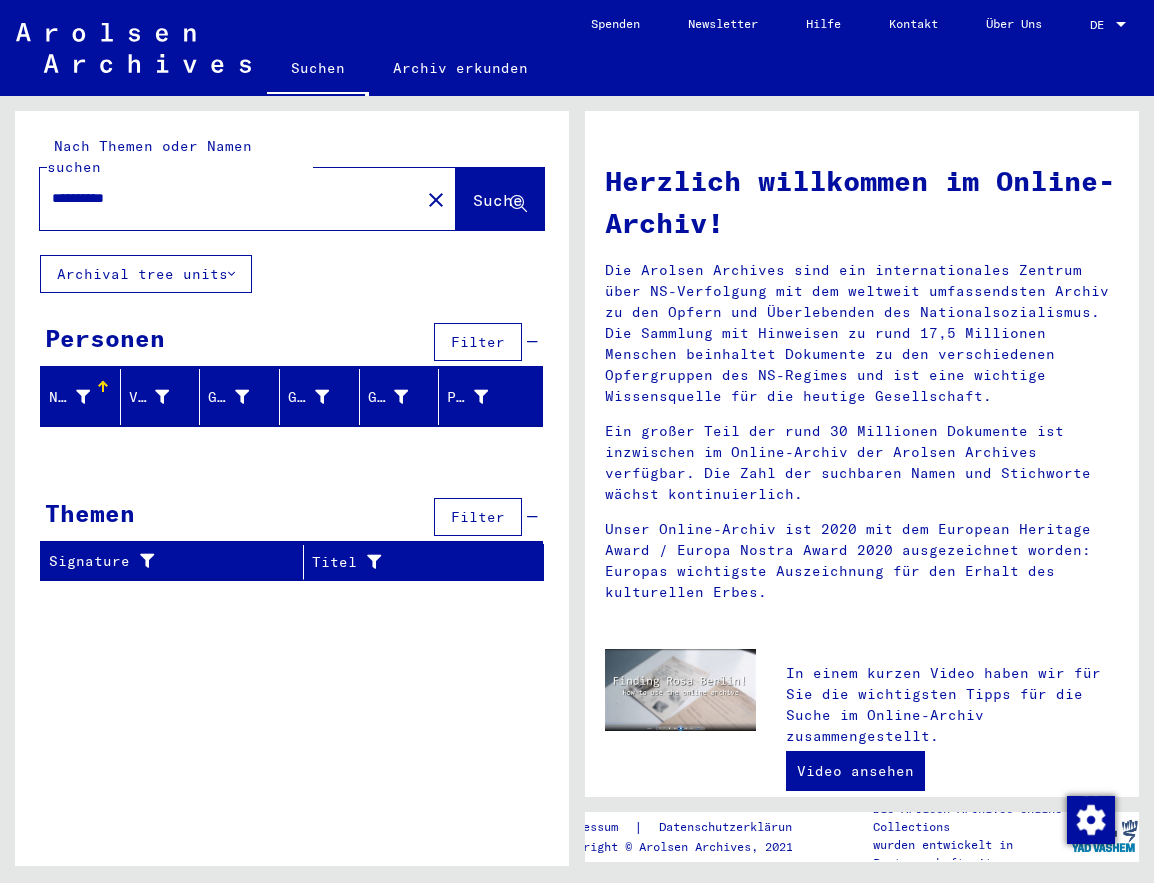 click at bounding box center [83, 397] 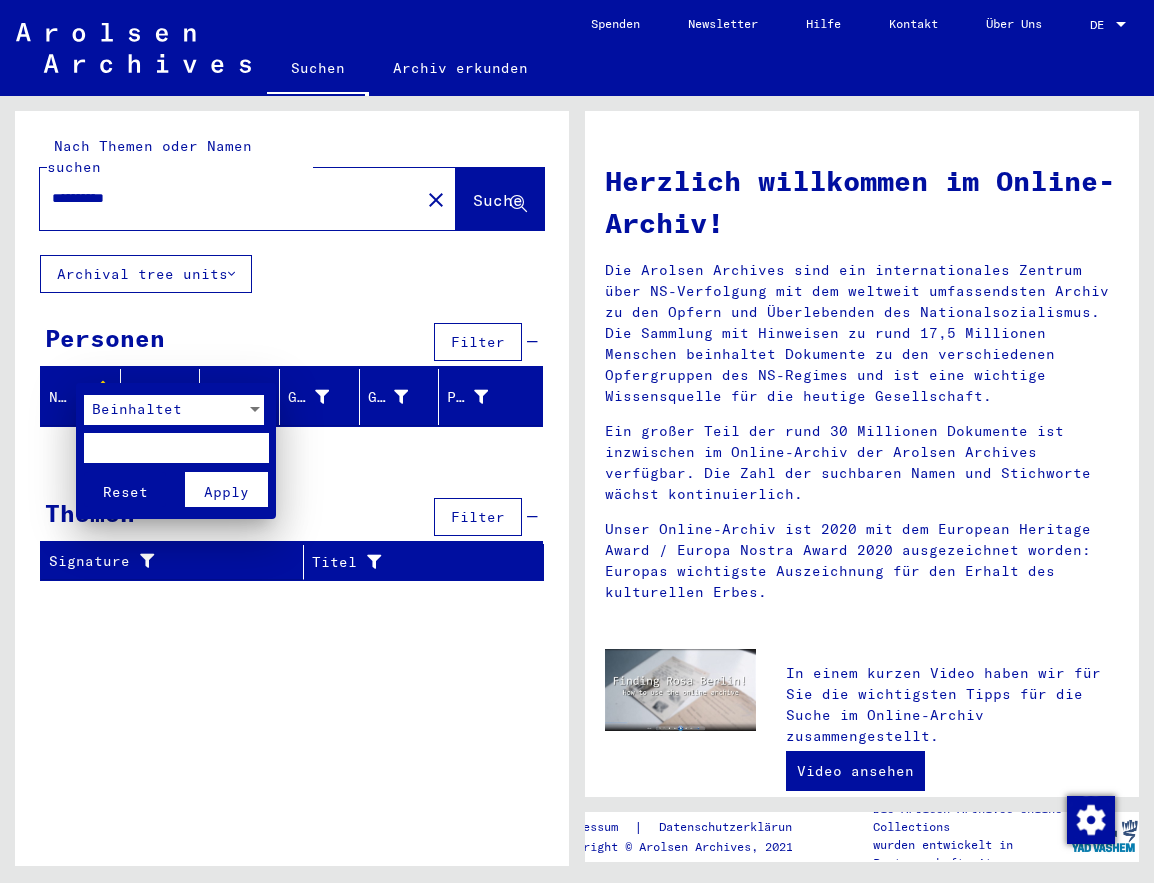 click at bounding box center (577, 441) 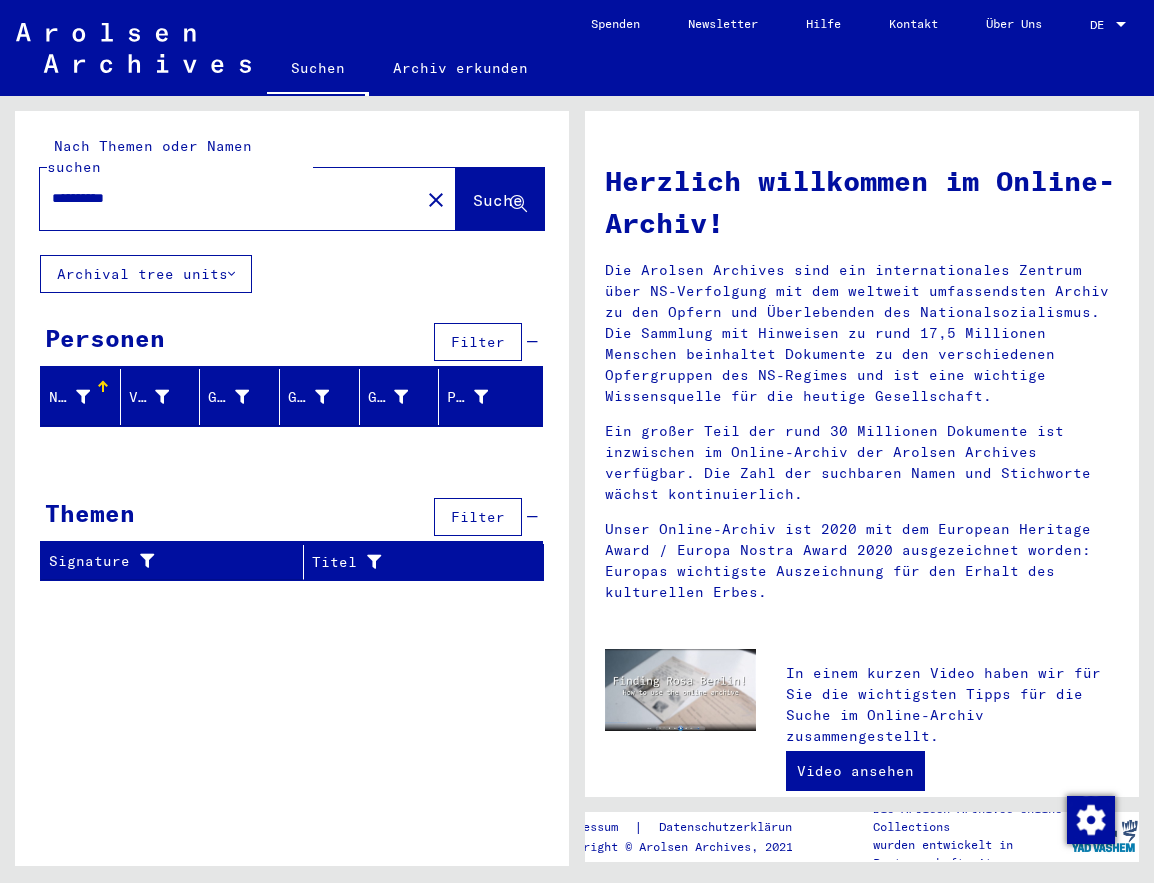 scroll, scrollTop: 0, scrollLeft: 0, axis: both 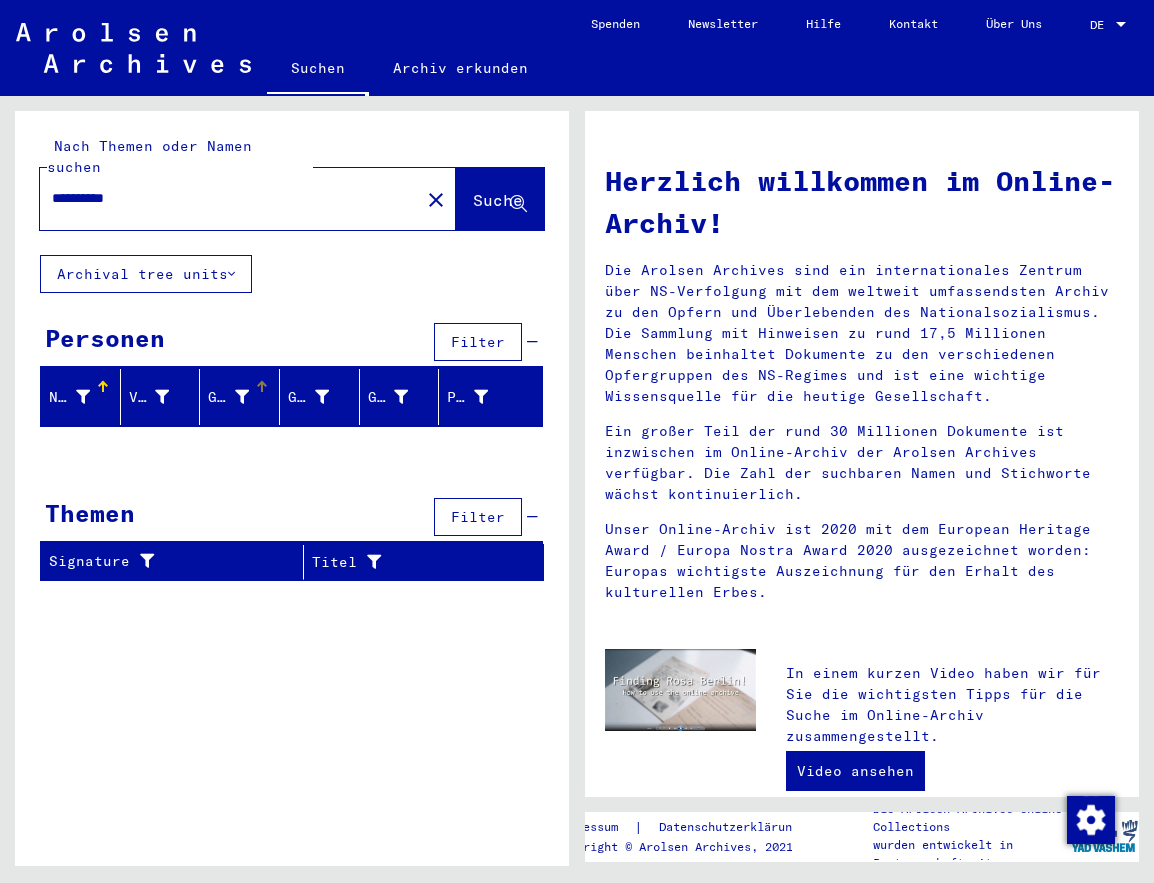 click on "Geburtsname" at bounding box center (228, 397) 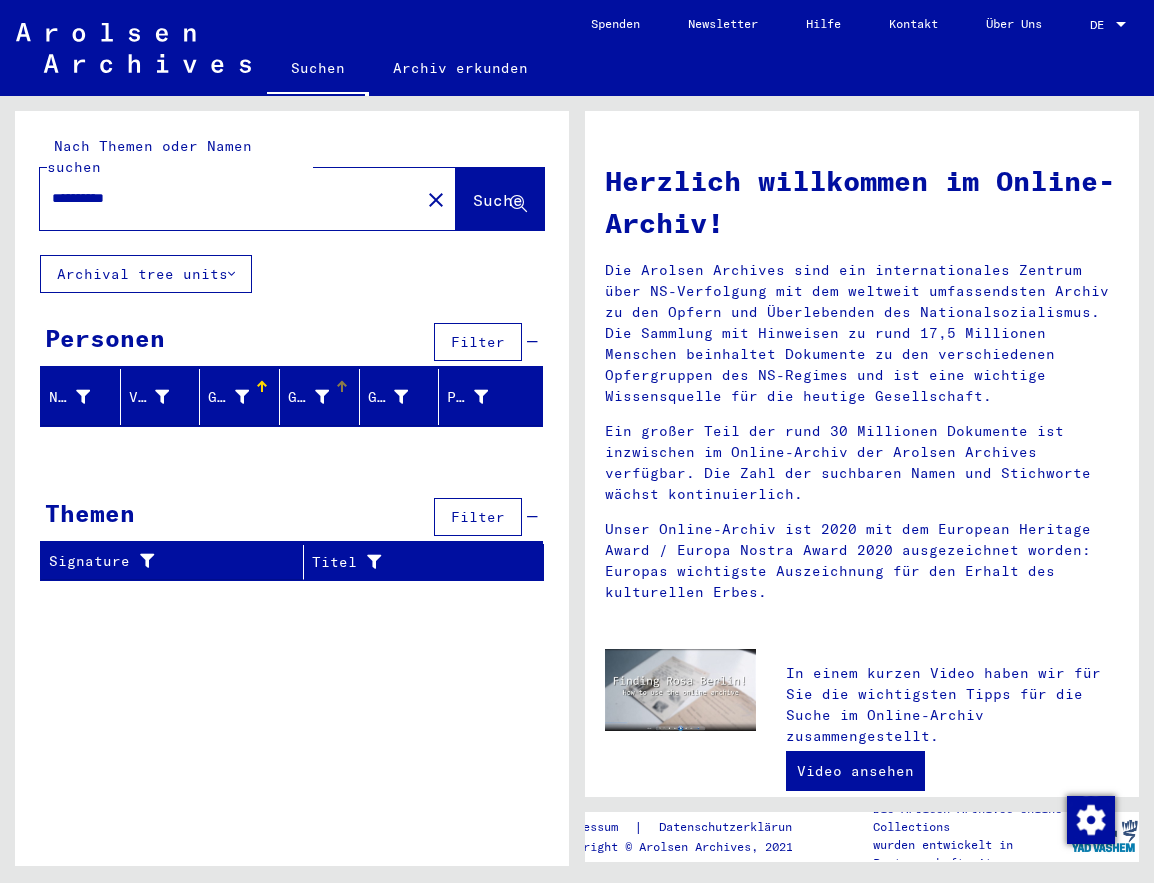click on "Geburt‏" at bounding box center [308, 397] 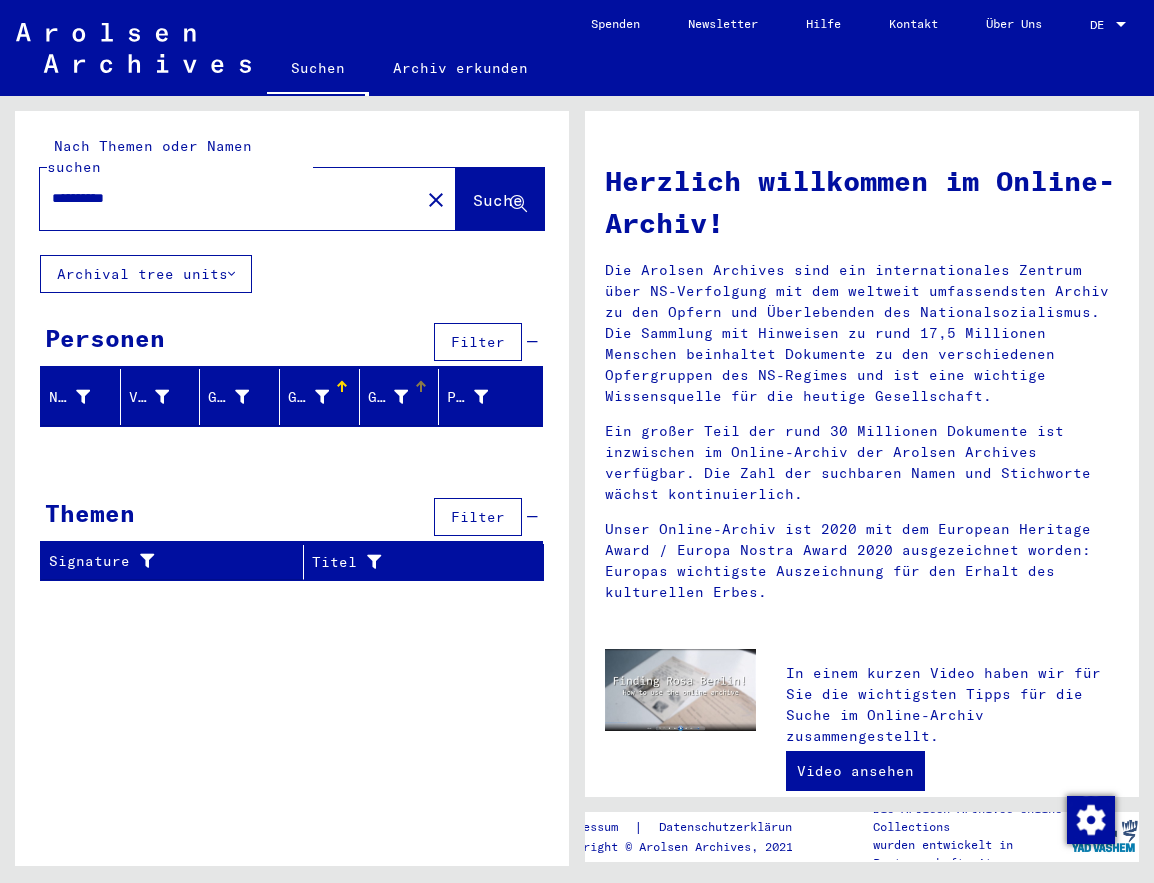 drag, startPoint x: 393, startPoint y: 375, endPoint x: 476, endPoint y: 377, distance: 83.02409 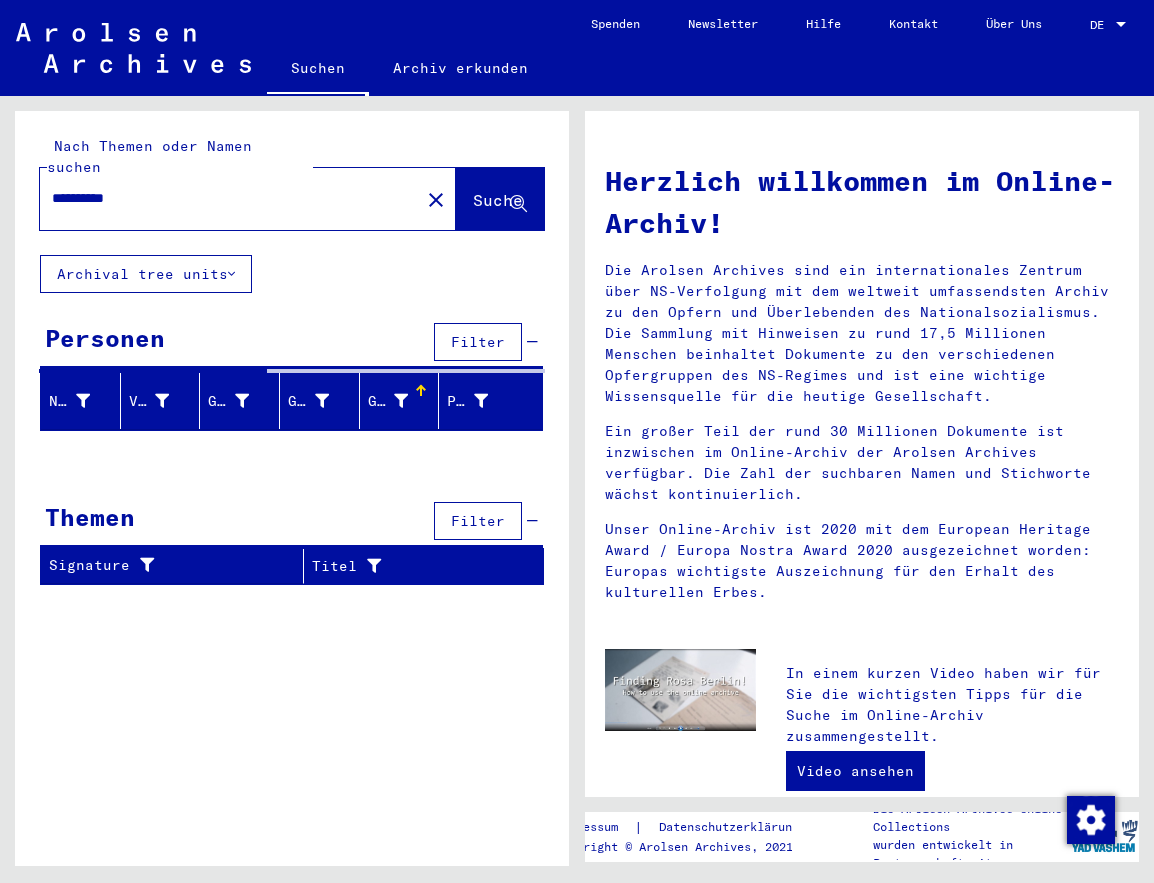 click at bounding box center [481, 401] 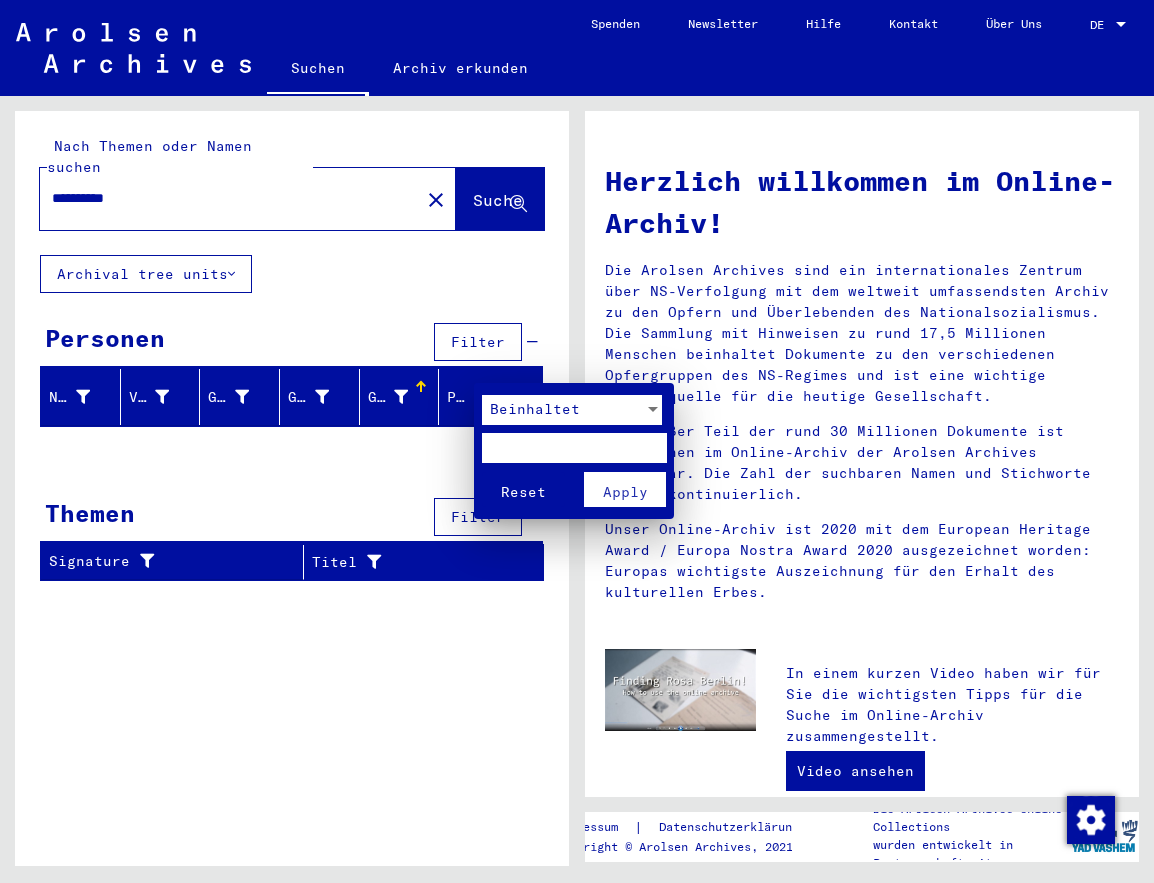 click at bounding box center (577, 441) 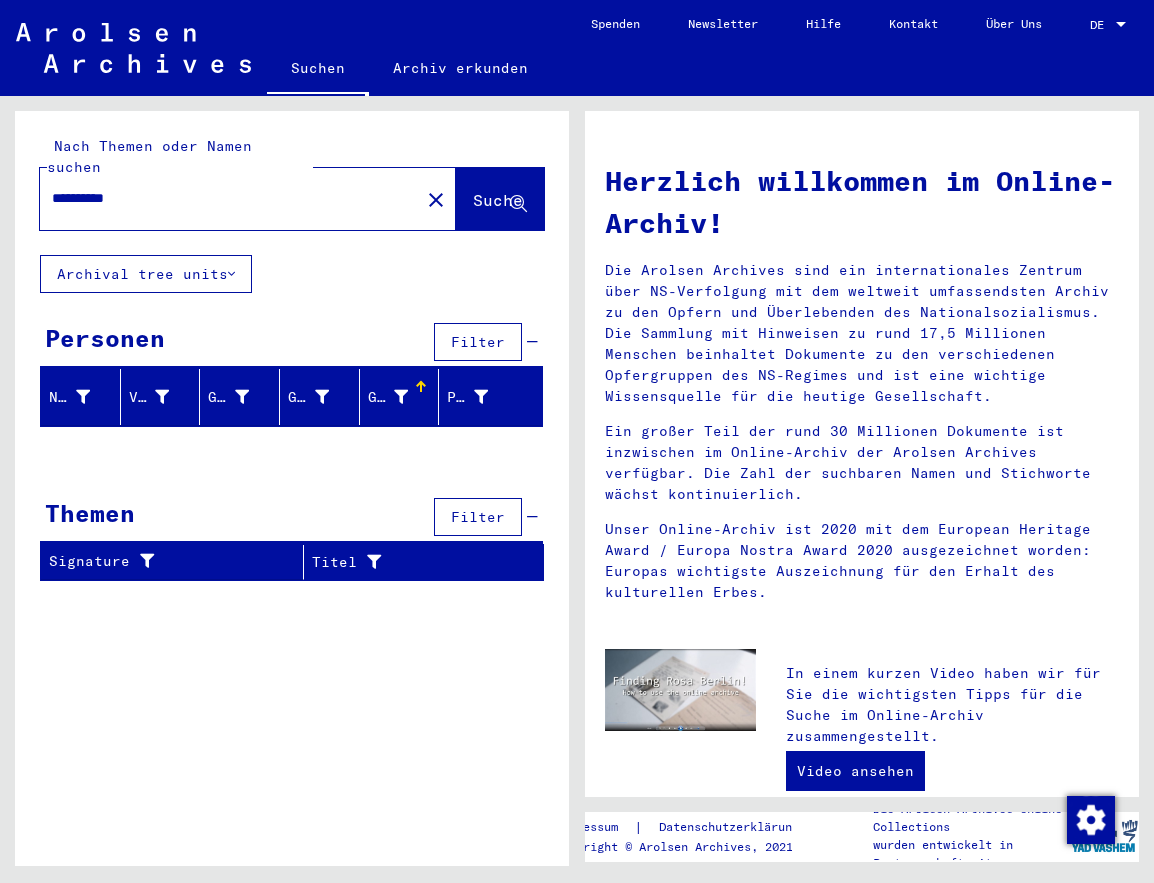 drag, startPoint x: 88, startPoint y: 179, endPoint x: 39, endPoint y: 181, distance: 49.0408 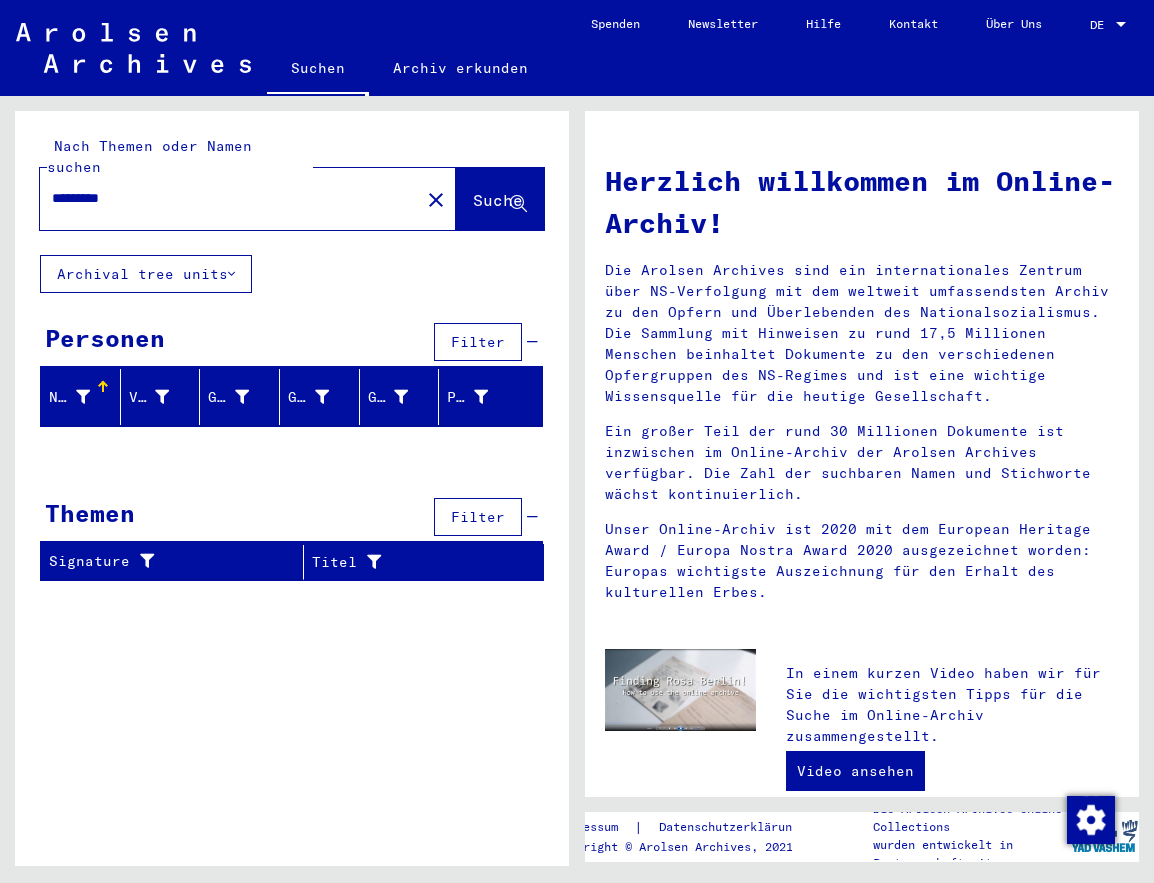 scroll, scrollTop: 1, scrollLeft: 3, axis: both 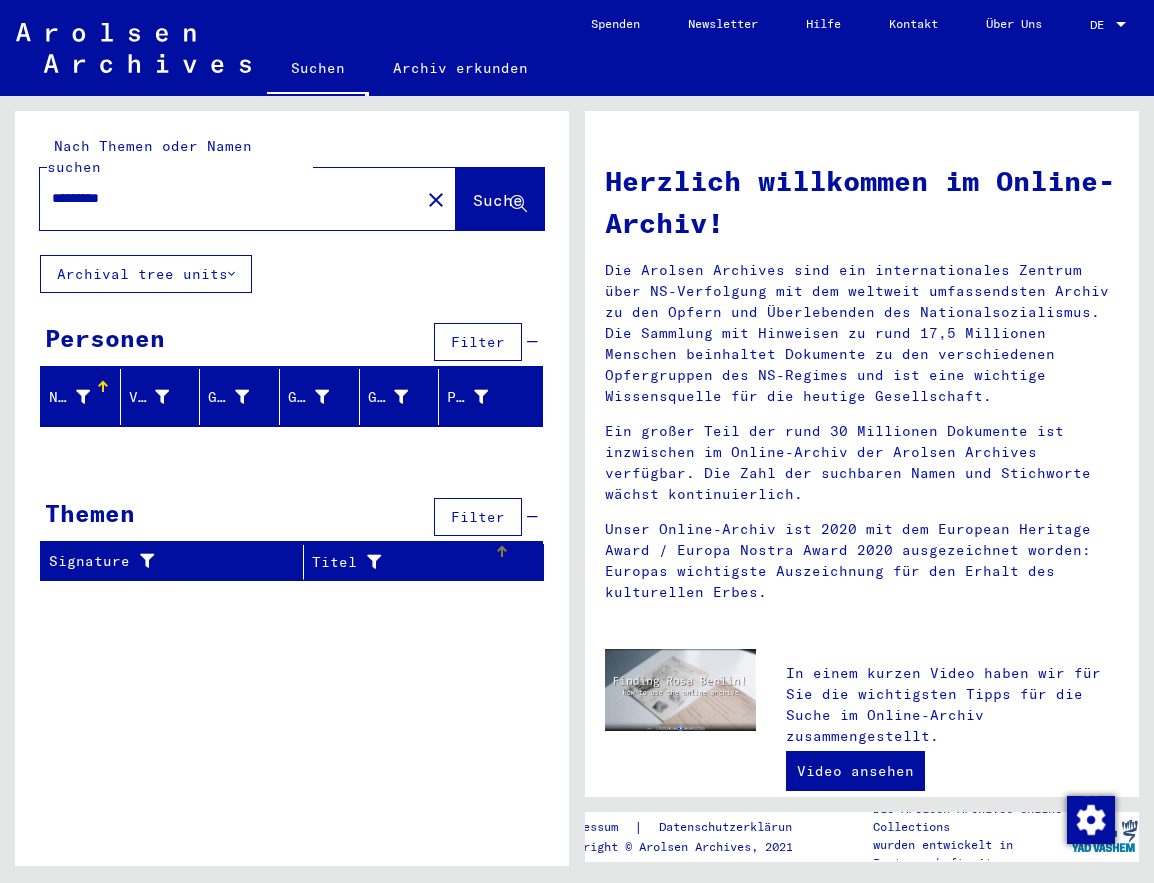 click on "Titel" at bounding box center (403, 562) 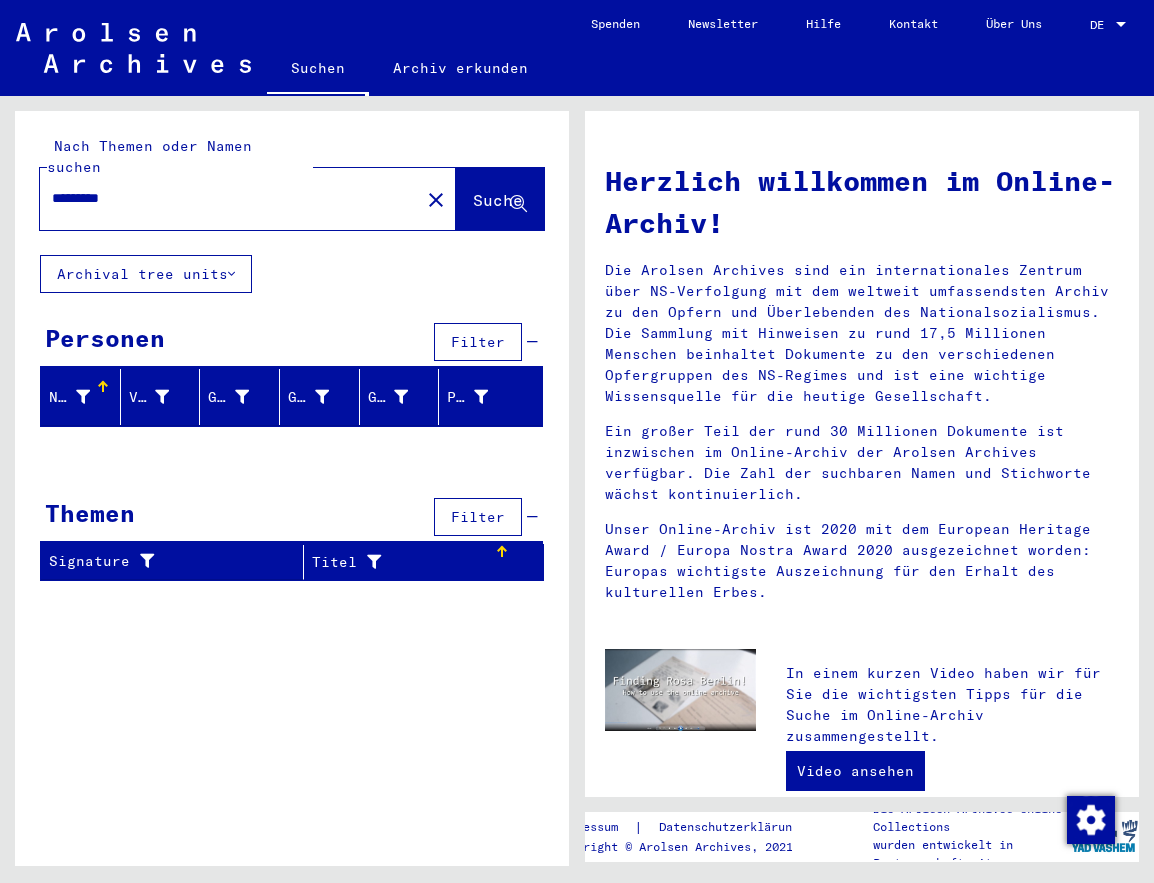 scroll, scrollTop: 1, scrollLeft: 4, axis: both 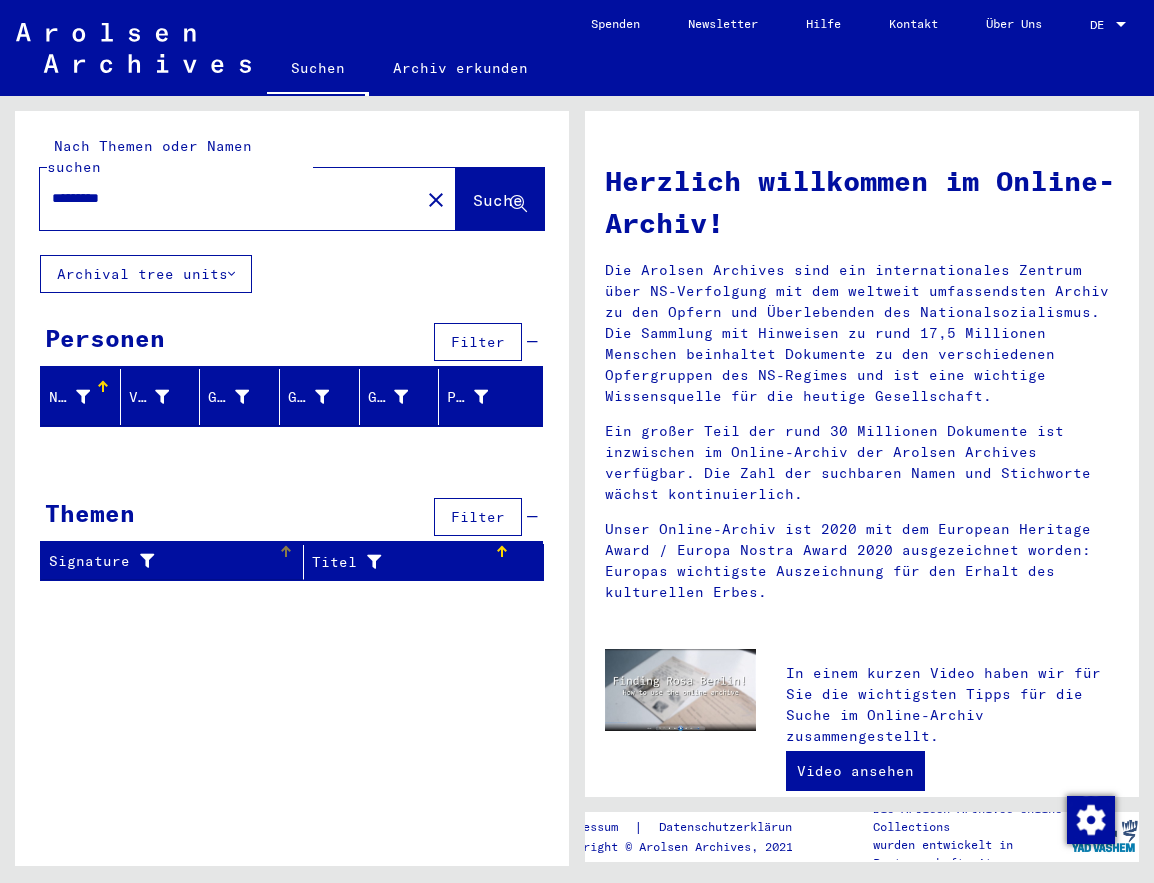click on "Signature" at bounding box center [163, 561] 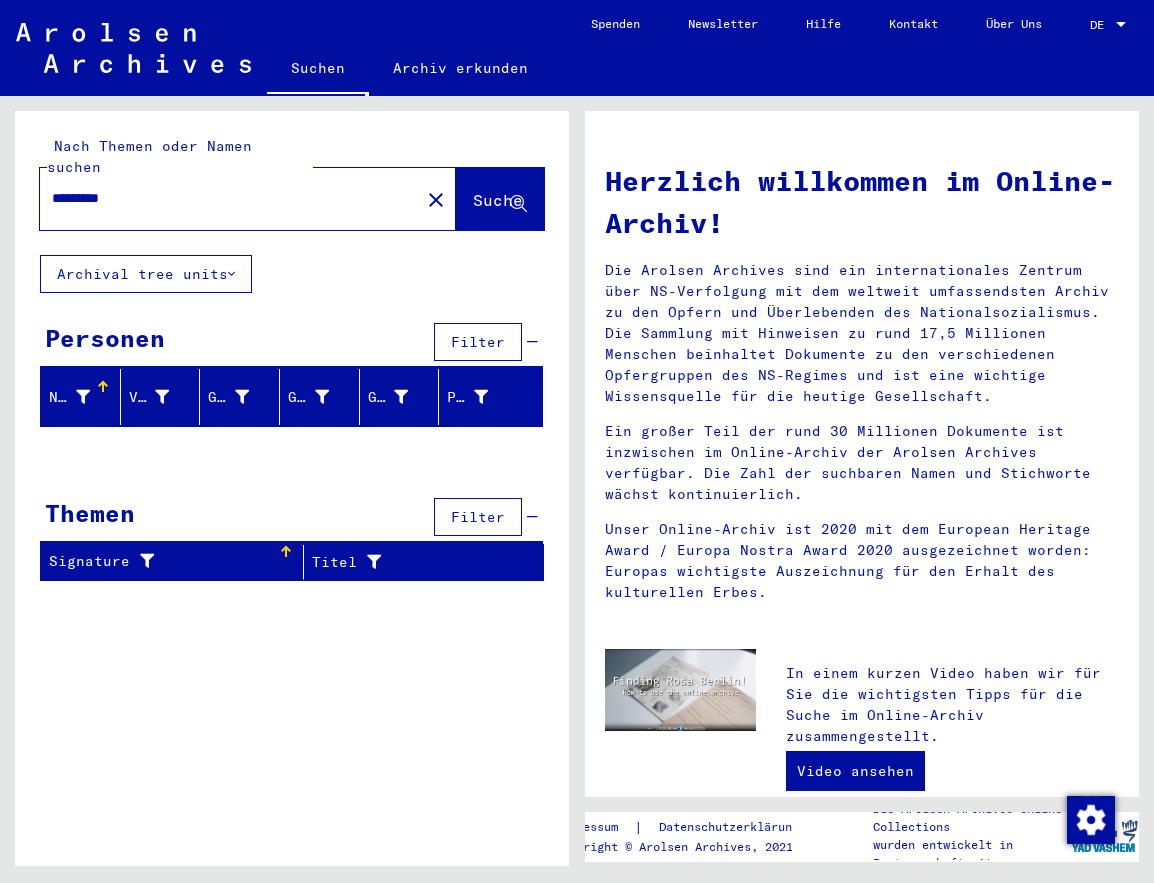 scroll, scrollTop: 0, scrollLeft: 0, axis: both 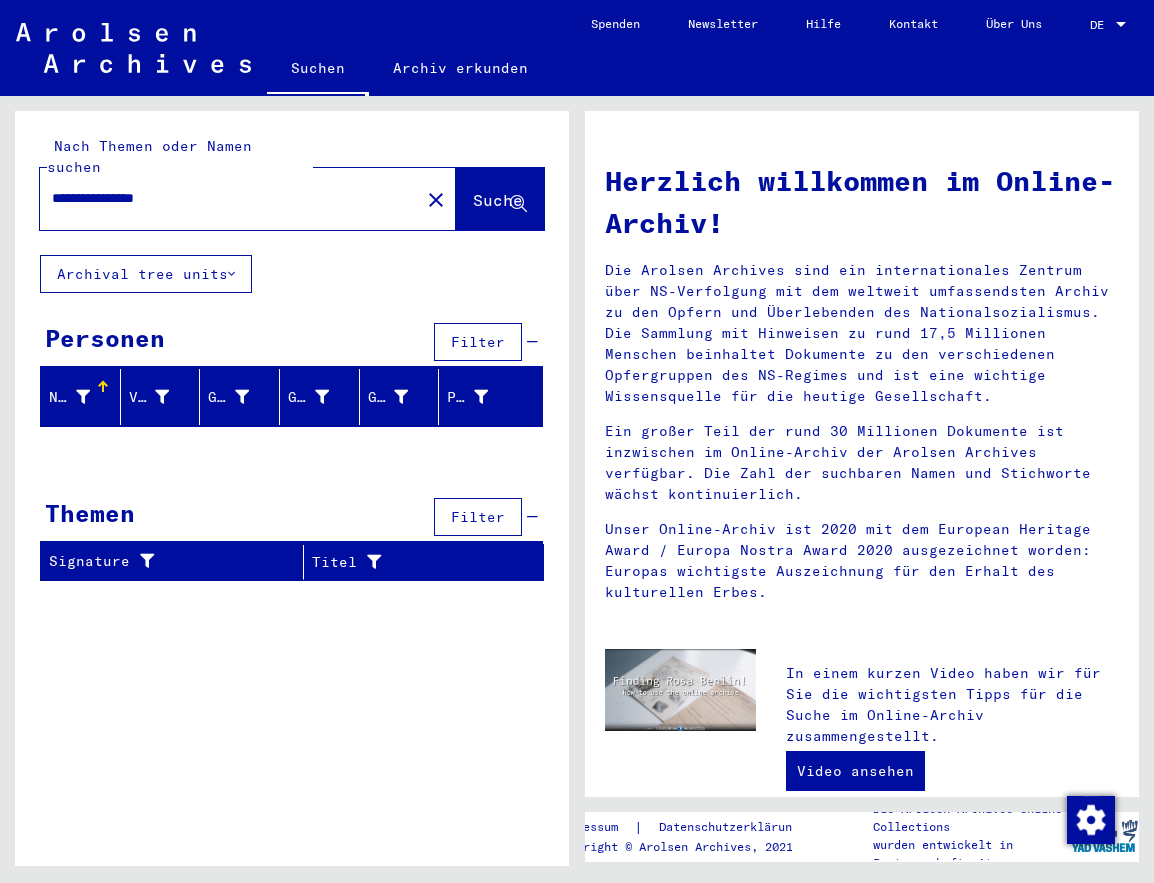 click on "**********" at bounding box center [224, 198] 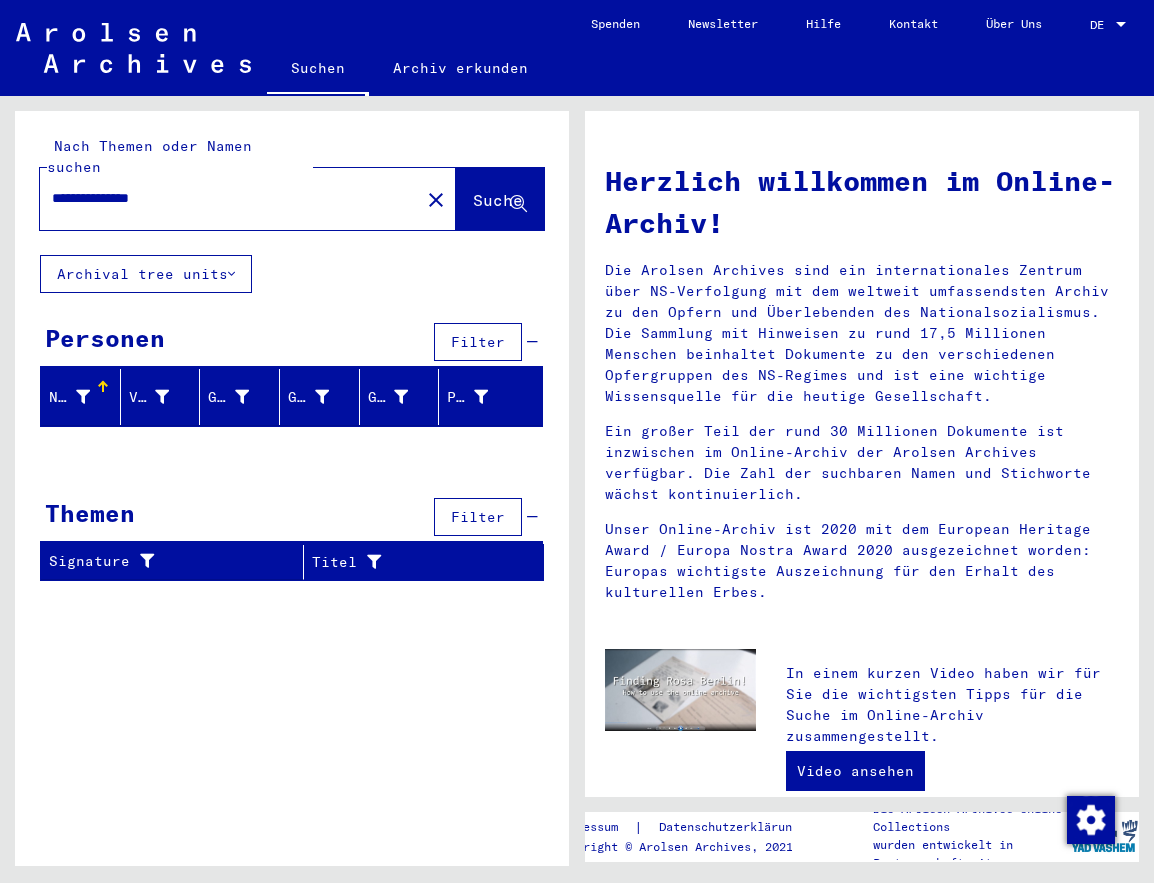 type on "**********" 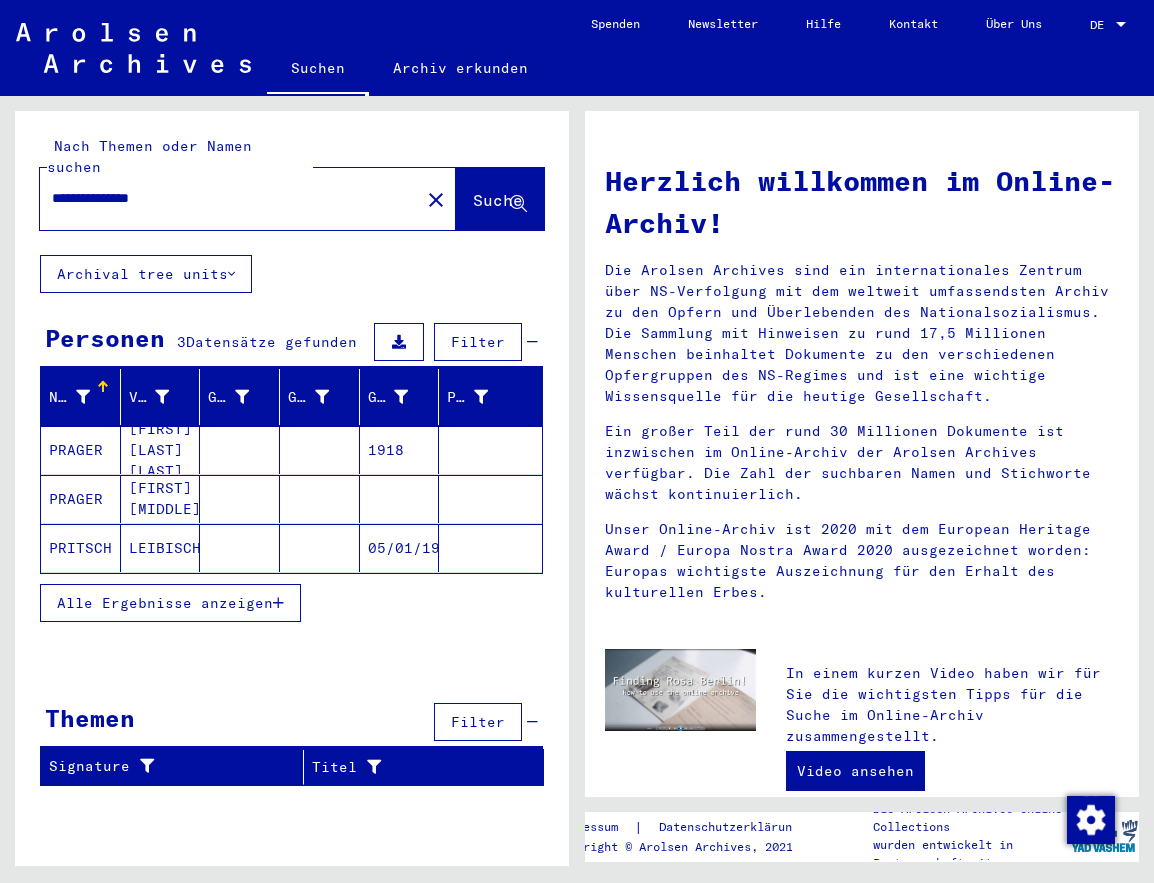 scroll, scrollTop: 0, scrollLeft: 0, axis: both 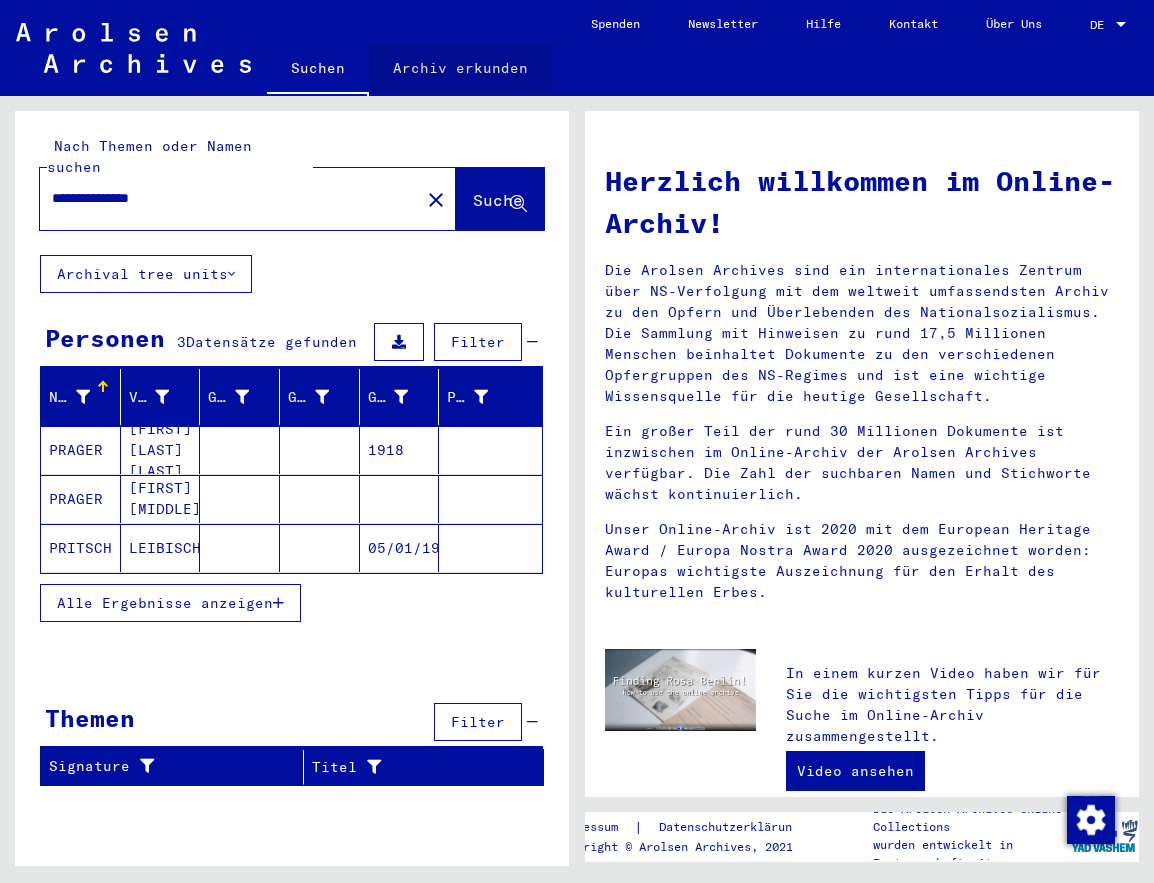 click on "Archiv erkunden" 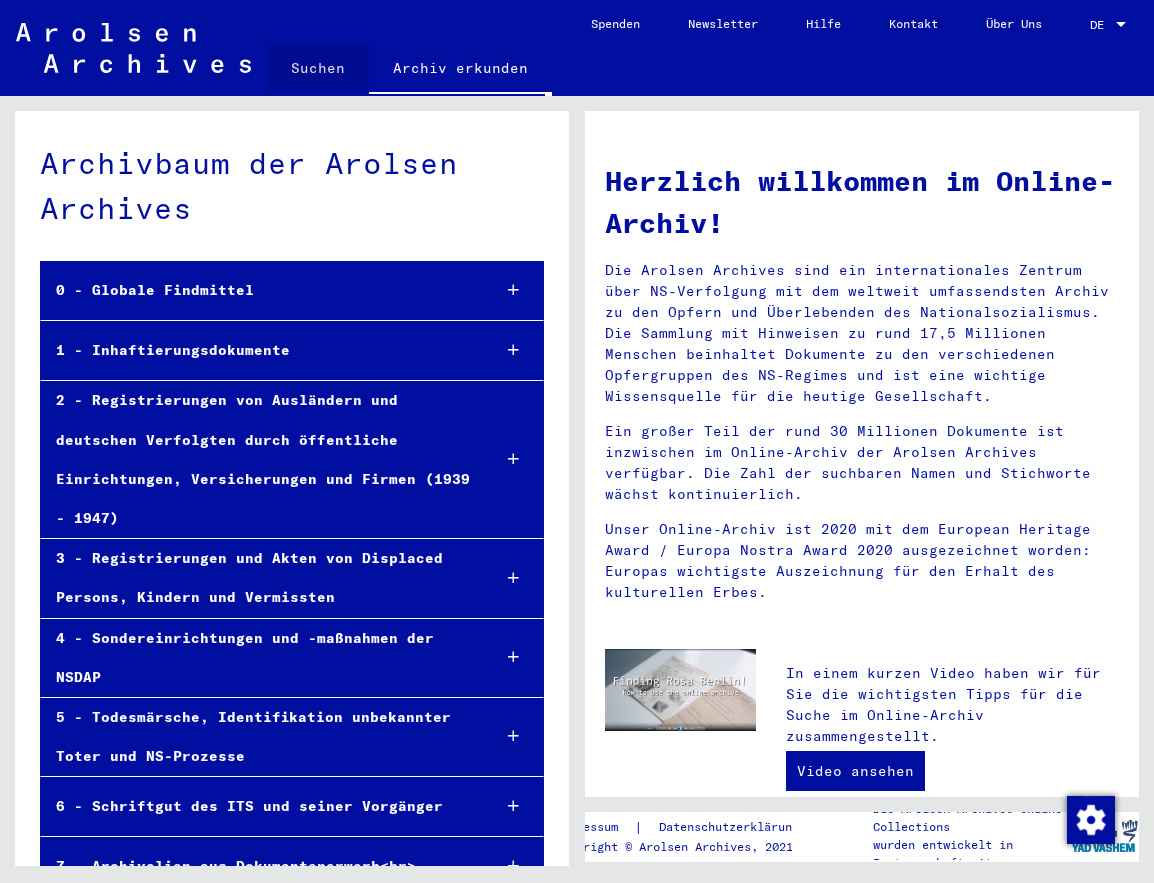 click on "Suchen" 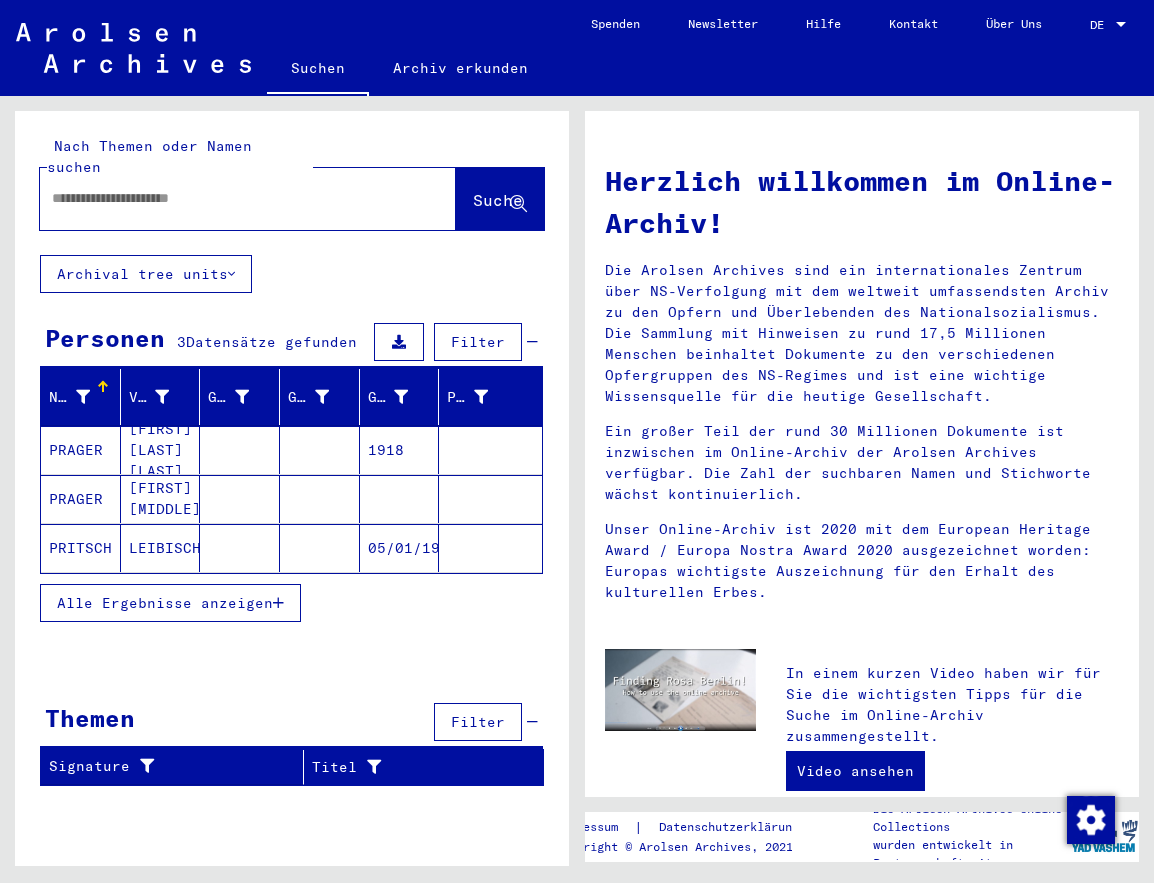 scroll, scrollTop: 0, scrollLeft: 0, axis: both 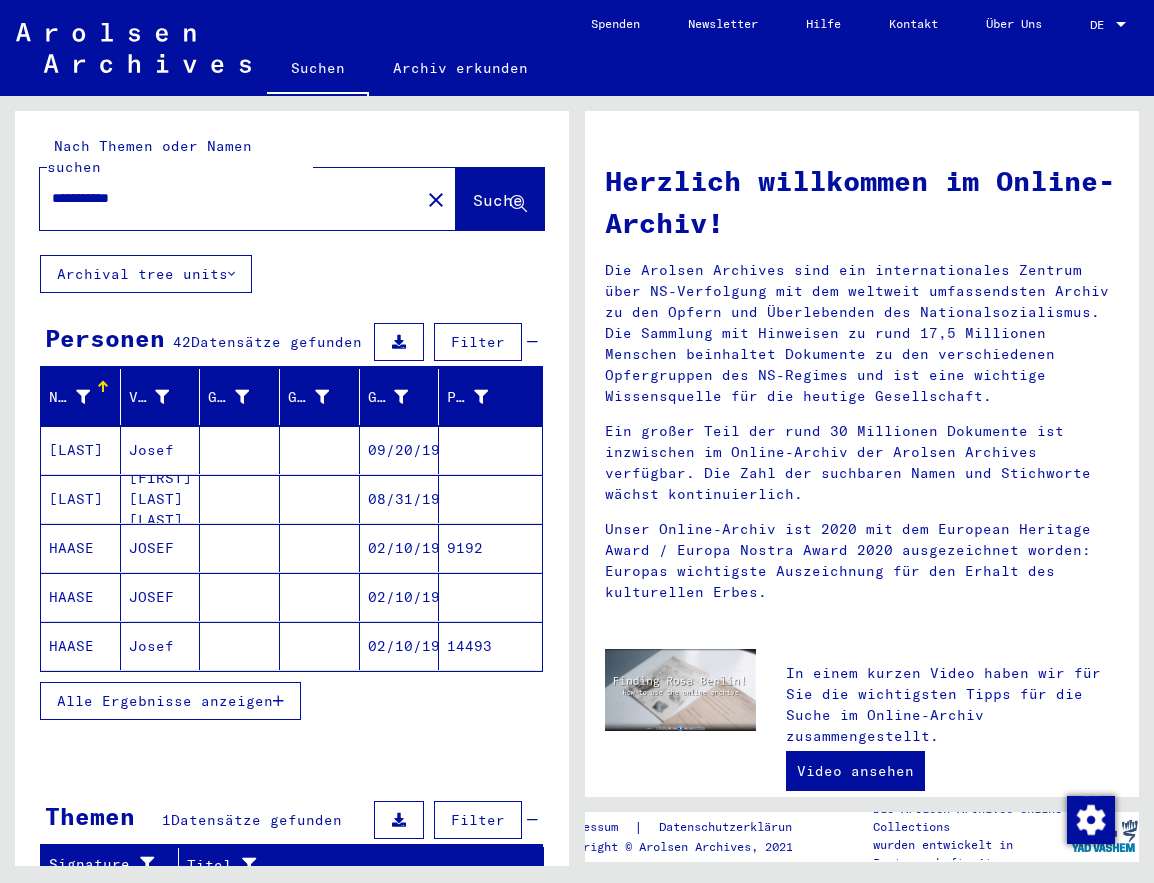 click on "[LAST]" at bounding box center (81, 499) 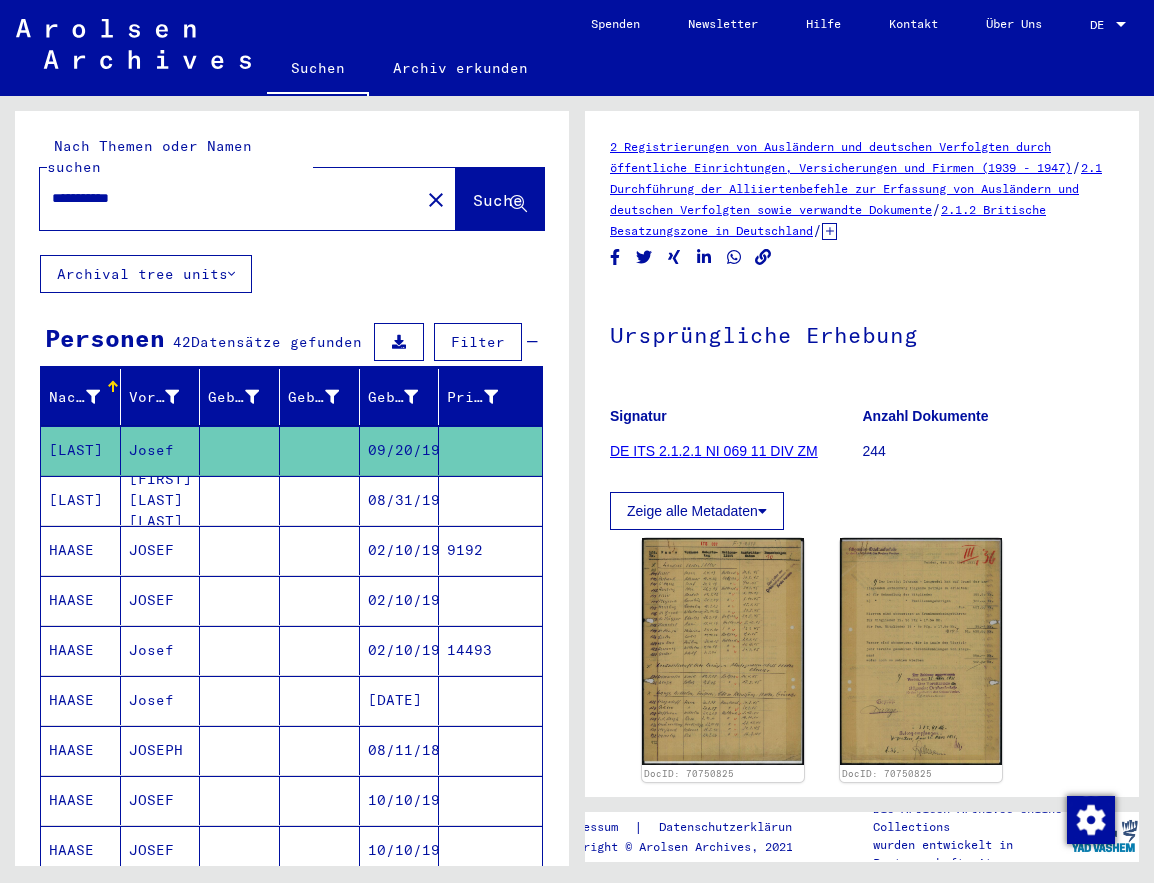 scroll, scrollTop: 0, scrollLeft: 0, axis: both 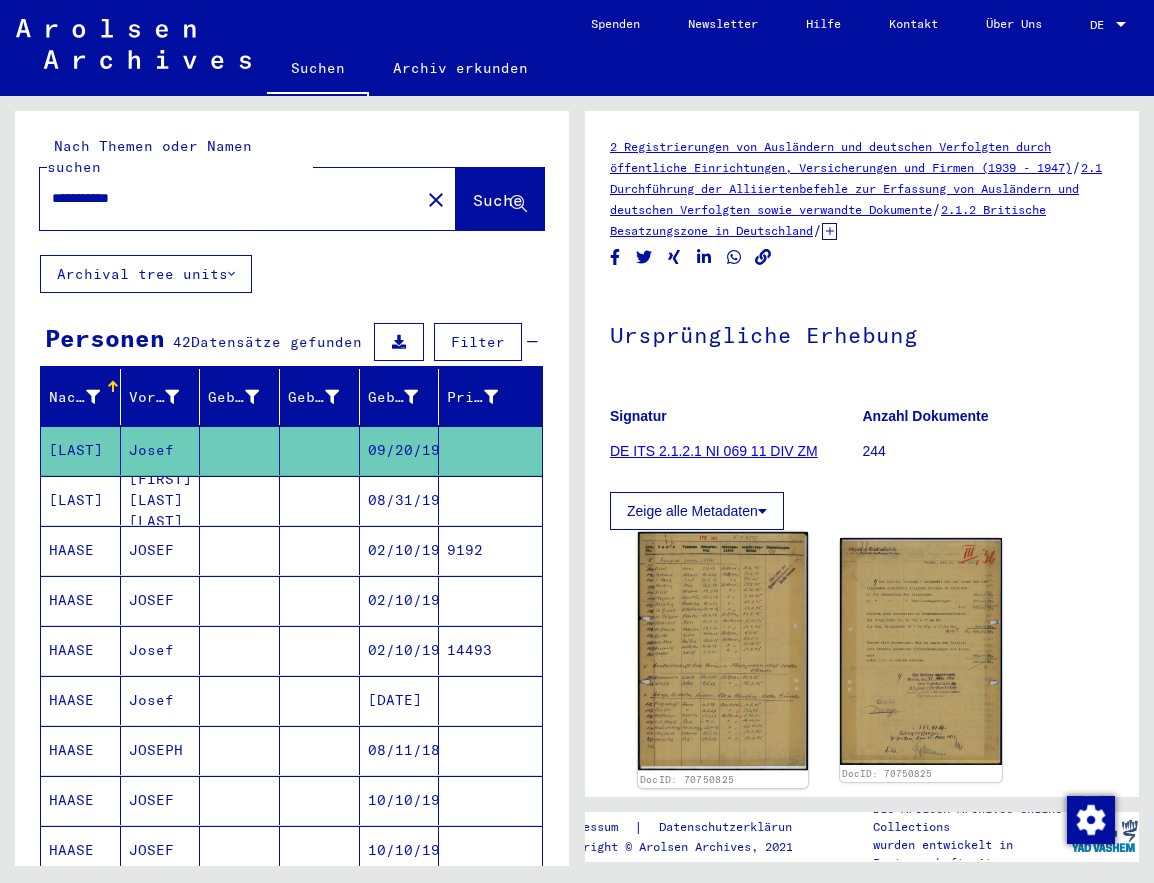 type on "**********" 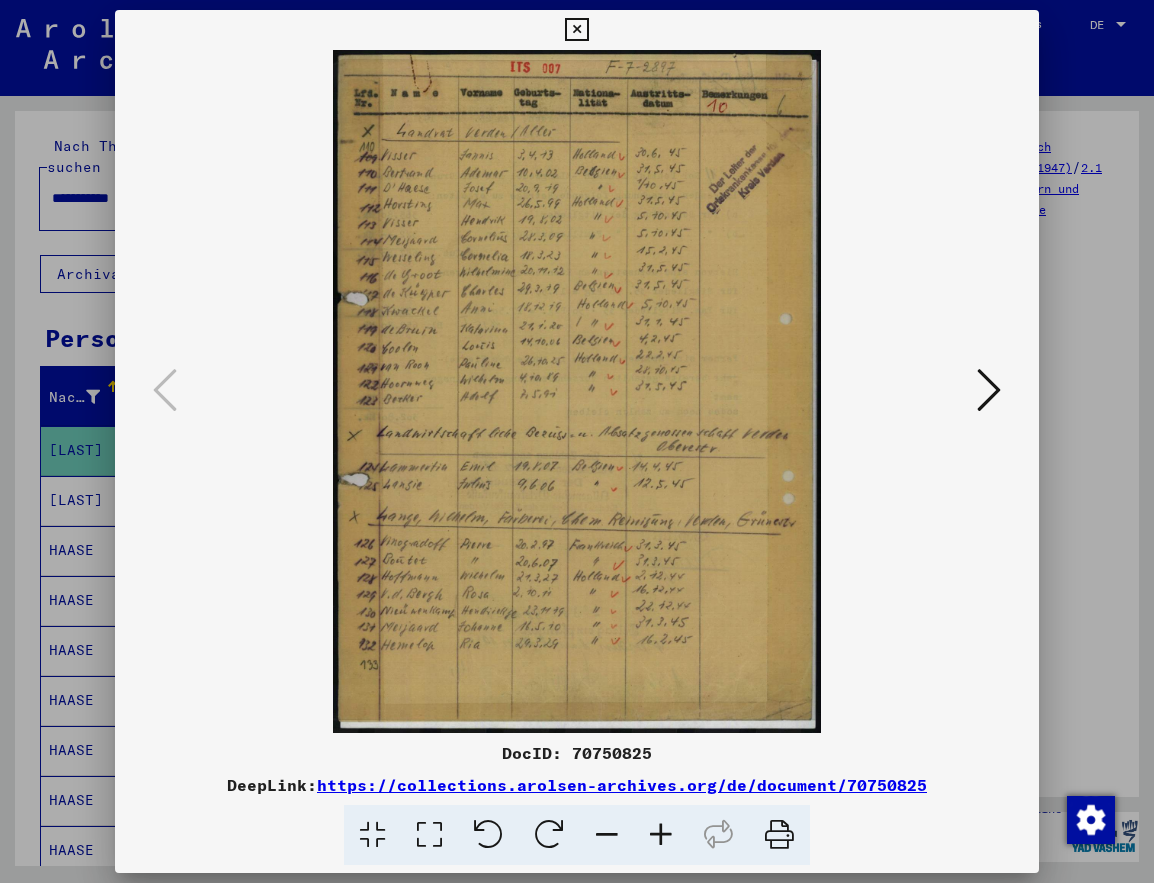drag, startPoint x: 1024, startPoint y: 22, endPoint x: 993, endPoint y: 36, distance: 34.0147 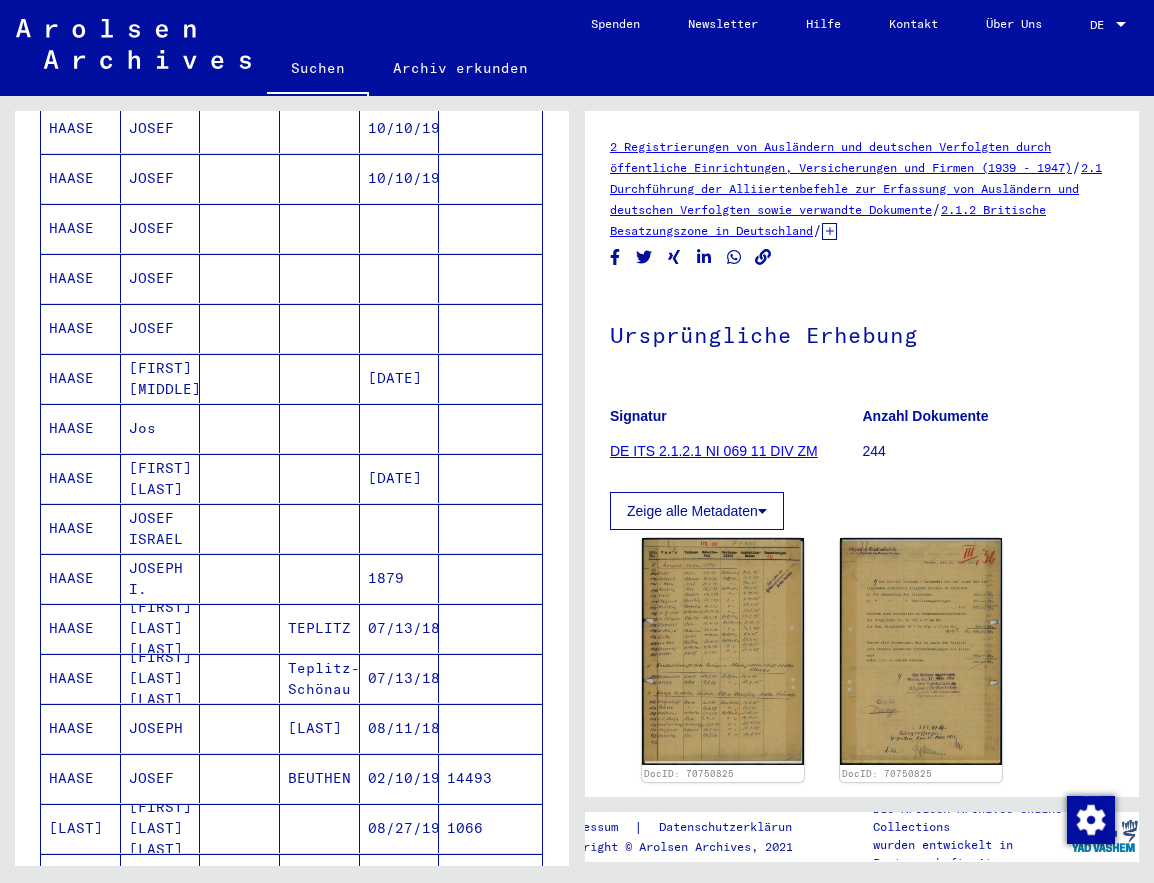 scroll, scrollTop: 673, scrollLeft: 0, axis: vertical 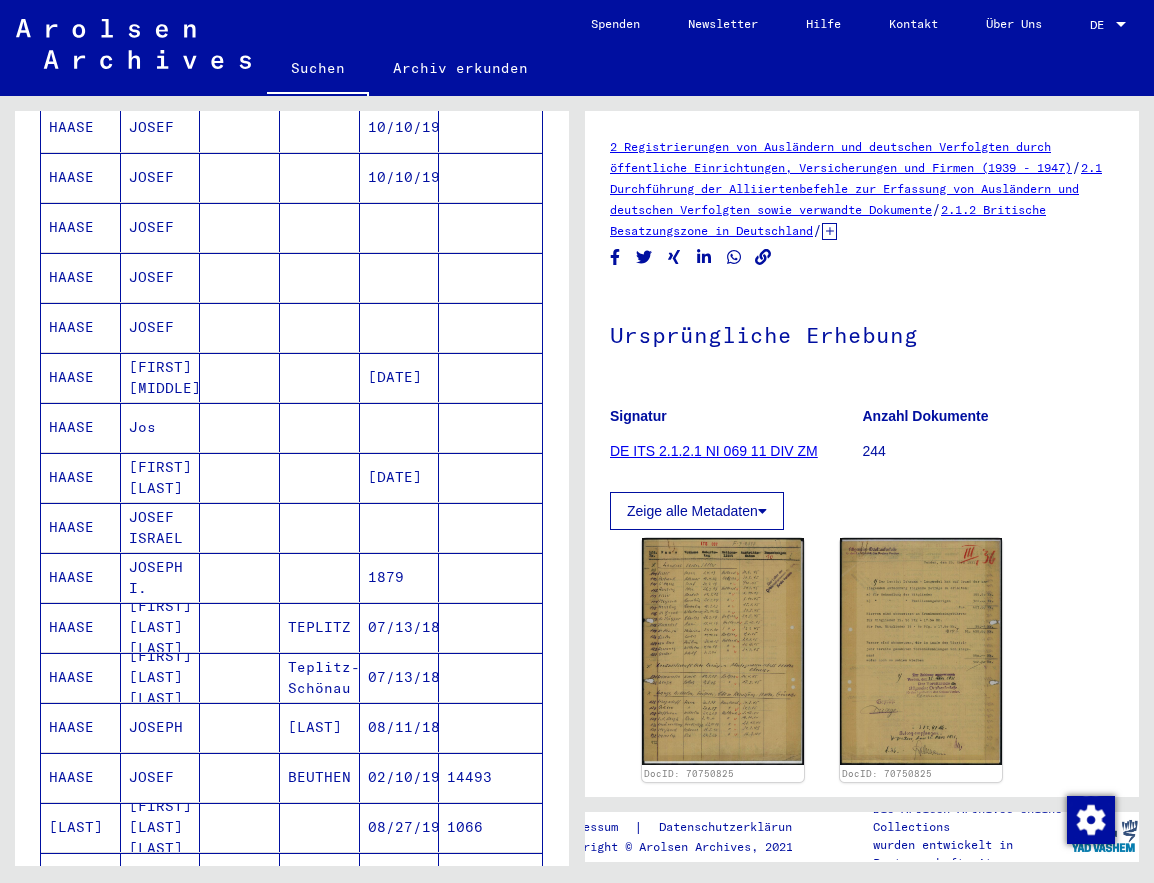 click on "HAASE" at bounding box center (81, 427) 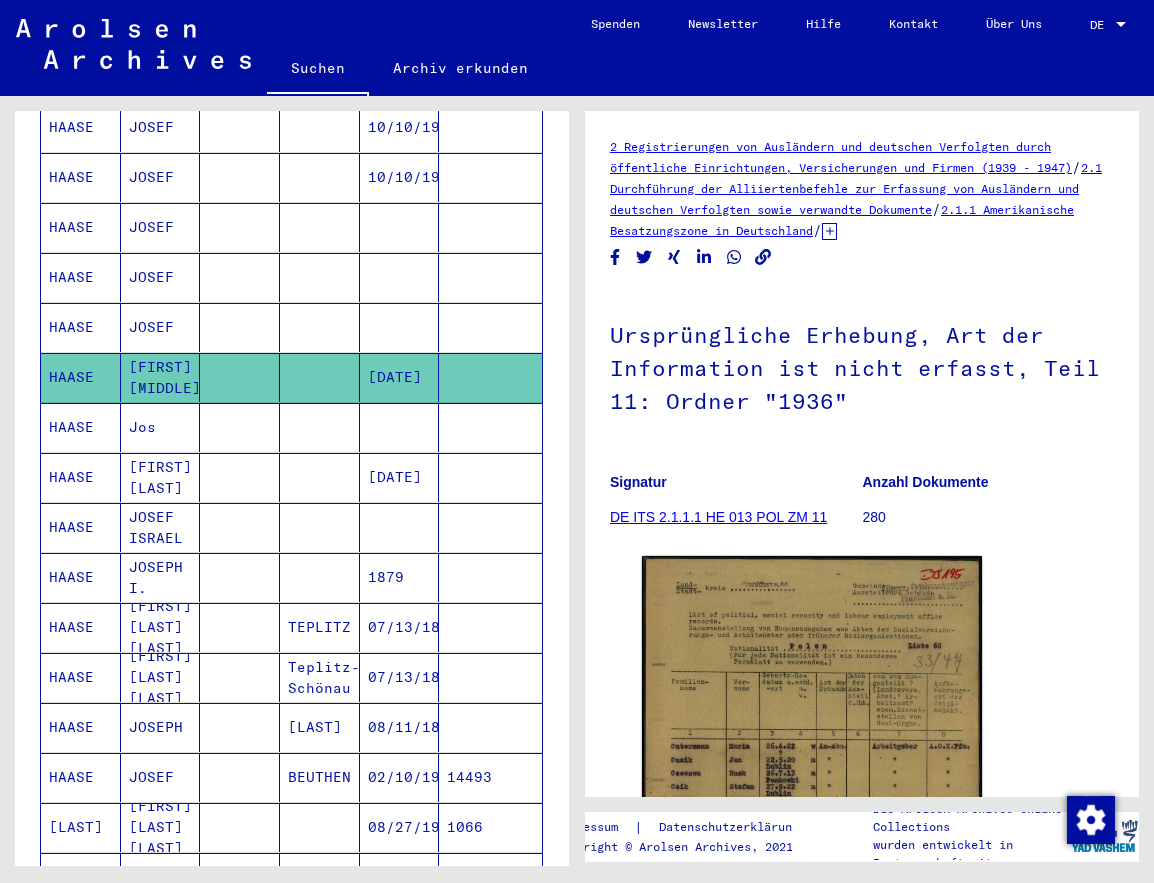scroll, scrollTop: 0, scrollLeft: 0, axis: both 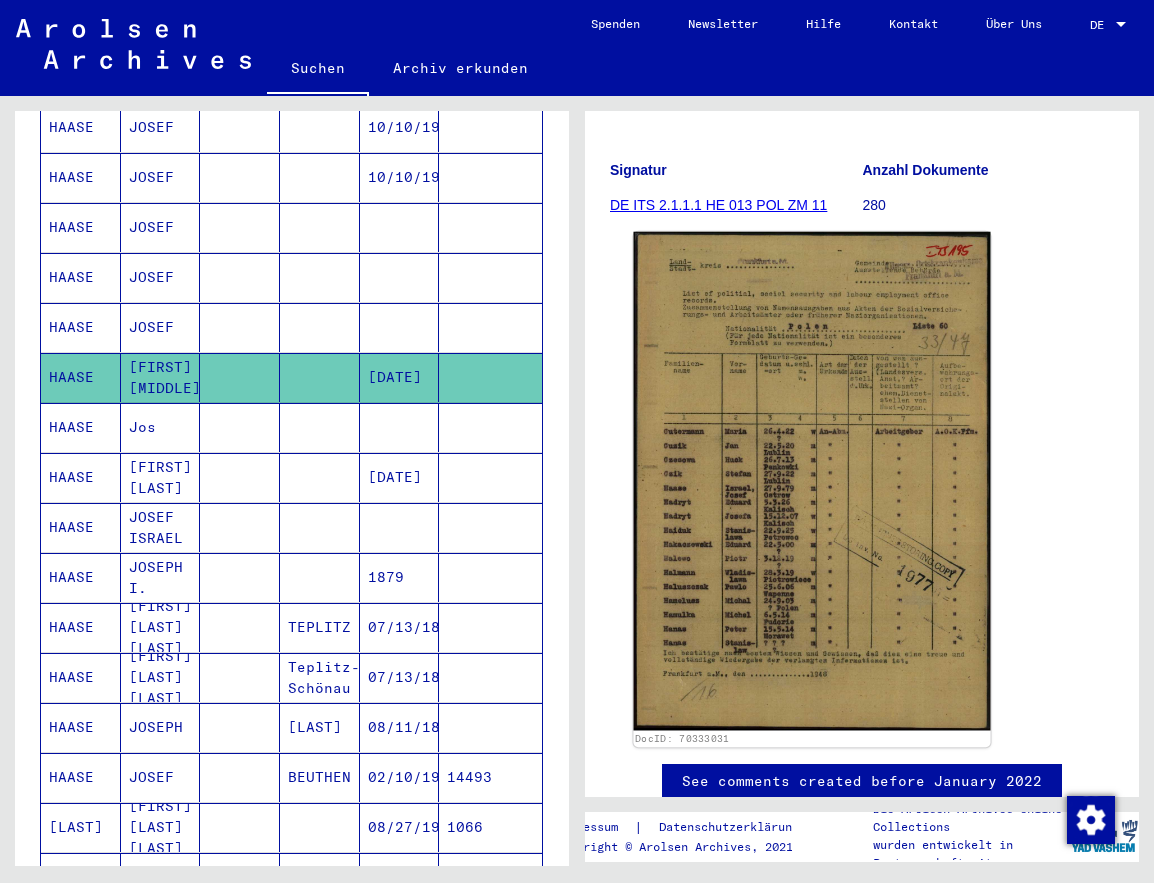click 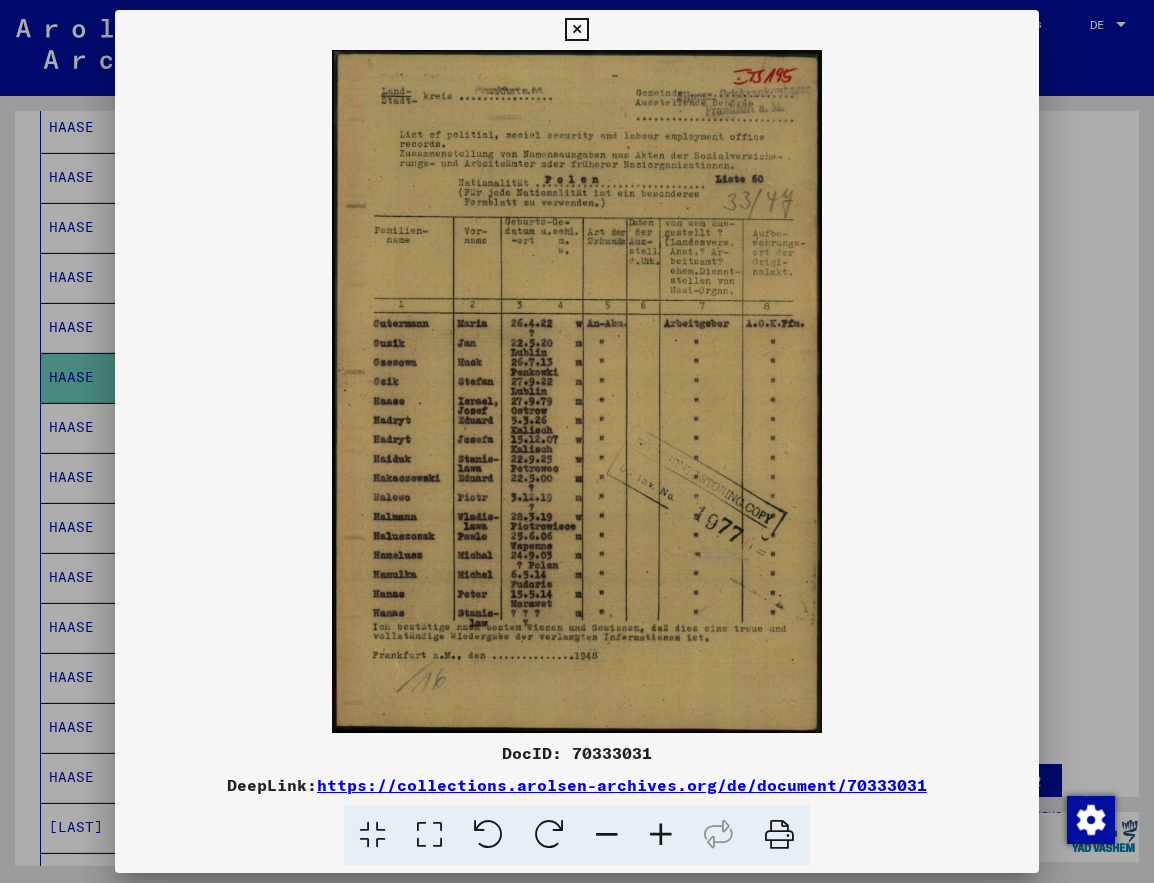 click at bounding box center [576, 30] 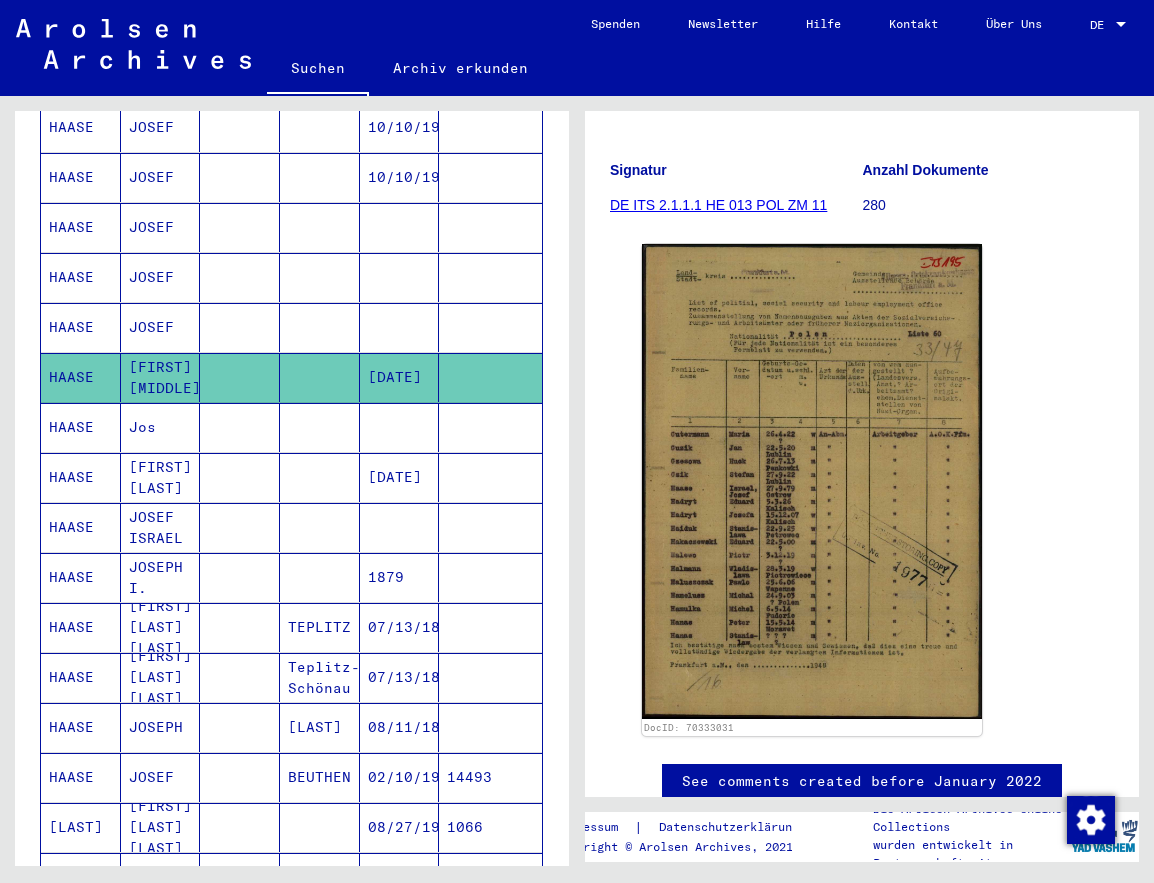 click on "HAASE" at bounding box center (81, 477) 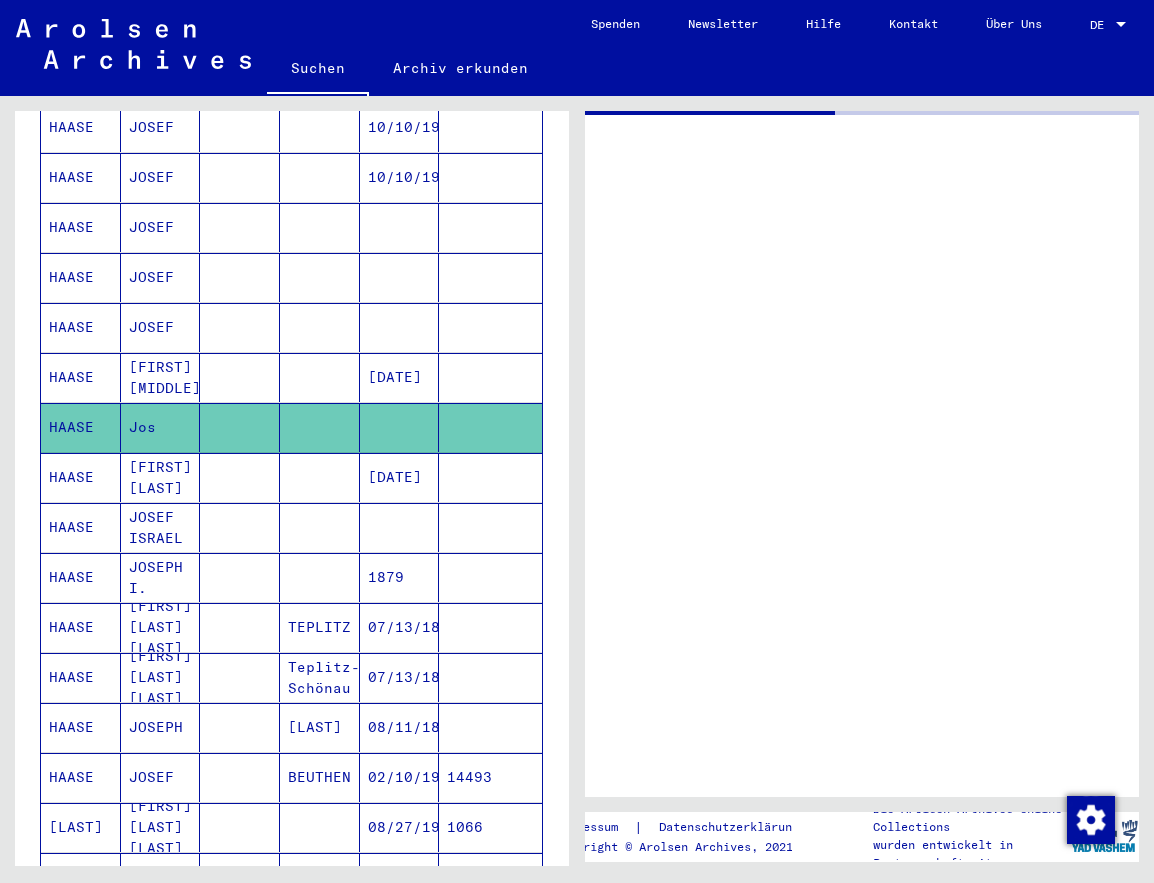 scroll, scrollTop: 0, scrollLeft: 0, axis: both 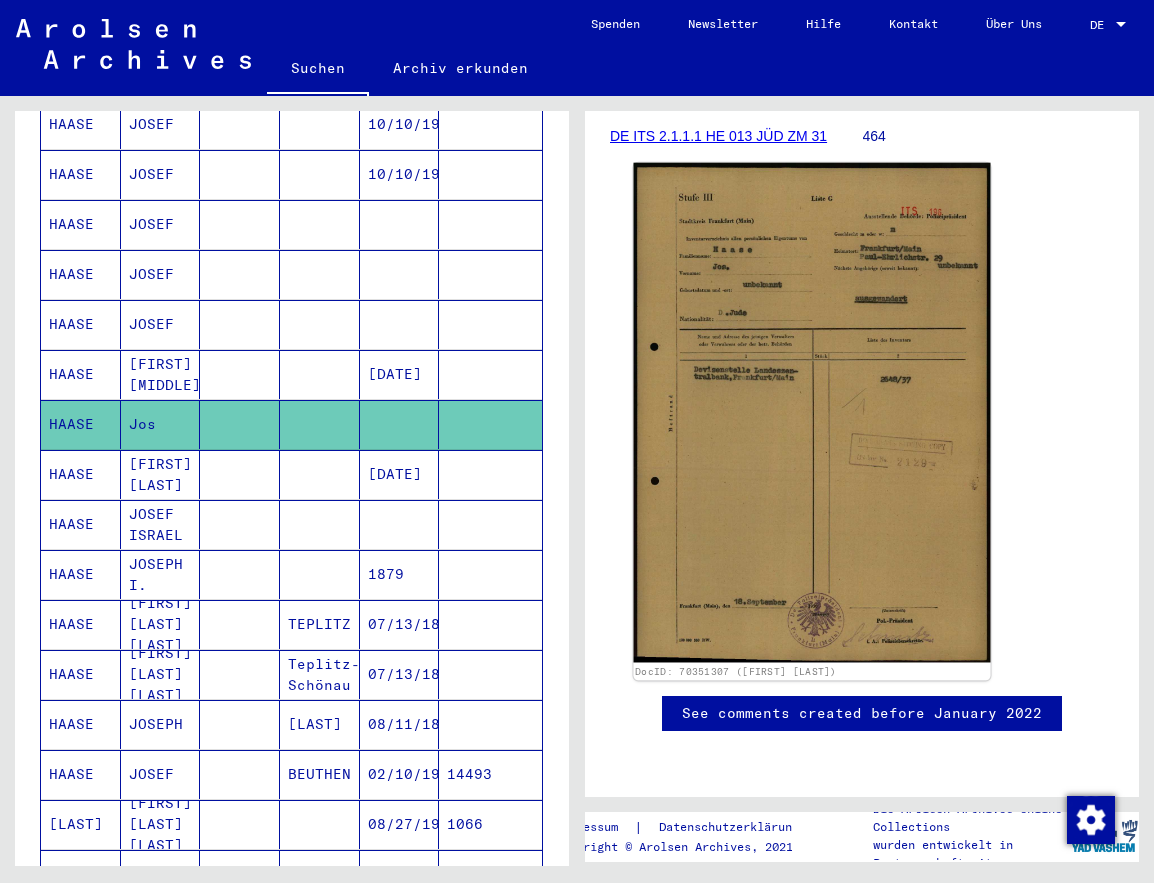 click 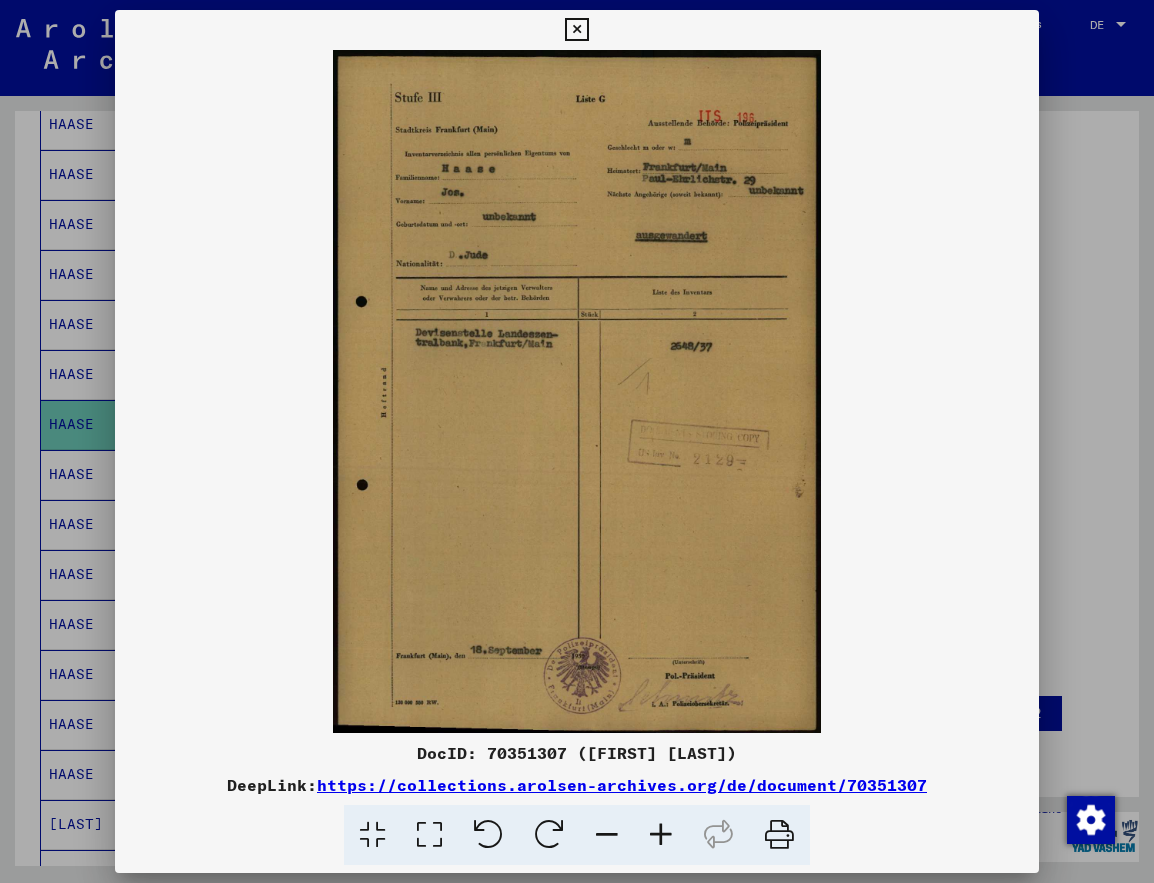 scroll, scrollTop: 0, scrollLeft: 0, axis: both 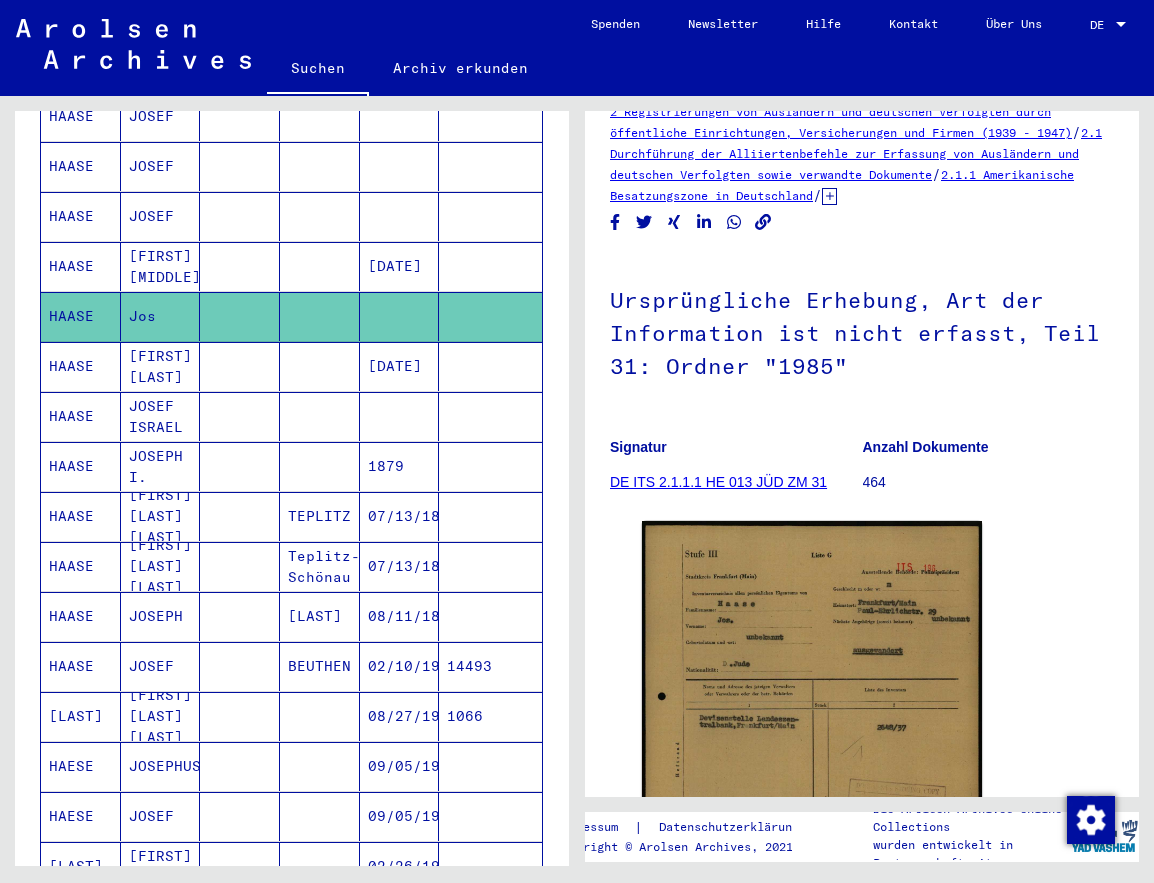 click on "HAASE" at bounding box center [81, 416] 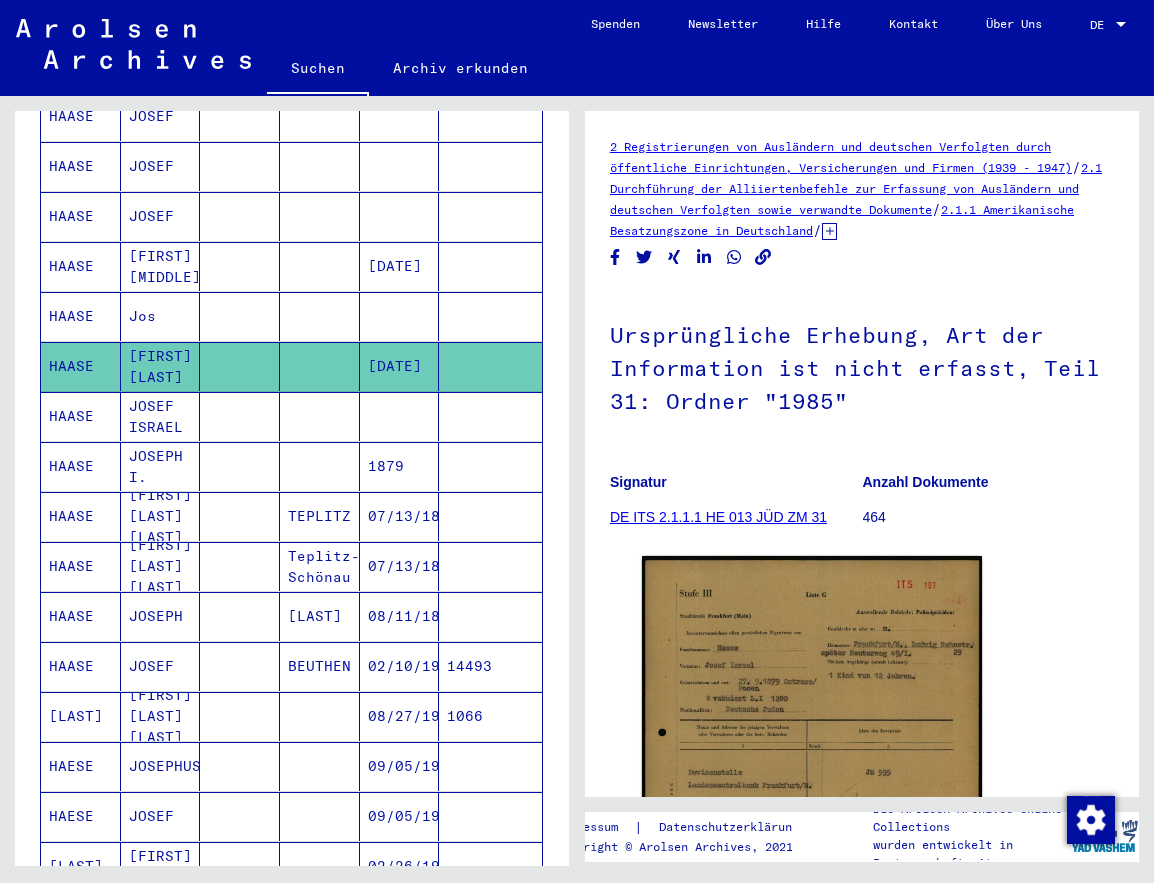 scroll, scrollTop: 0, scrollLeft: 0, axis: both 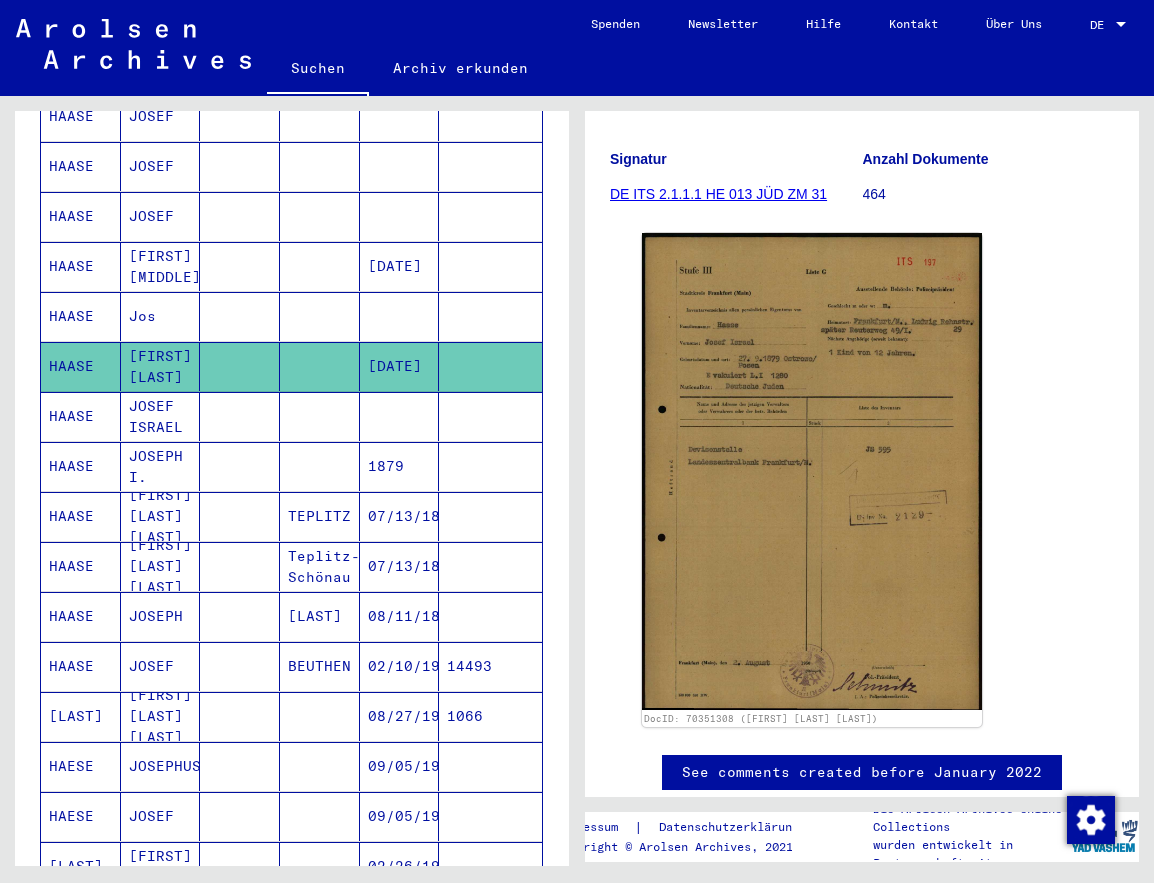 click on "HAASE" at bounding box center [81, 466] 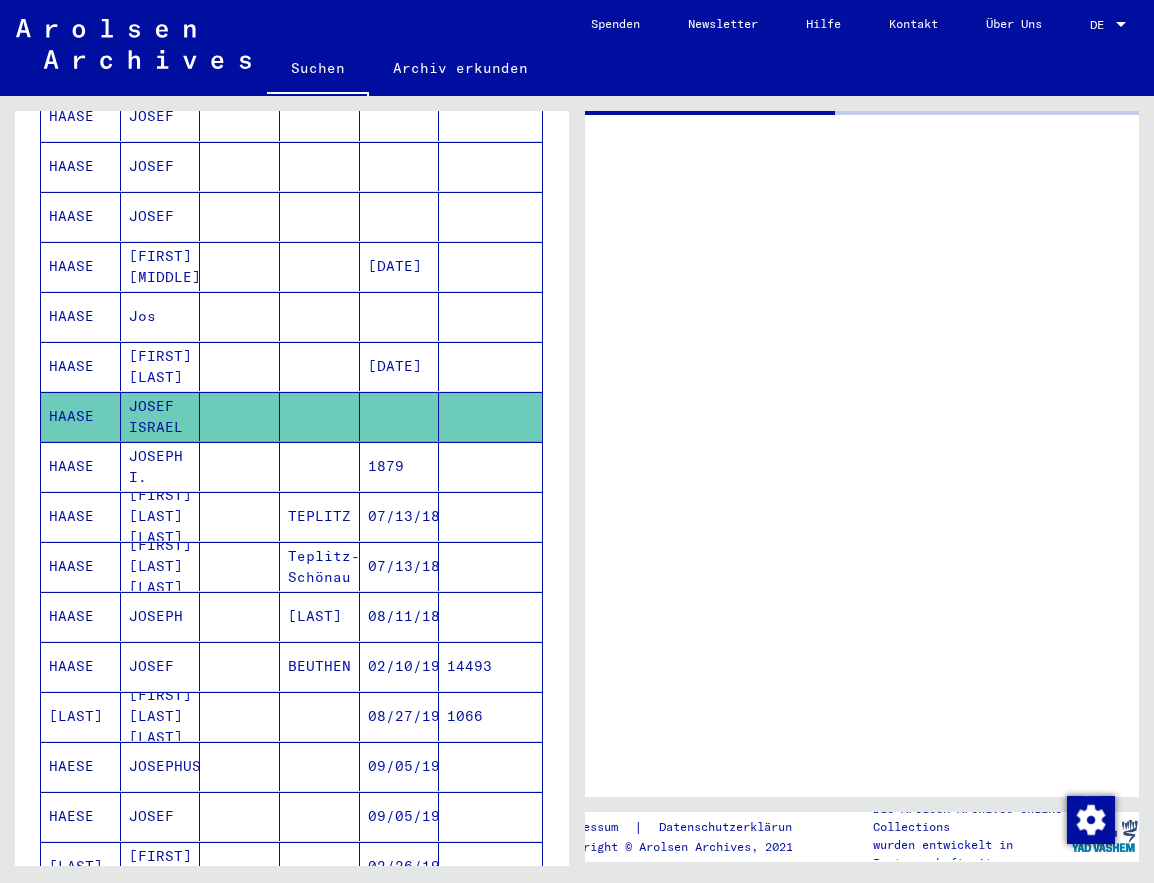 scroll, scrollTop: 0, scrollLeft: 0, axis: both 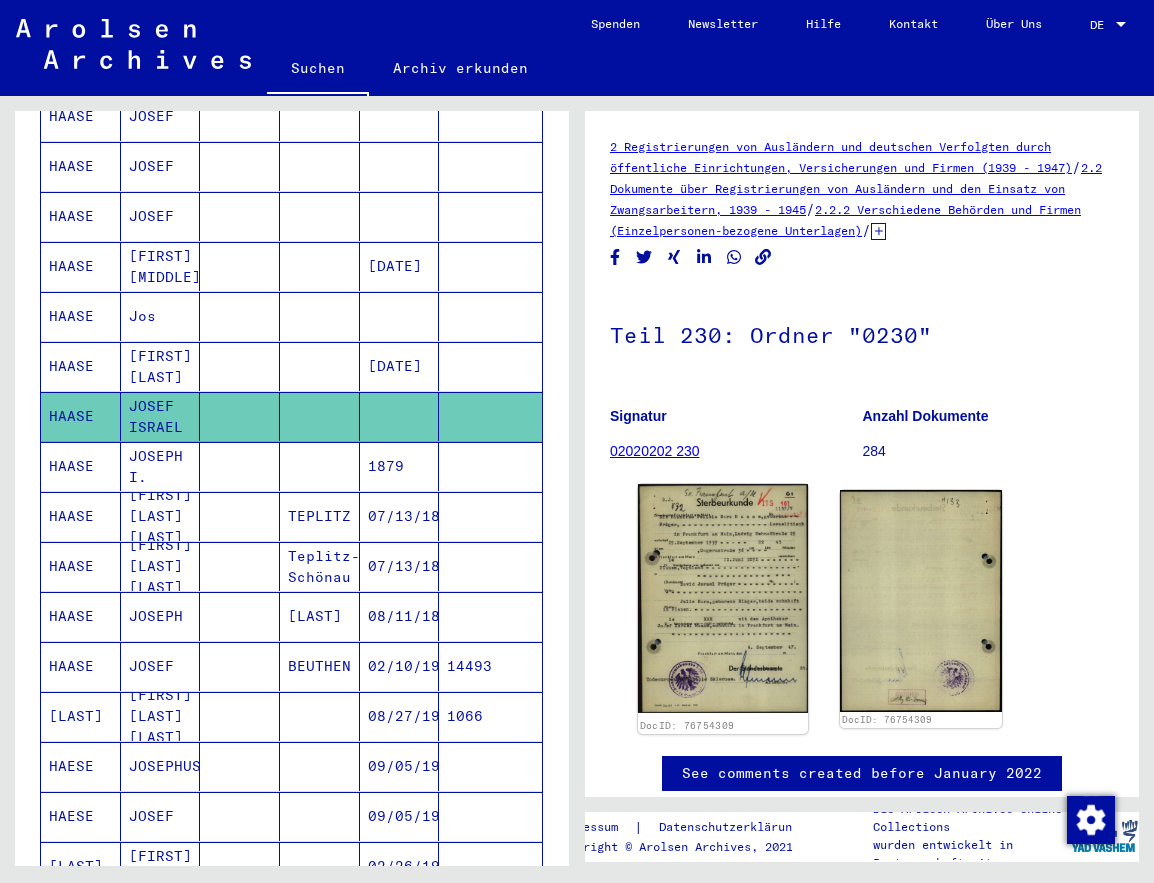 click 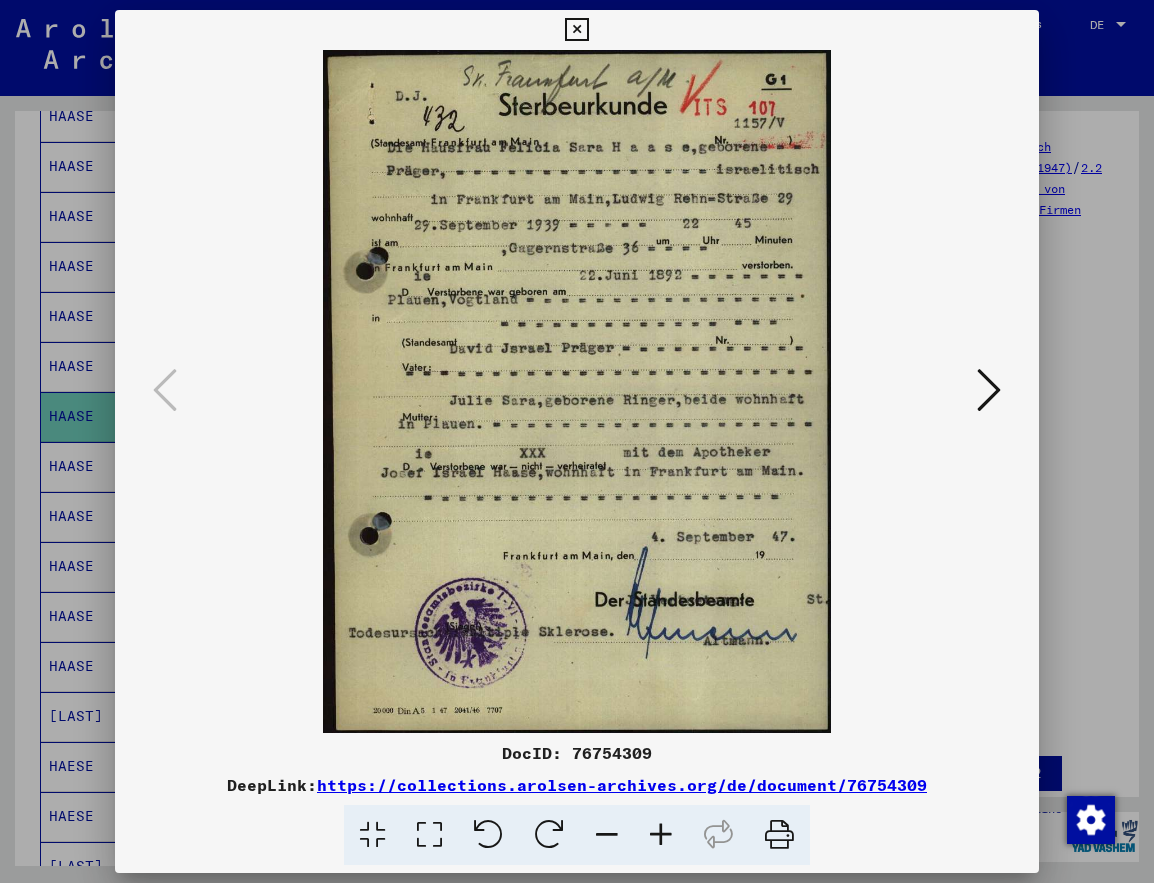 click at bounding box center [576, 30] 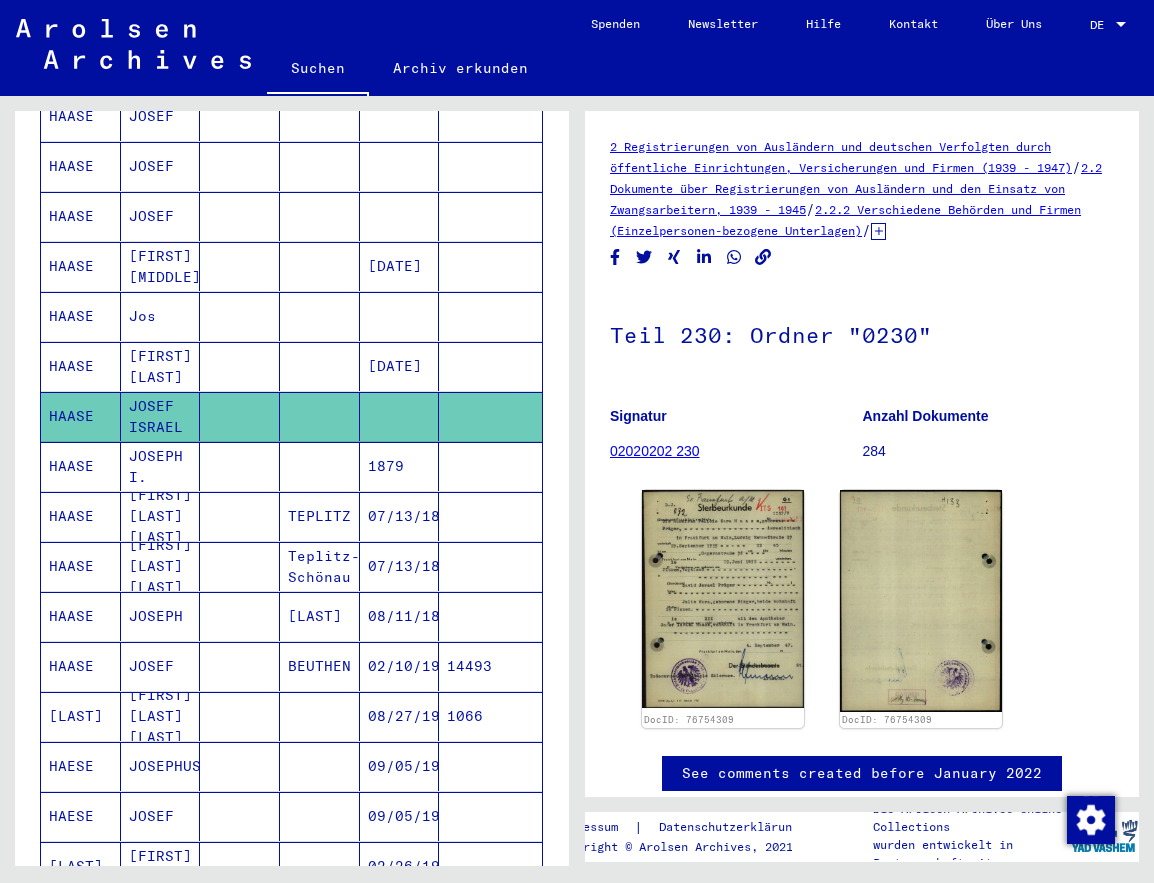 drag, startPoint x: 717, startPoint y: 562, endPoint x: 1227, endPoint y: 673, distance: 521.93964 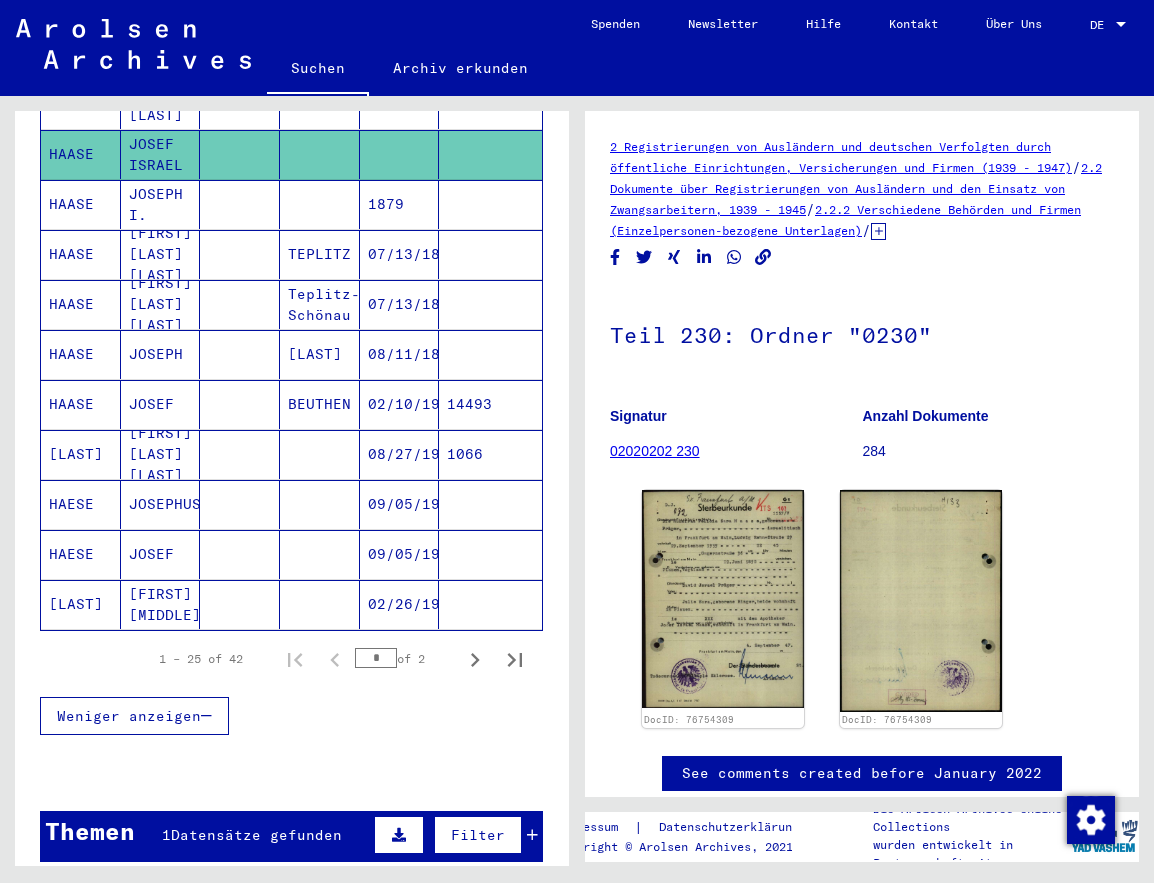 scroll, scrollTop: 1008, scrollLeft: 0, axis: vertical 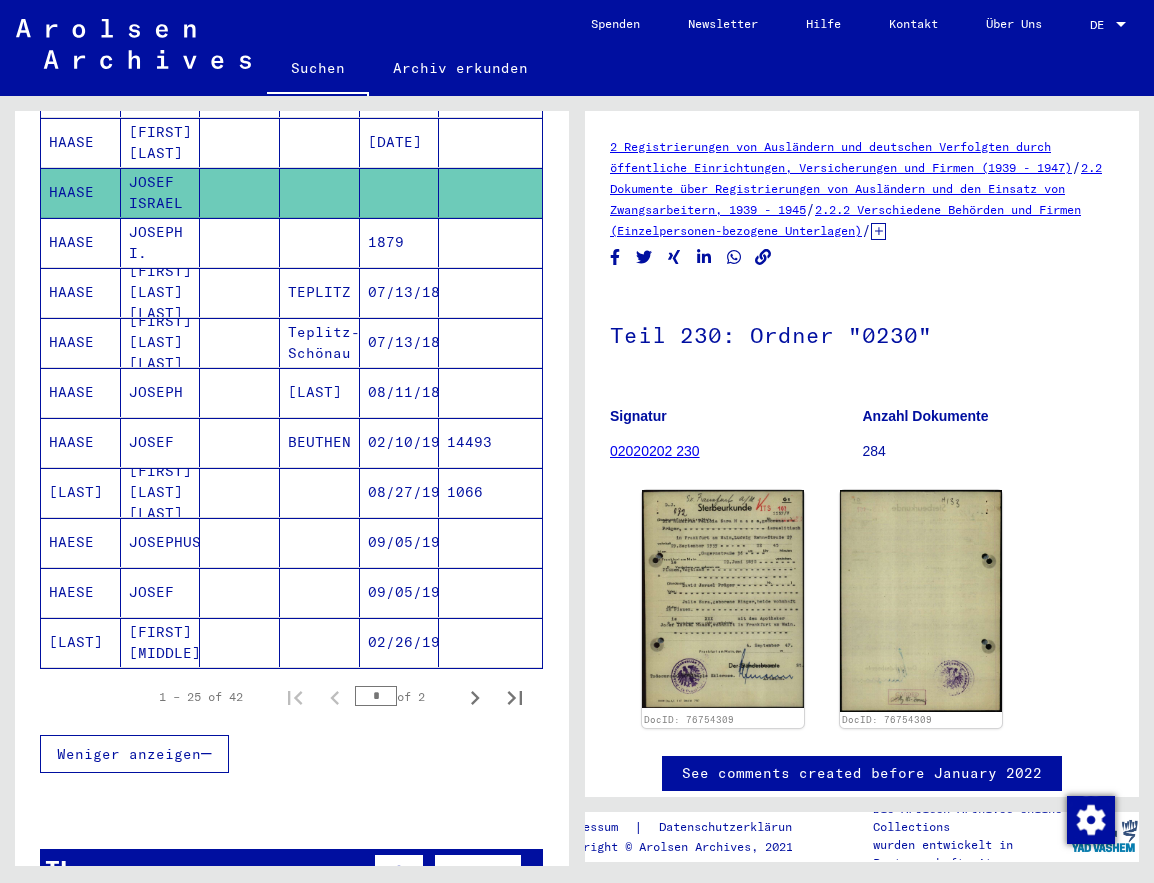 click on "HAASE" at bounding box center [81, 292] 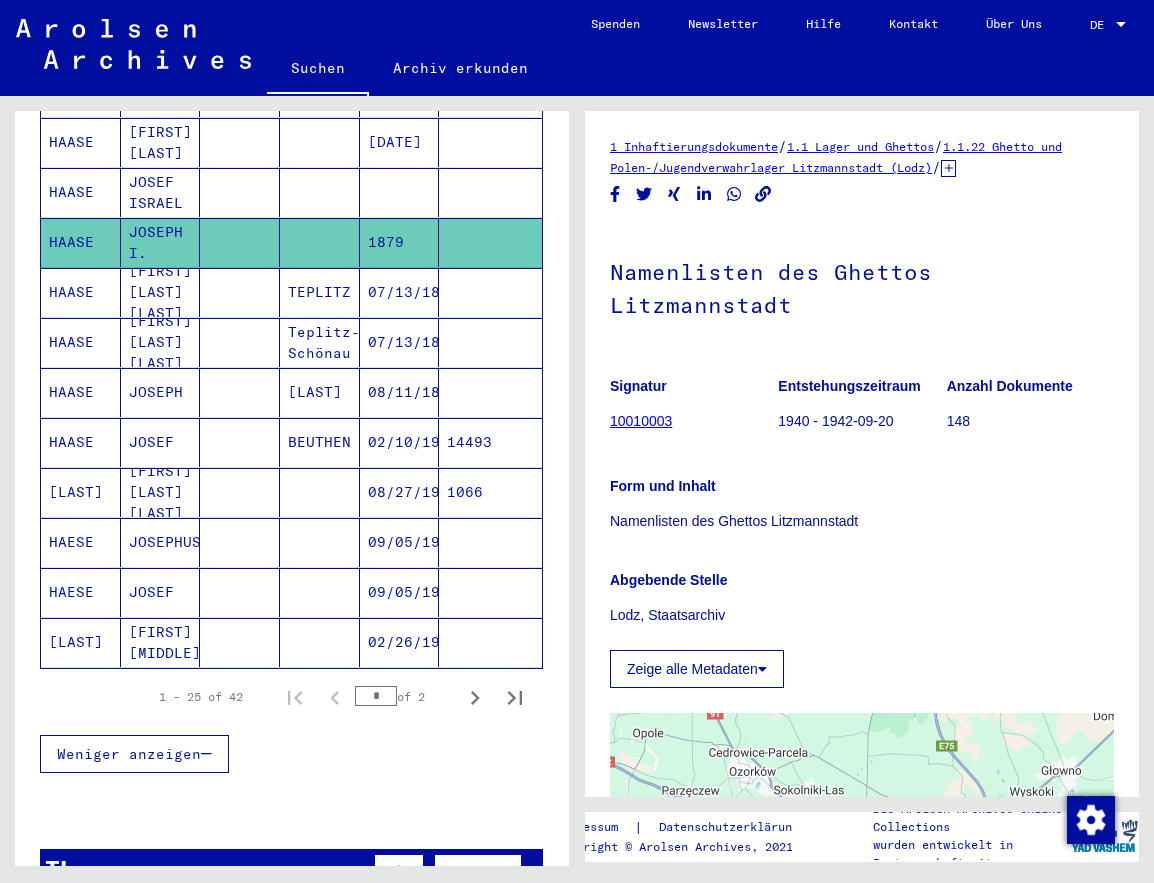 scroll, scrollTop: 0, scrollLeft: 0, axis: both 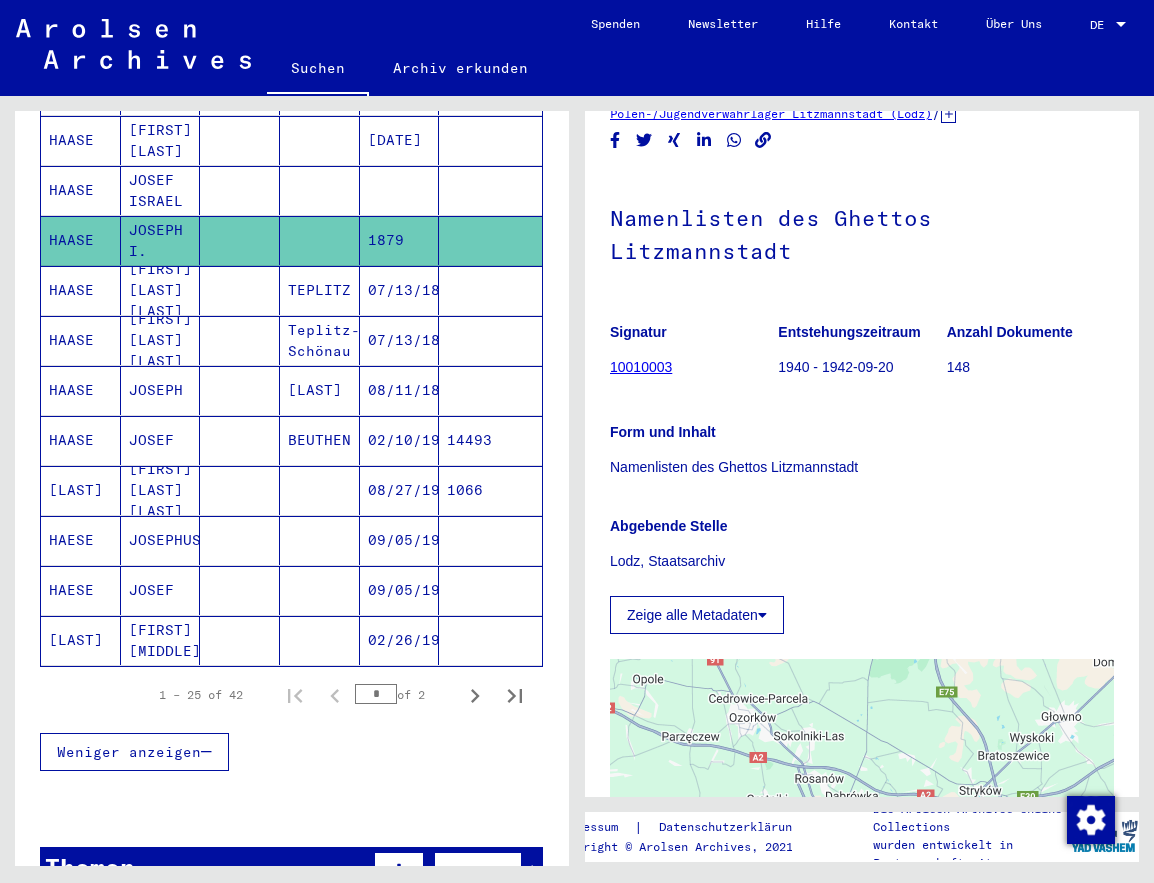 click on "HAASE" at bounding box center [81, 440] 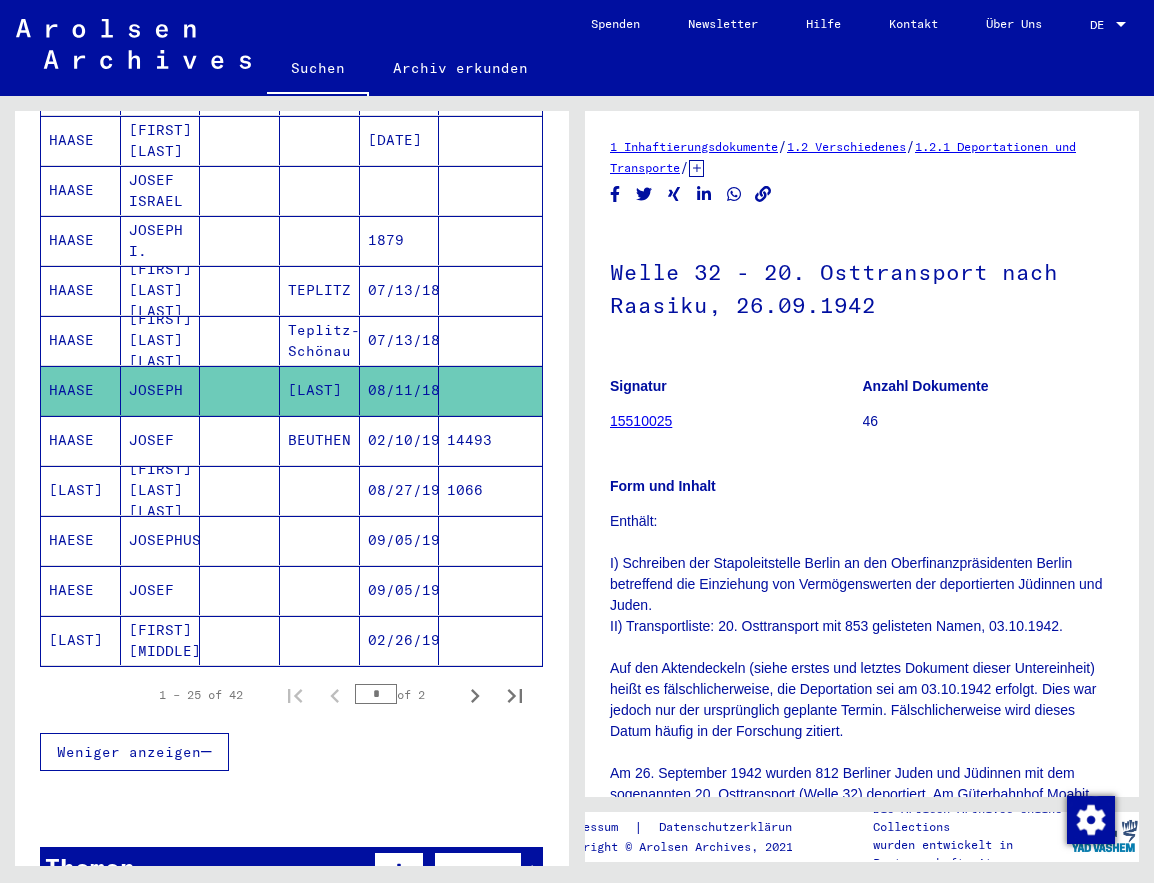 scroll, scrollTop: 1011, scrollLeft: 0, axis: vertical 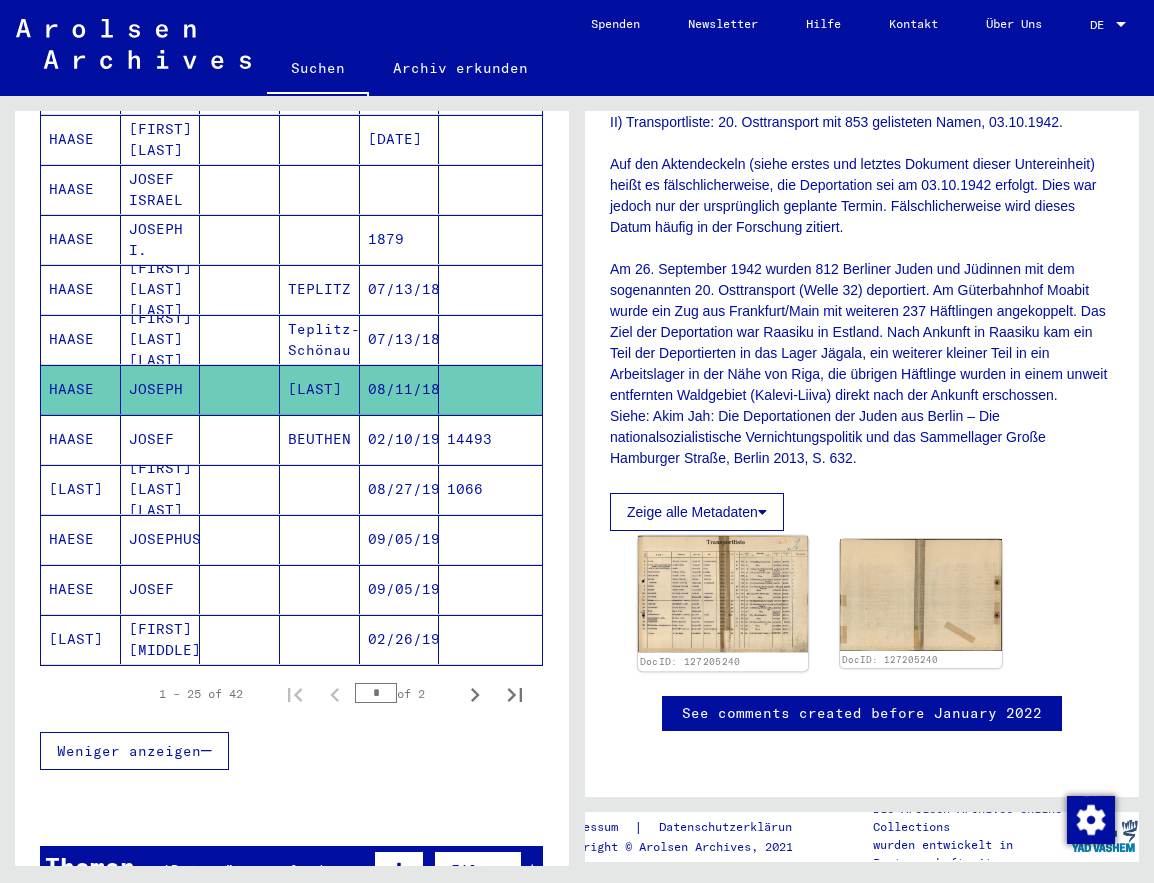 click 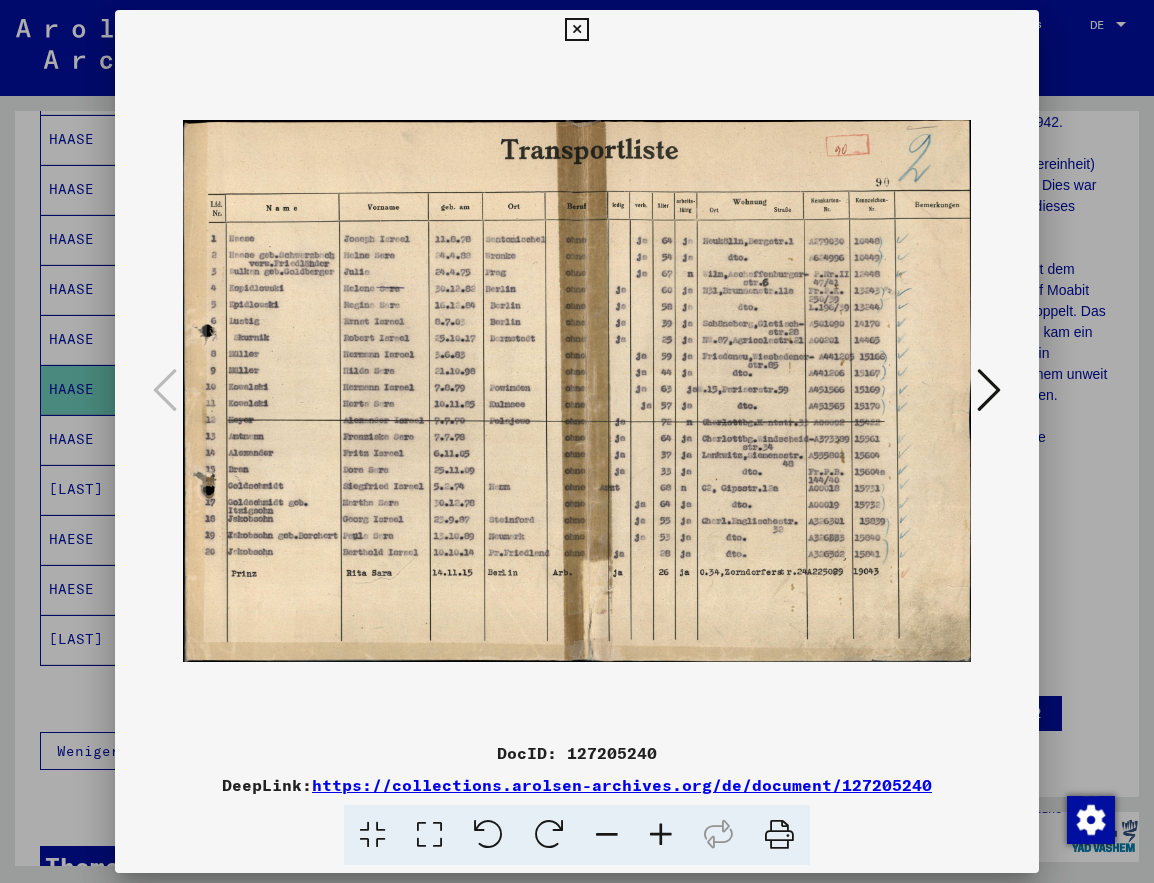 click at bounding box center (576, 30) 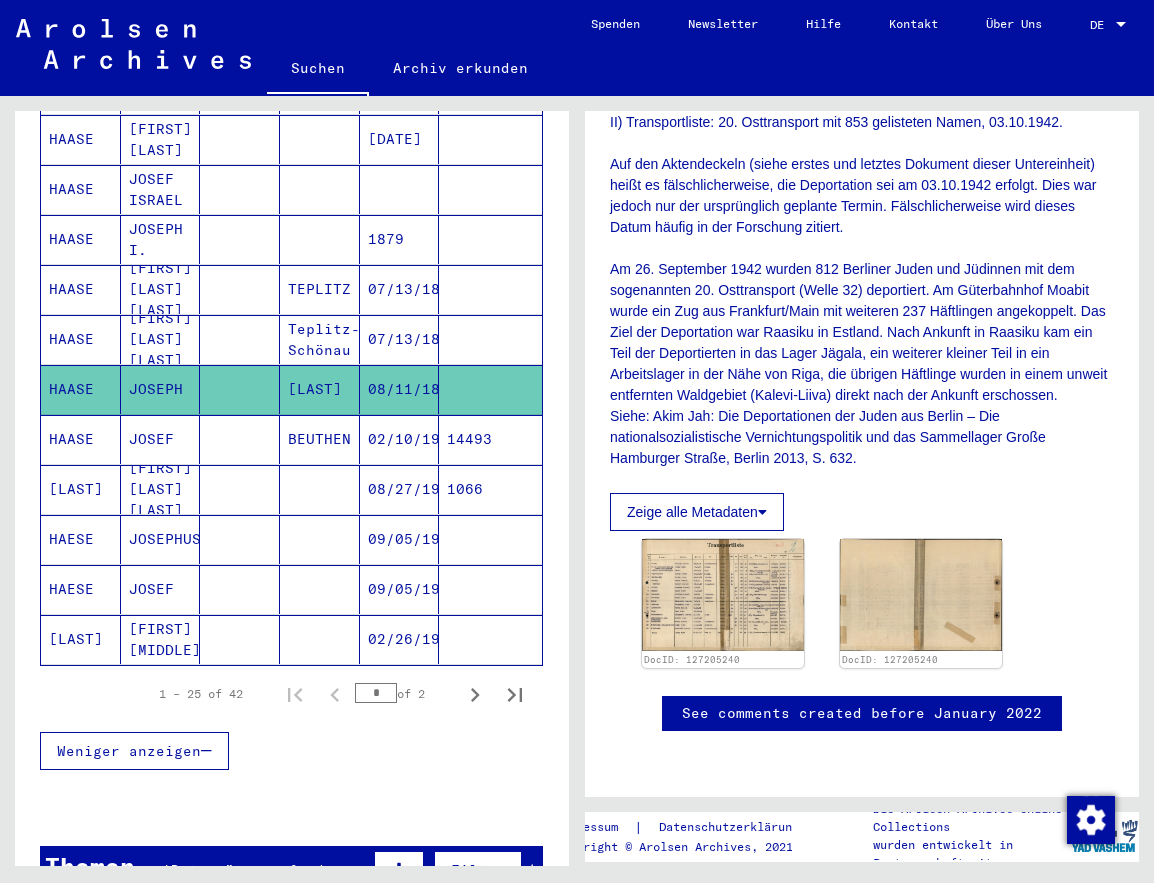 click on "HAASE" at bounding box center [81, 489] 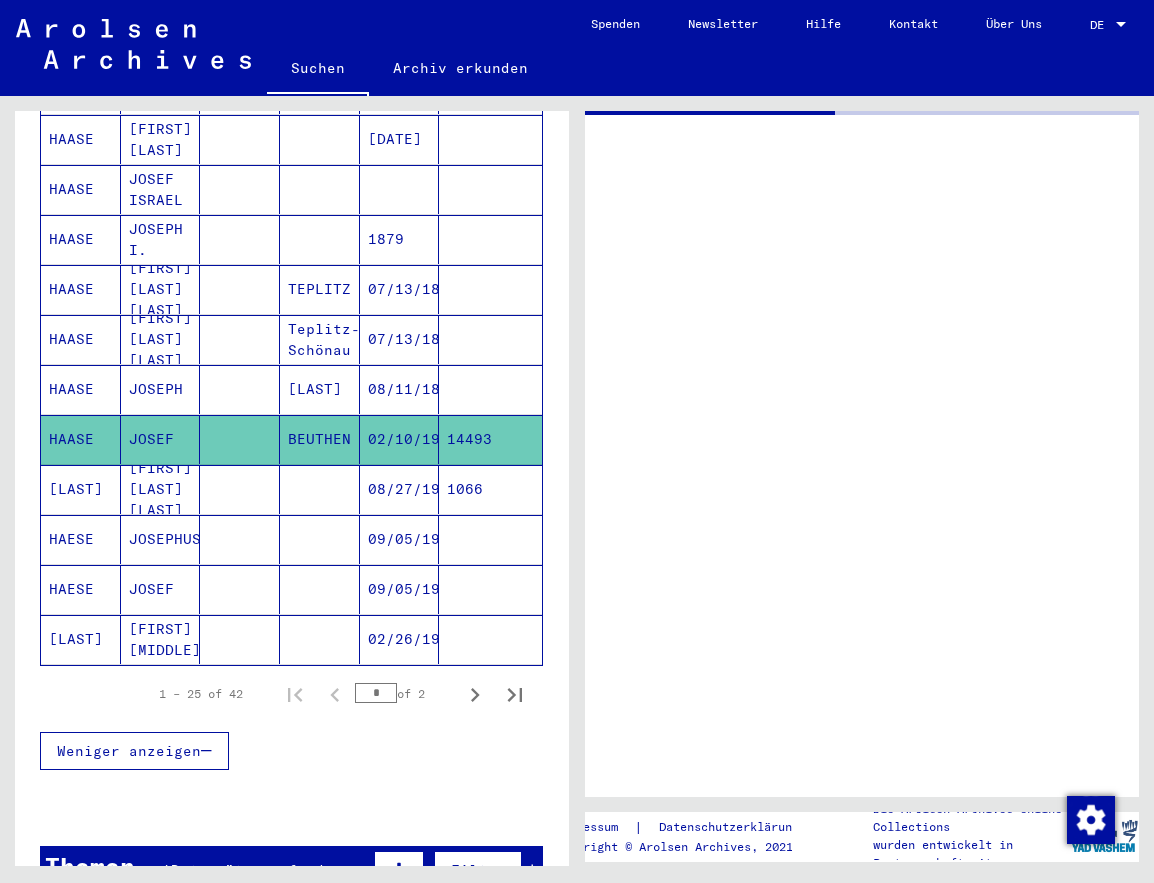 scroll, scrollTop: 0, scrollLeft: 0, axis: both 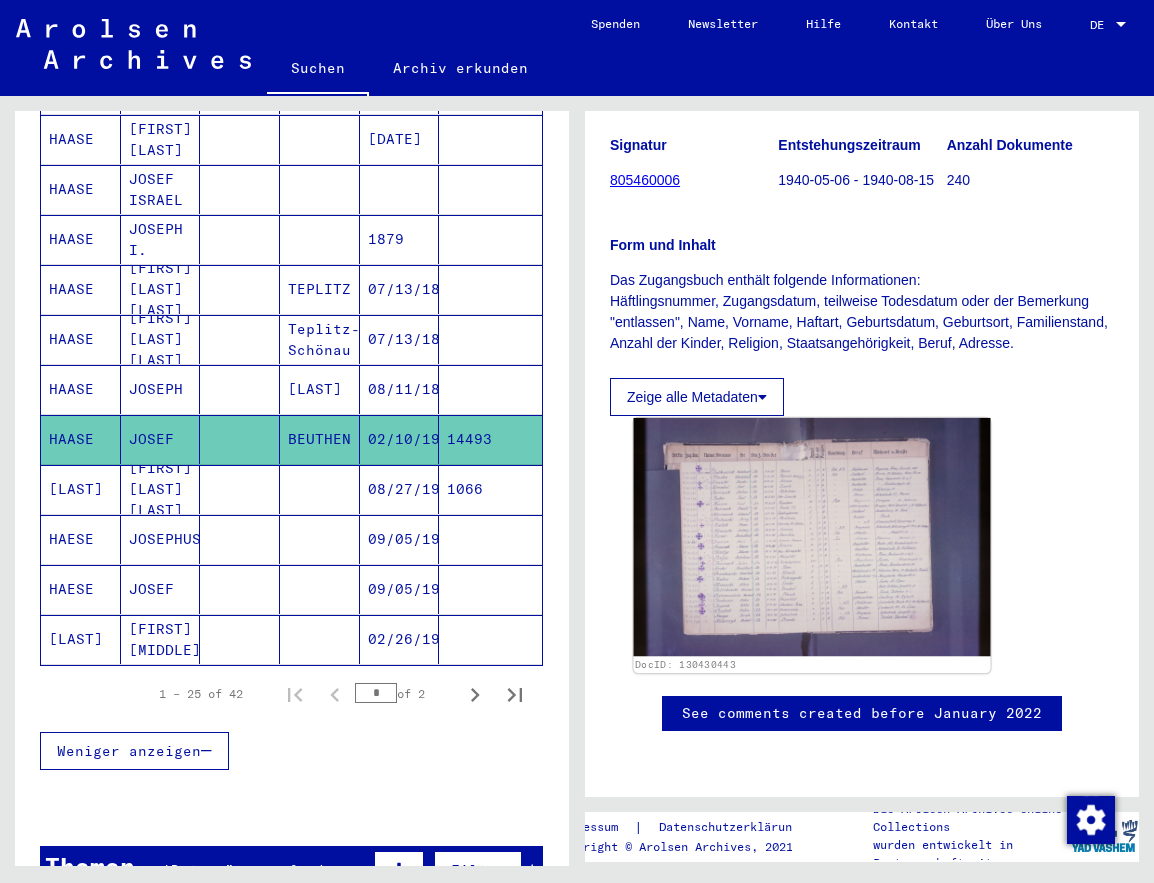 click 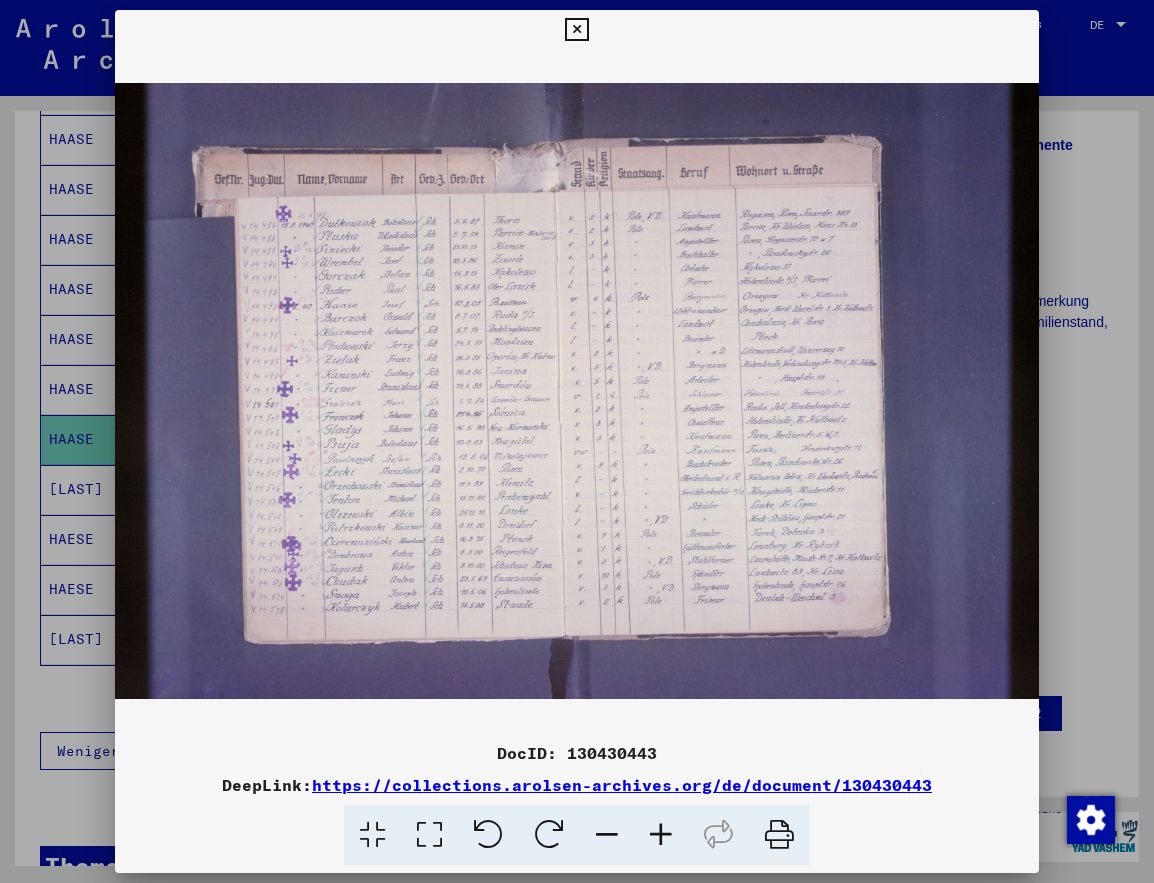 click at bounding box center (576, 30) 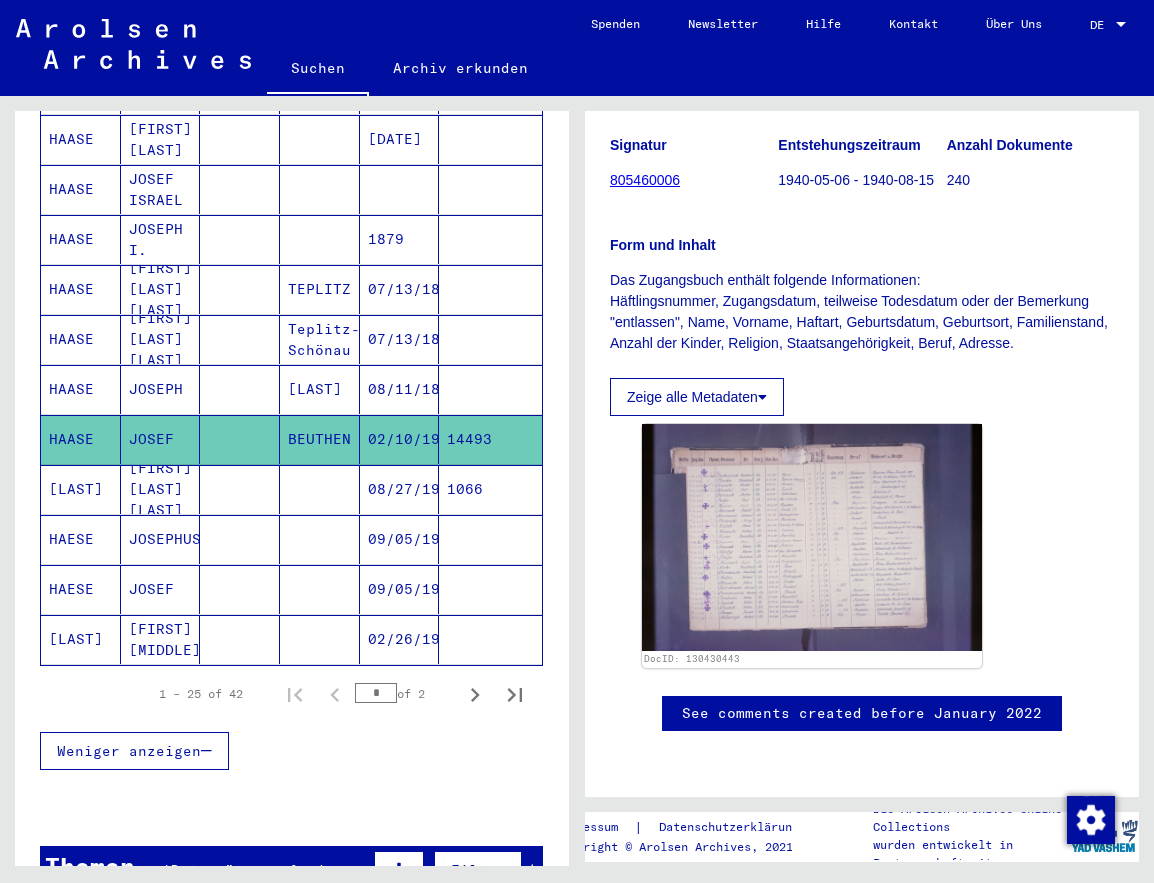 drag, startPoint x: 754, startPoint y: 291, endPoint x: 1313, endPoint y: 455, distance: 582.5607 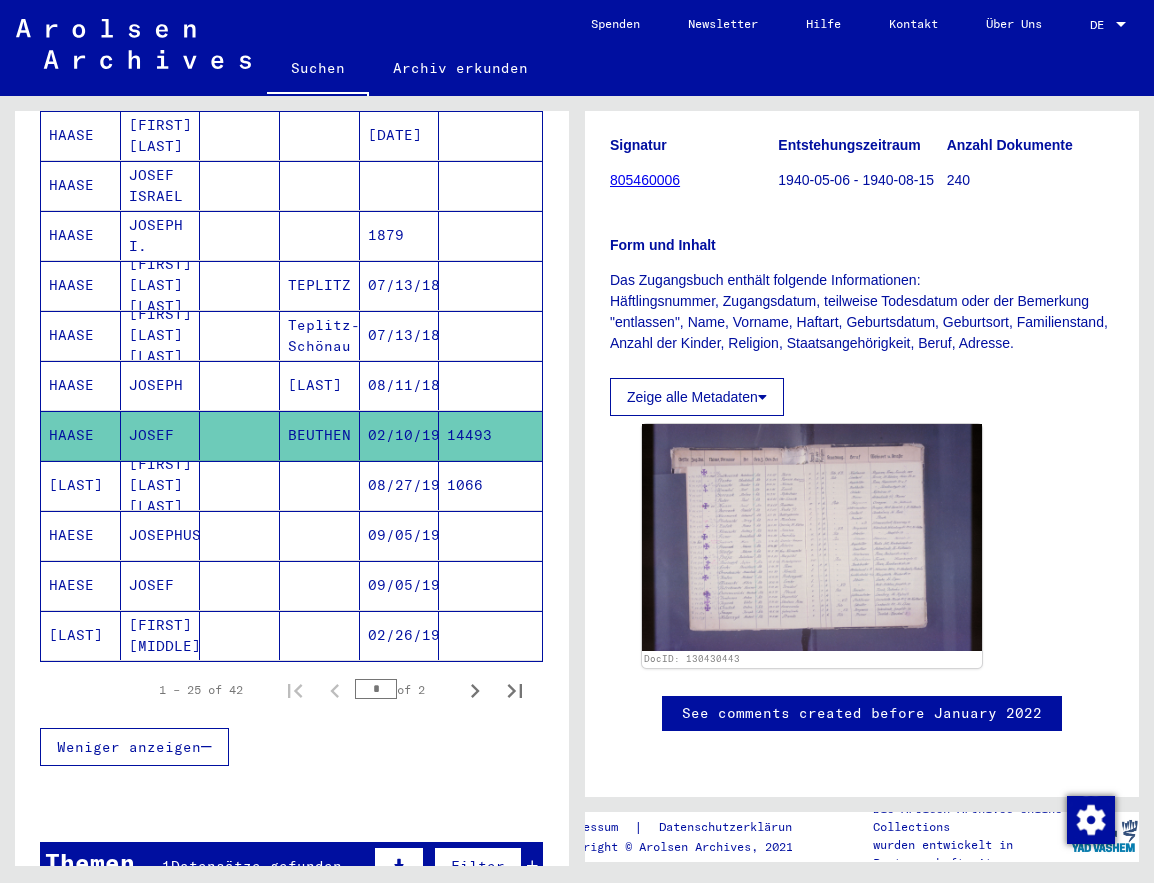 click on "[LAST]" 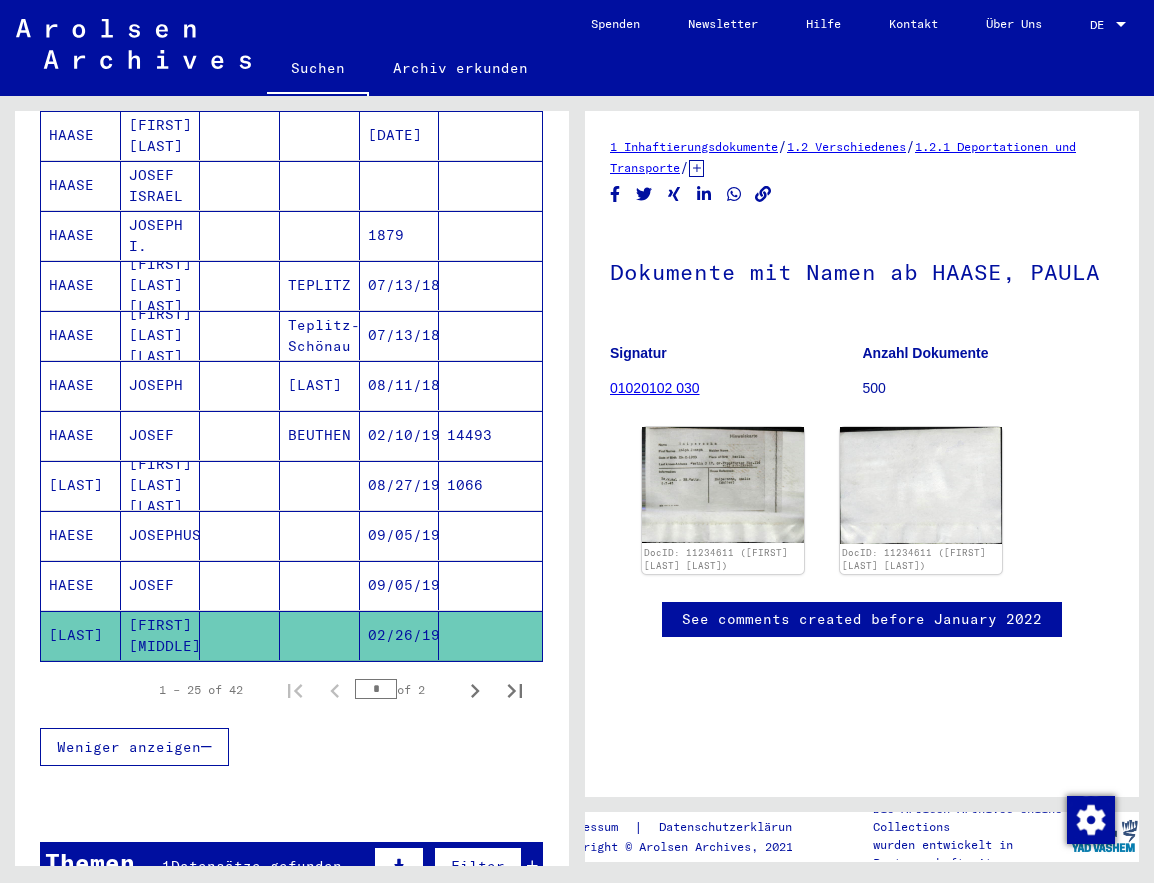 scroll, scrollTop: 0, scrollLeft: 0, axis: both 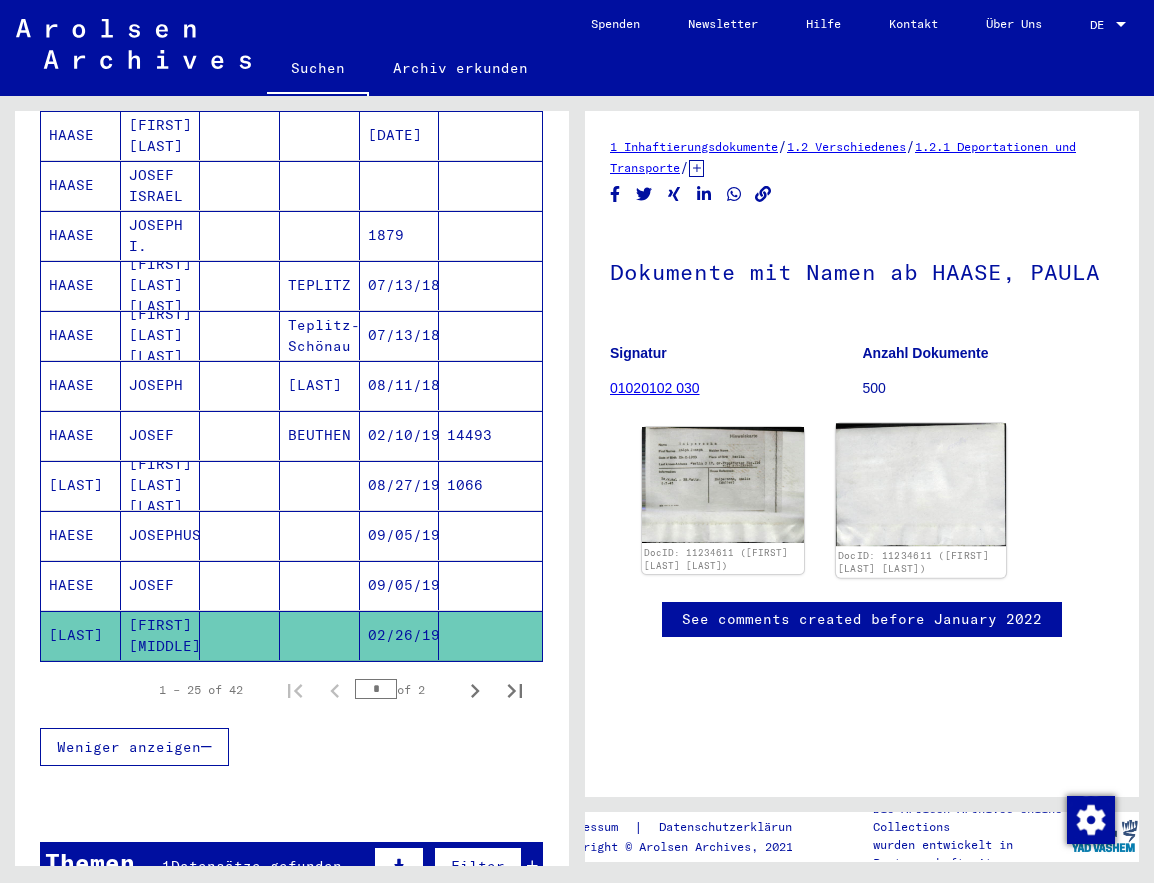 drag, startPoint x: 672, startPoint y: 470, endPoint x: 959, endPoint y: 530, distance: 293.2047 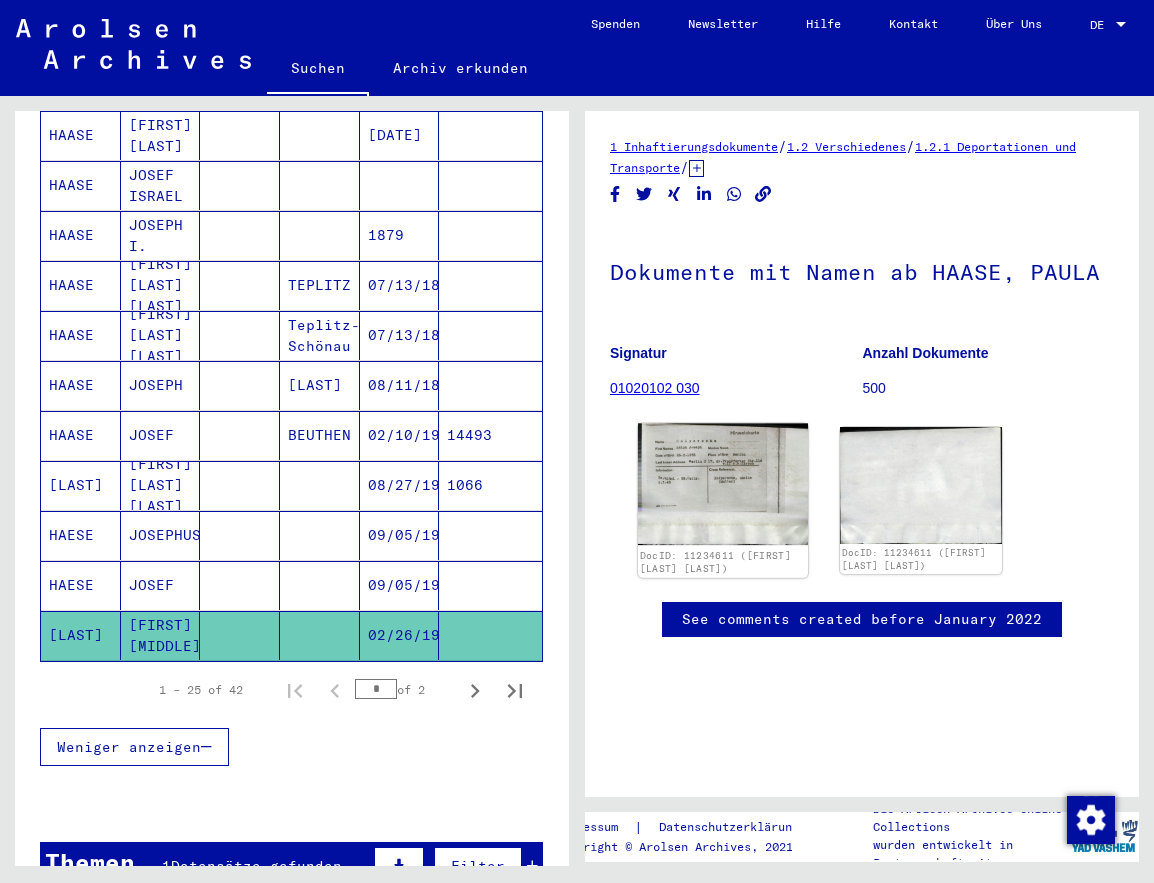 click 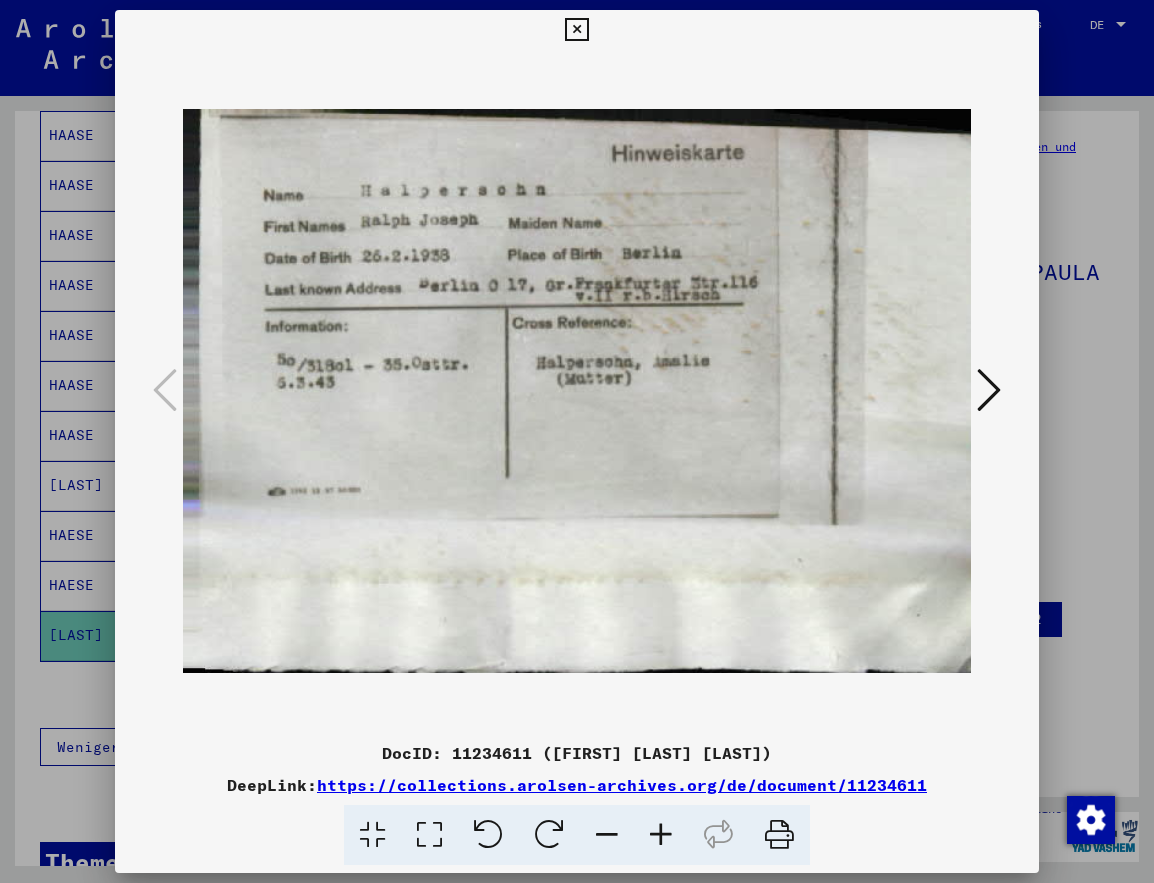 click at bounding box center [576, 30] 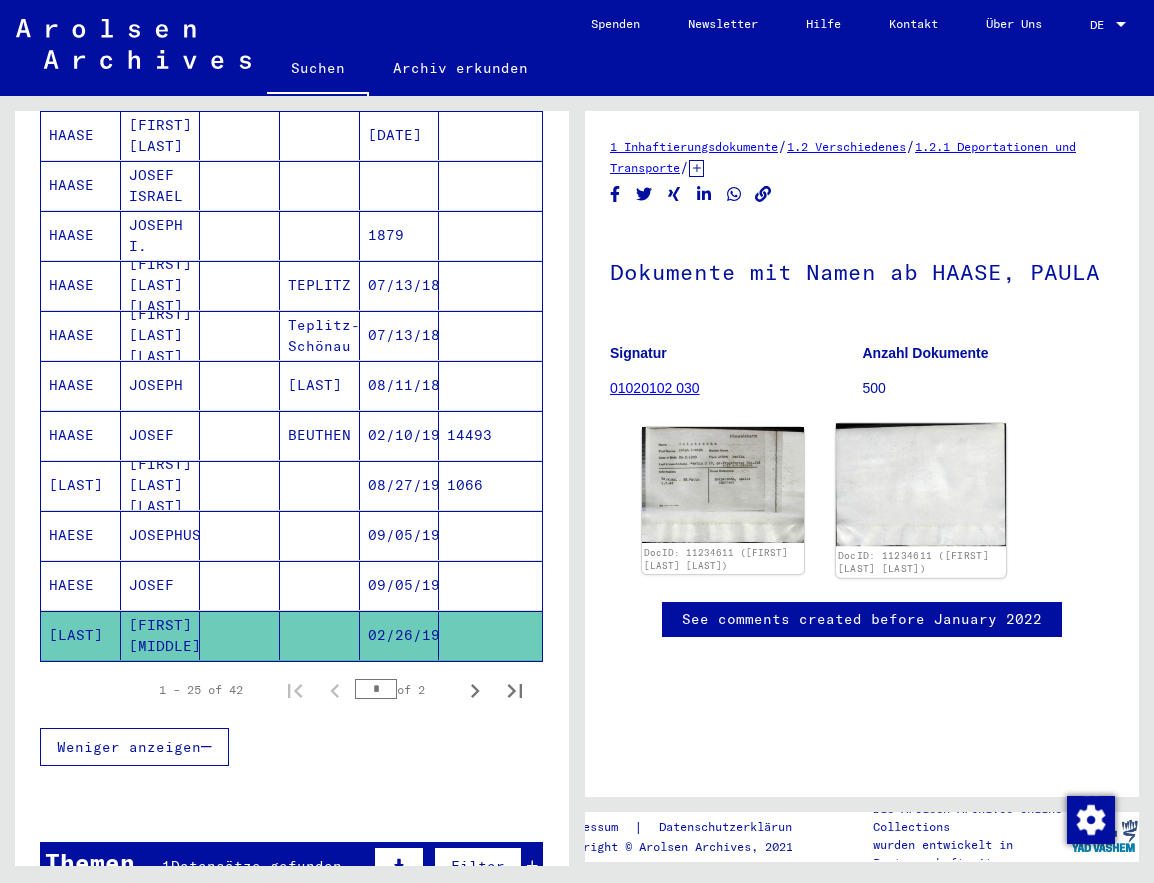 drag, startPoint x: 854, startPoint y: 470, endPoint x: 841, endPoint y: 464, distance: 14.3178215 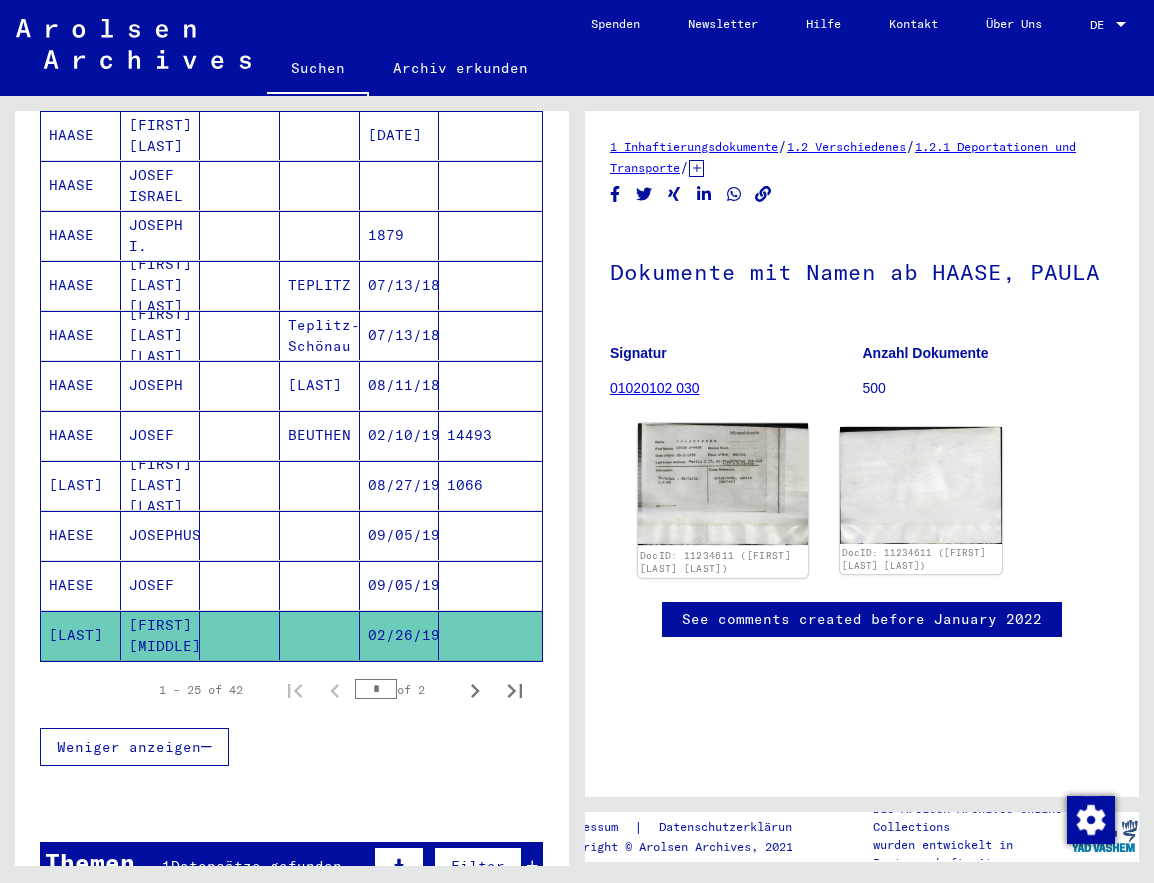 click 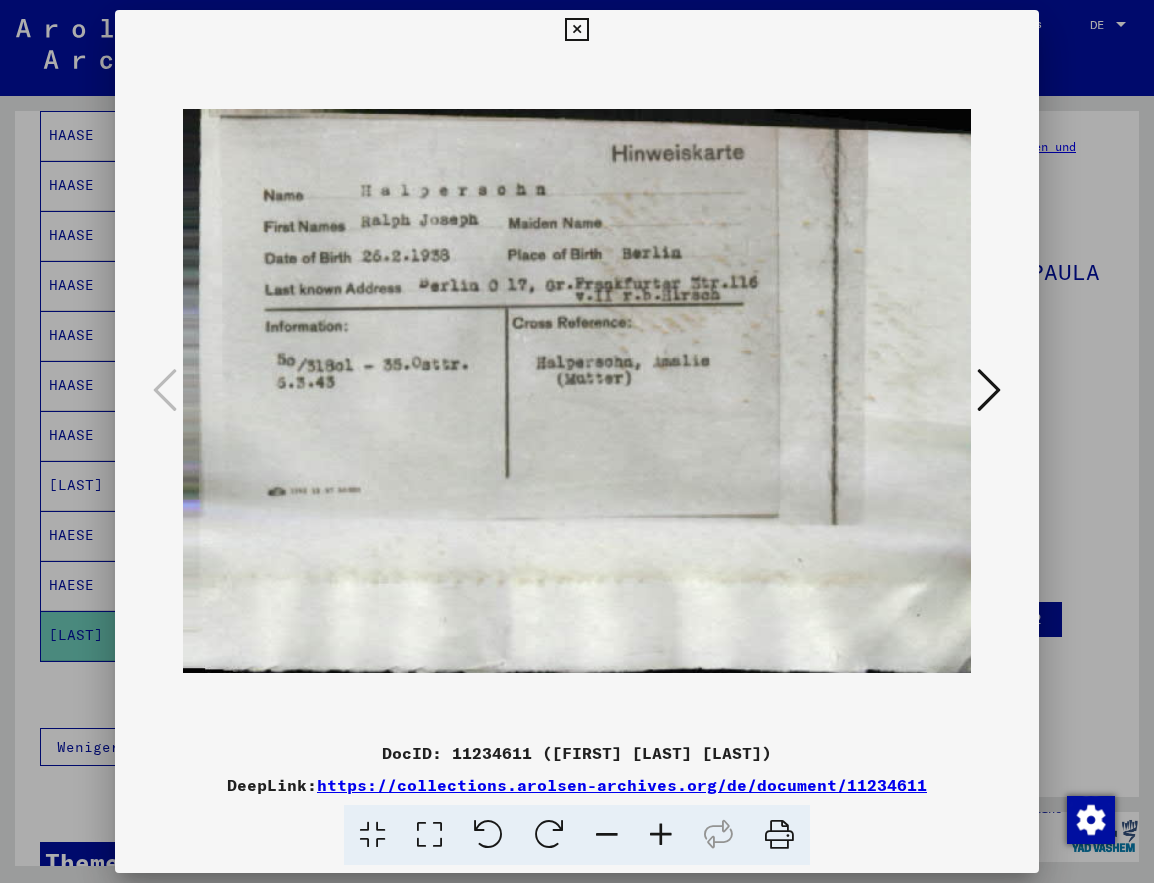 drag, startPoint x: 769, startPoint y: 450, endPoint x: 925, endPoint y: 445, distance: 156.08011 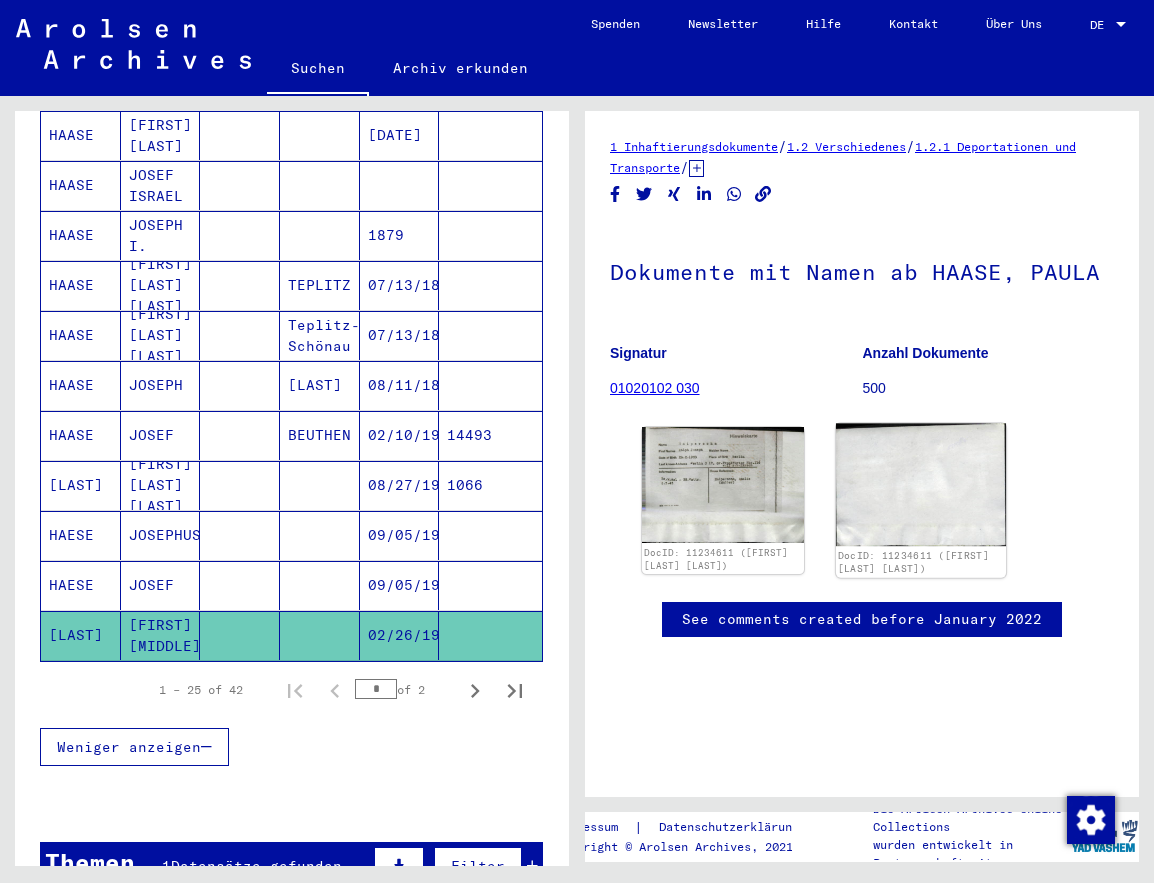 drag, startPoint x: 690, startPoint y: 457, endPoint x: 885, endPoint y: 489, distance: 197.6082 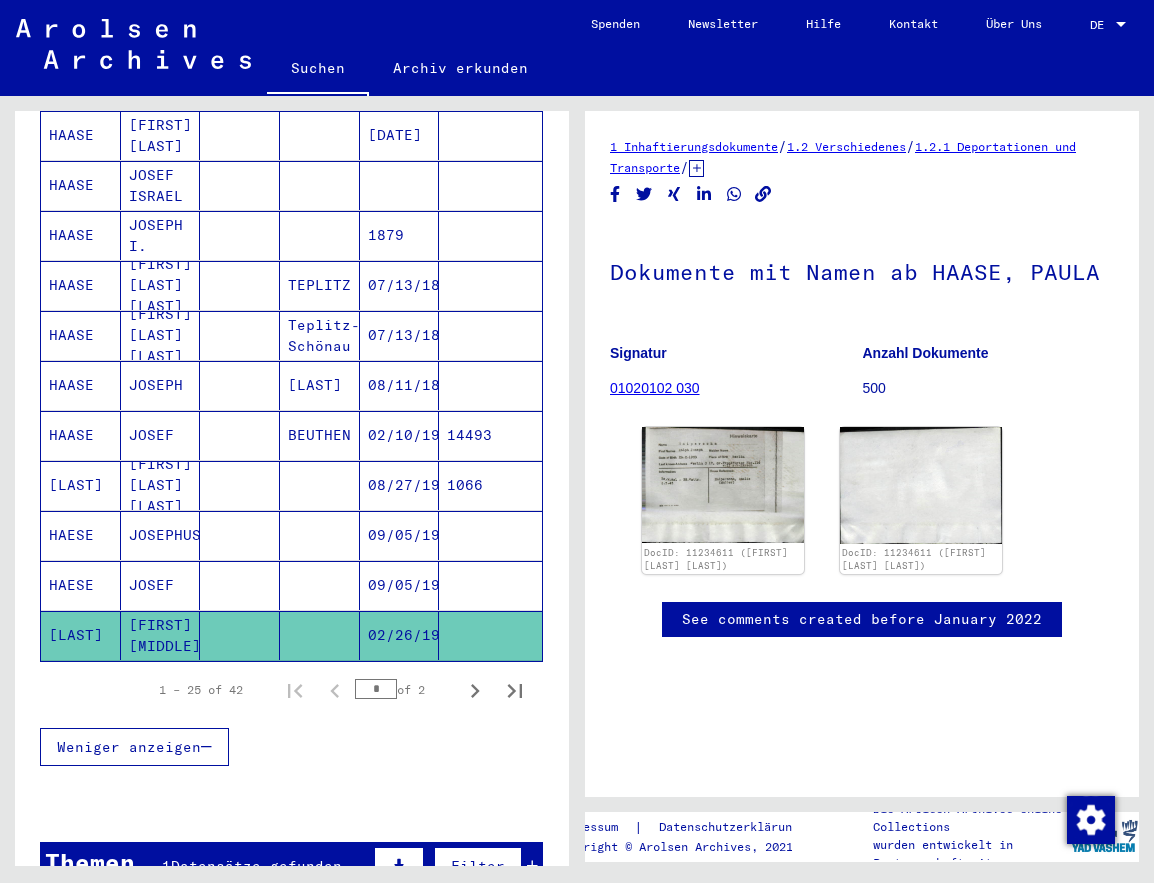 click on "DocID: 11234611 ([FIRST] [MIDDLE] [LAST]) DocID: 11234611 ([FIRST] [MIDDLE] [LAST])" 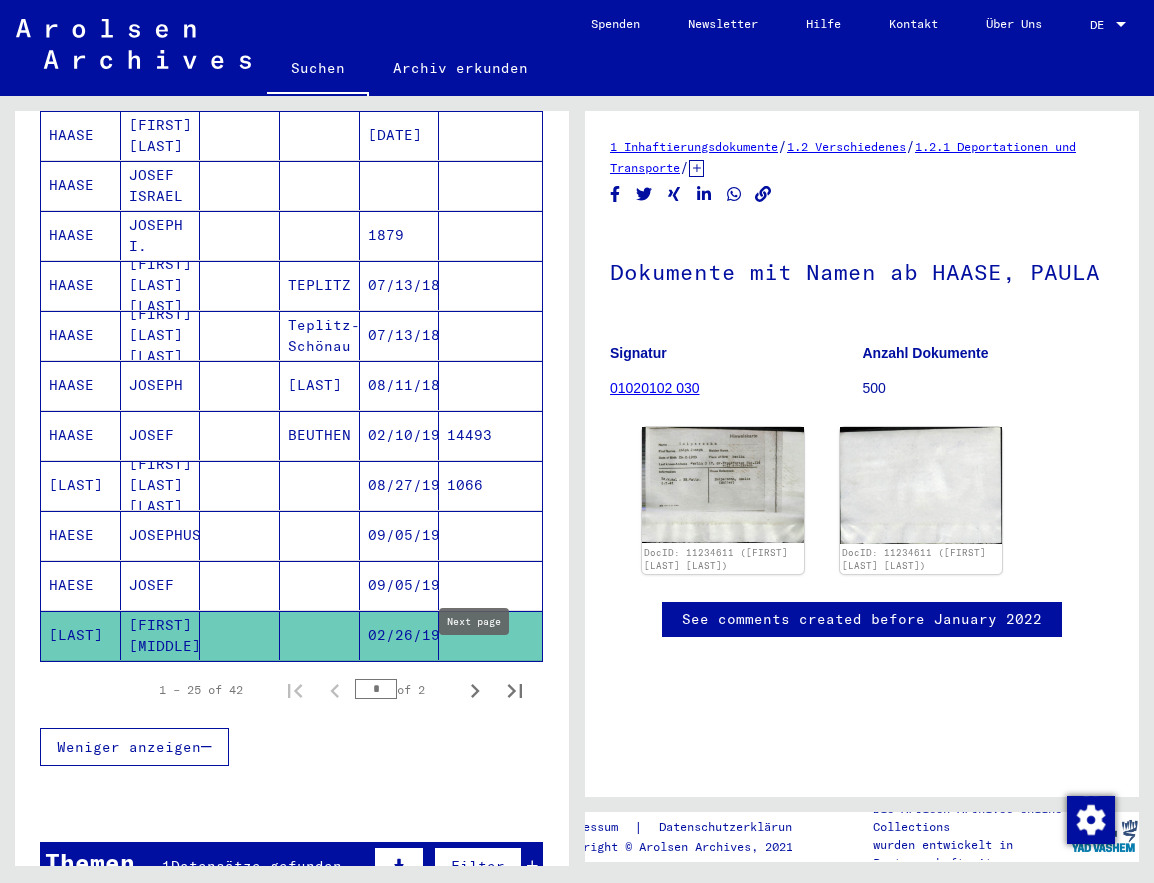click 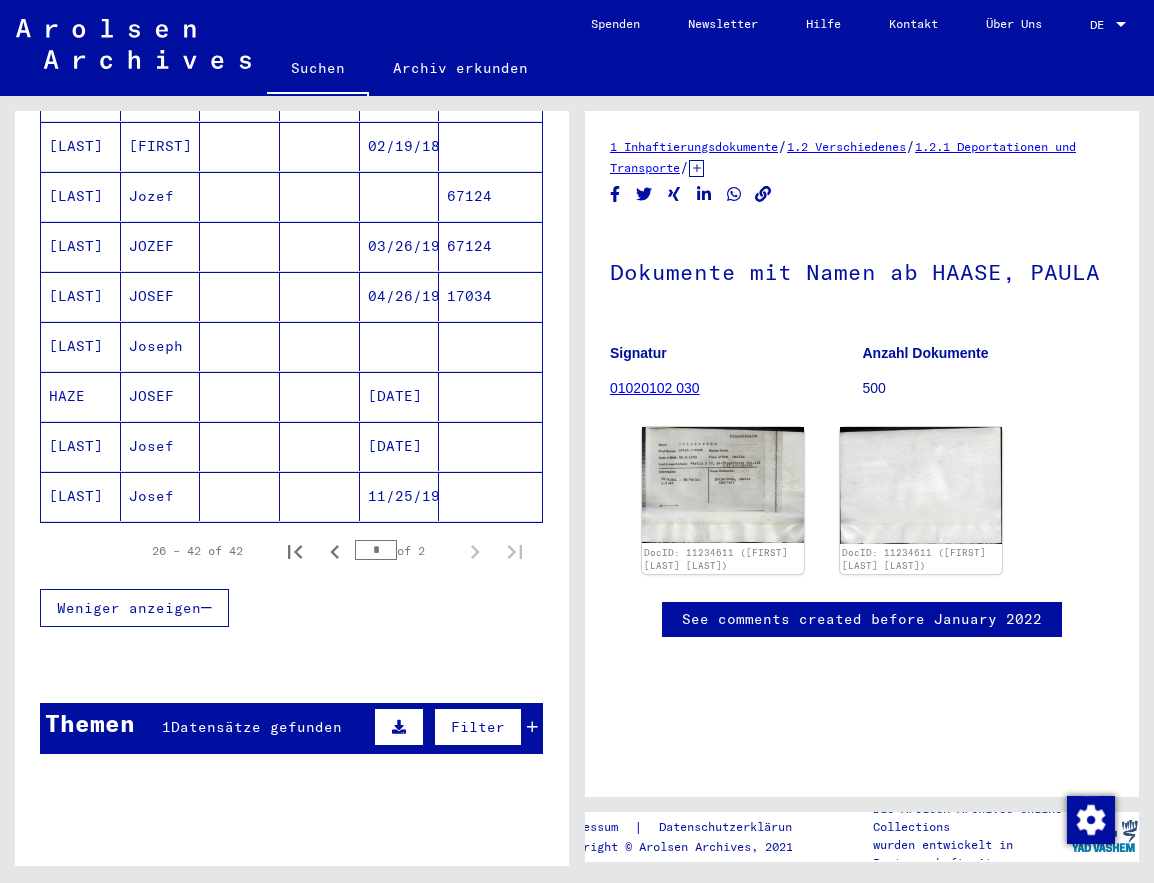 scroll, scrollTop: 757, scrollLeft: 0, axis: vertical 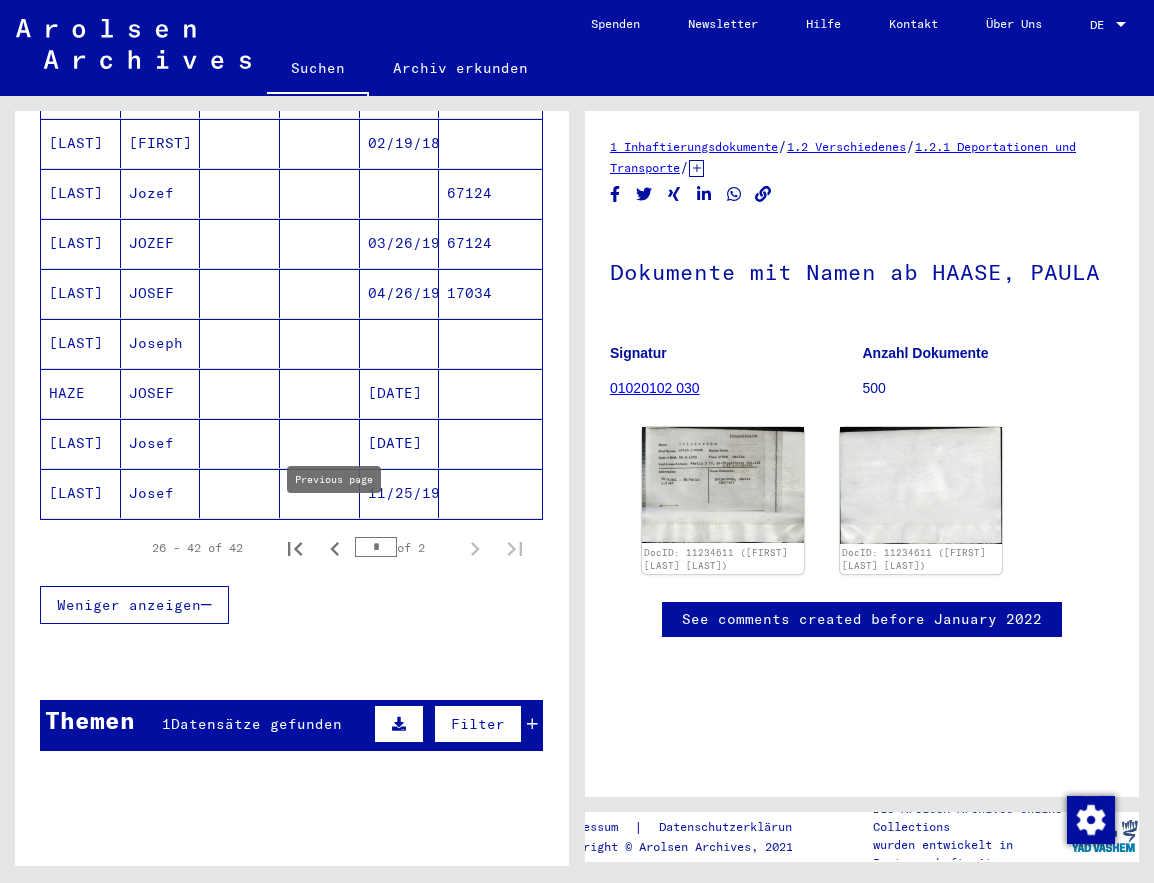 click 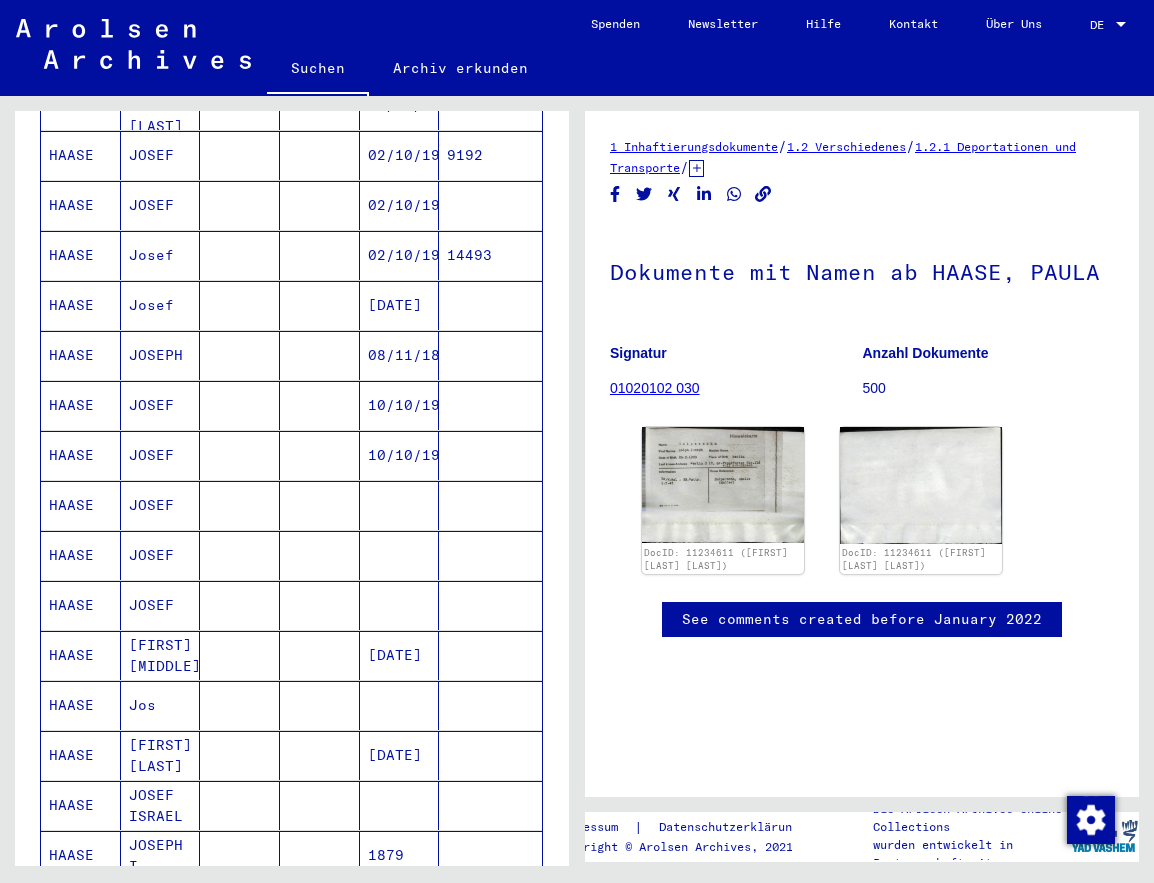scroll, scrollTop: 401, scrollLeft: 0, axis: vertical 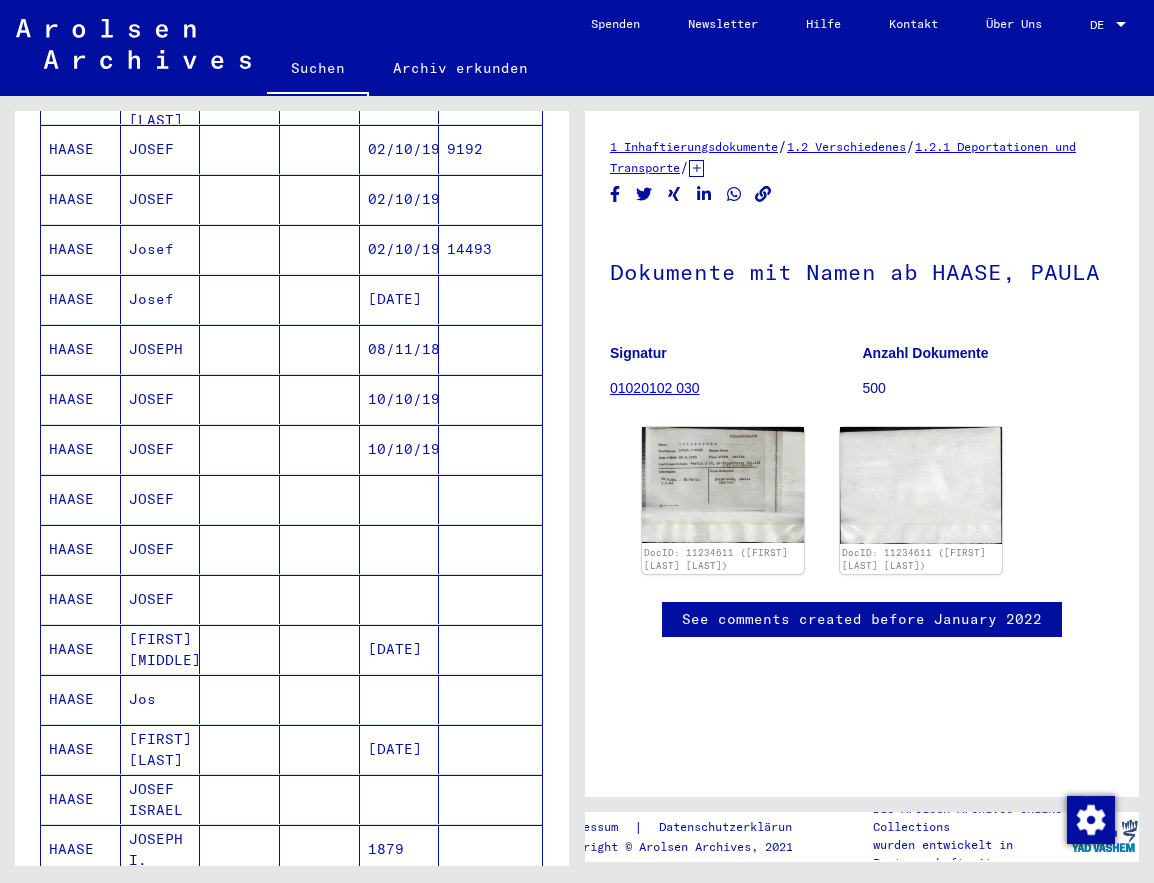 click on "HAASE" at bounding box center [81, 349] 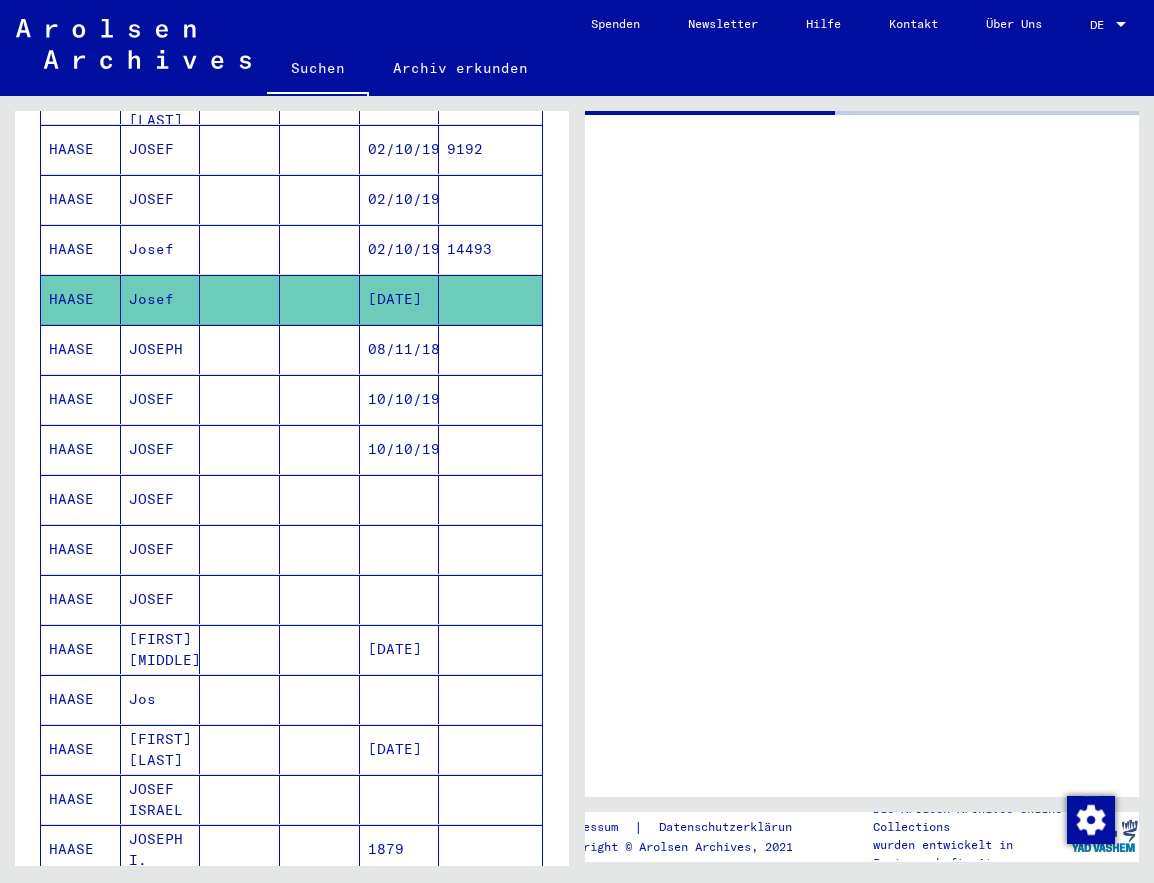 scroll, scrollTop: 0, scrollLeft: 0, axis: both 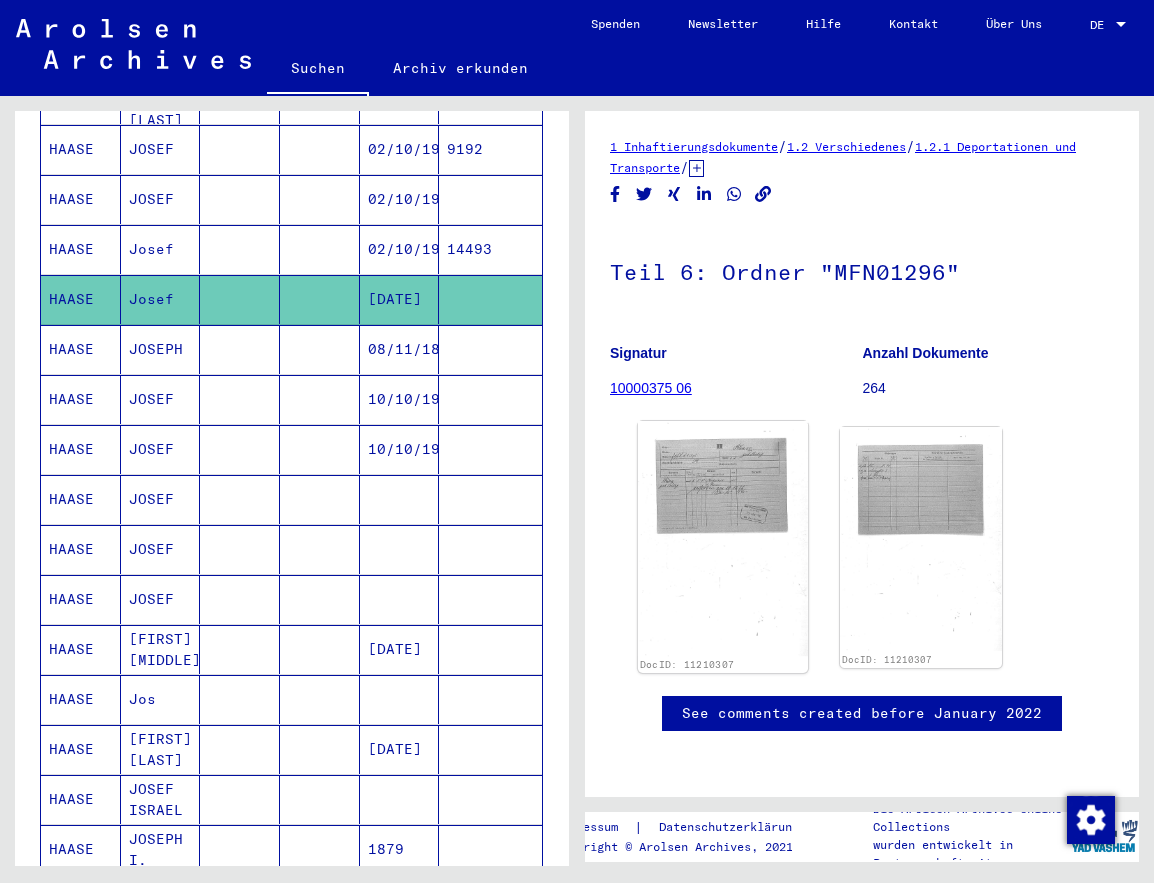 click 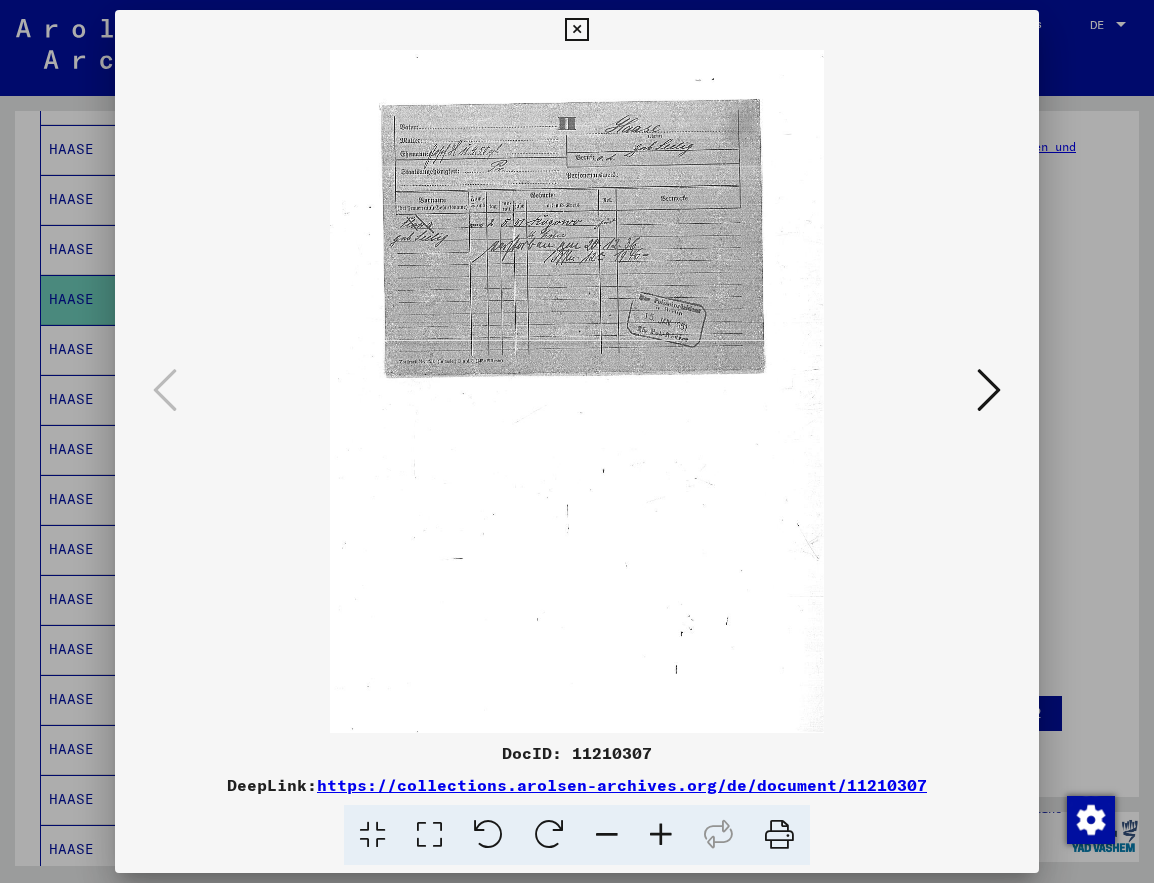 click at bounding box center (576, 30) 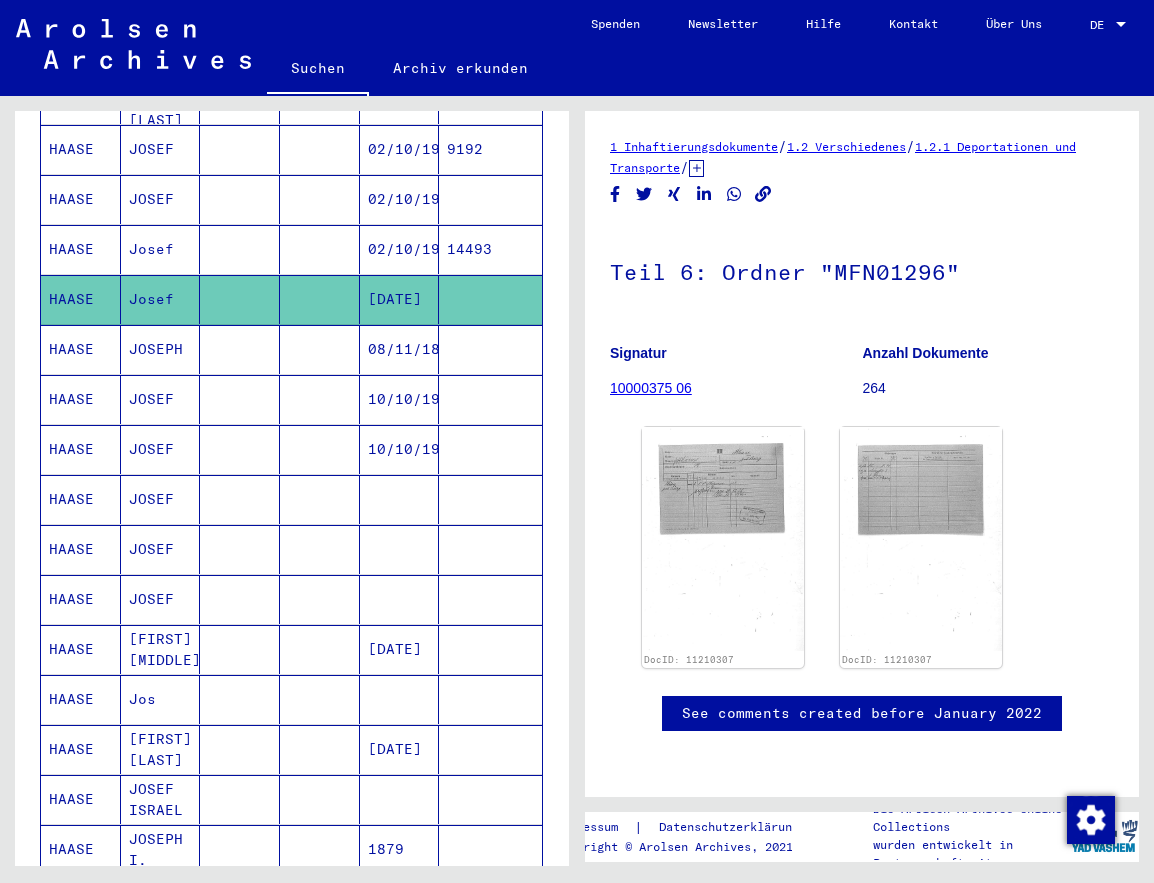 drag, startPoint x: 694, startPoint y: 486, endPoint x: 815, endPoint y: 485, distance: 121.004135 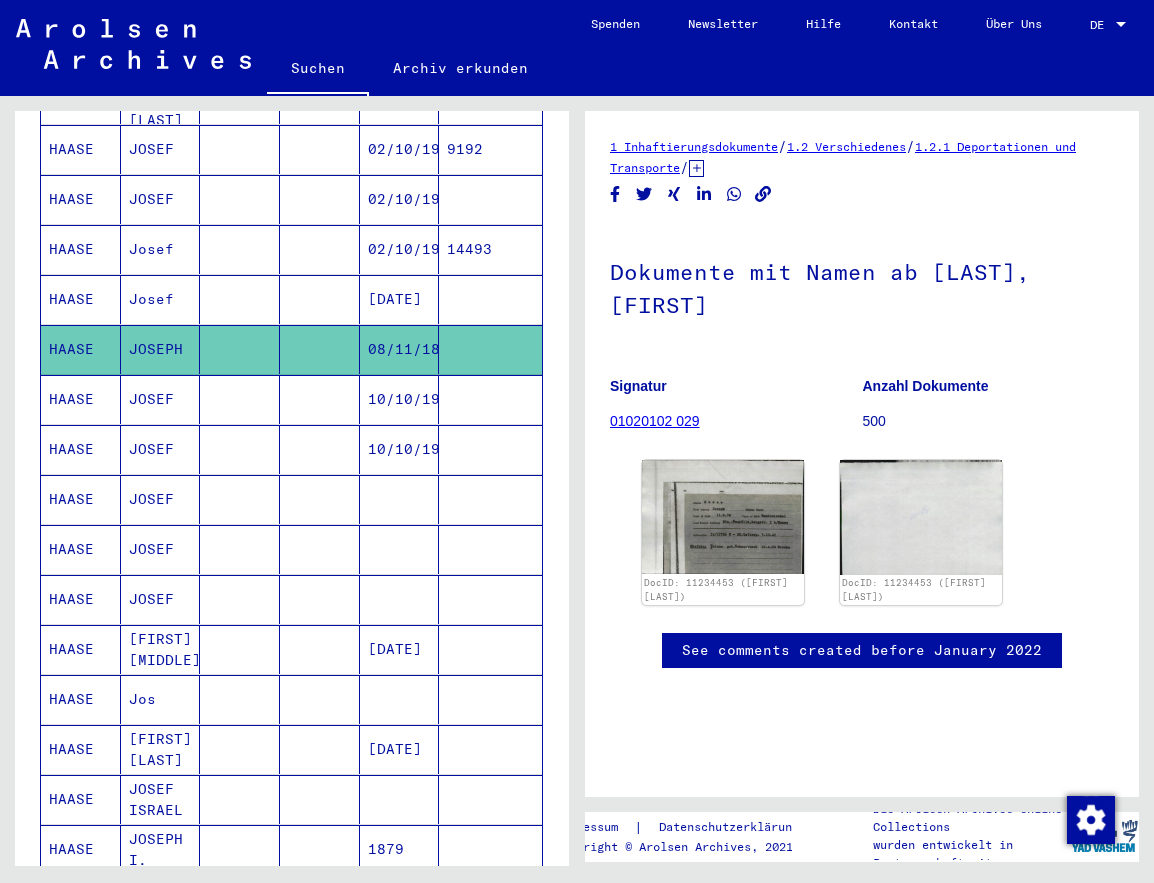 scroll, scrollTop: 0, scrollLeft: 0, axis: both 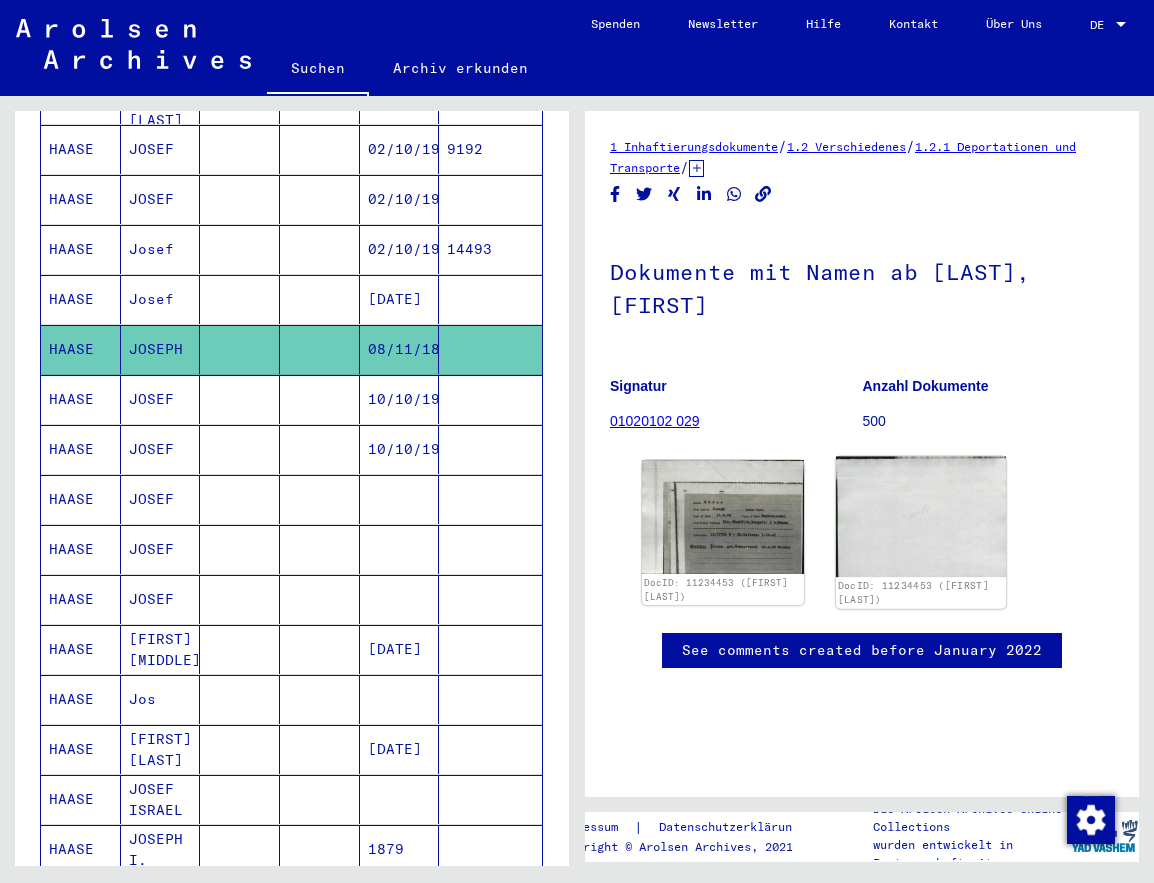 drag, startPoint x: 720, startPoint y: 517, endPoint x: 852, endPoint y: 550, distance: 136.06248 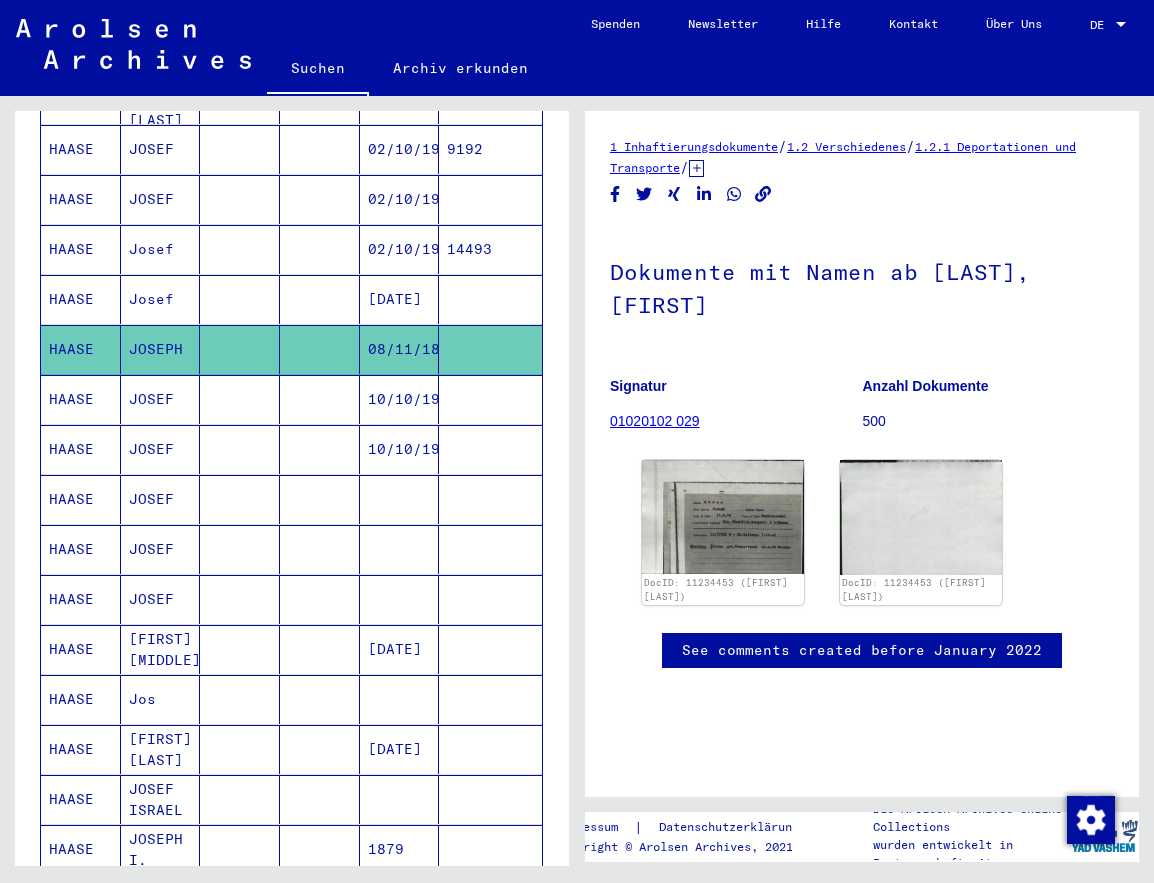 click on "HAASE" at bounding box center [81, 449] 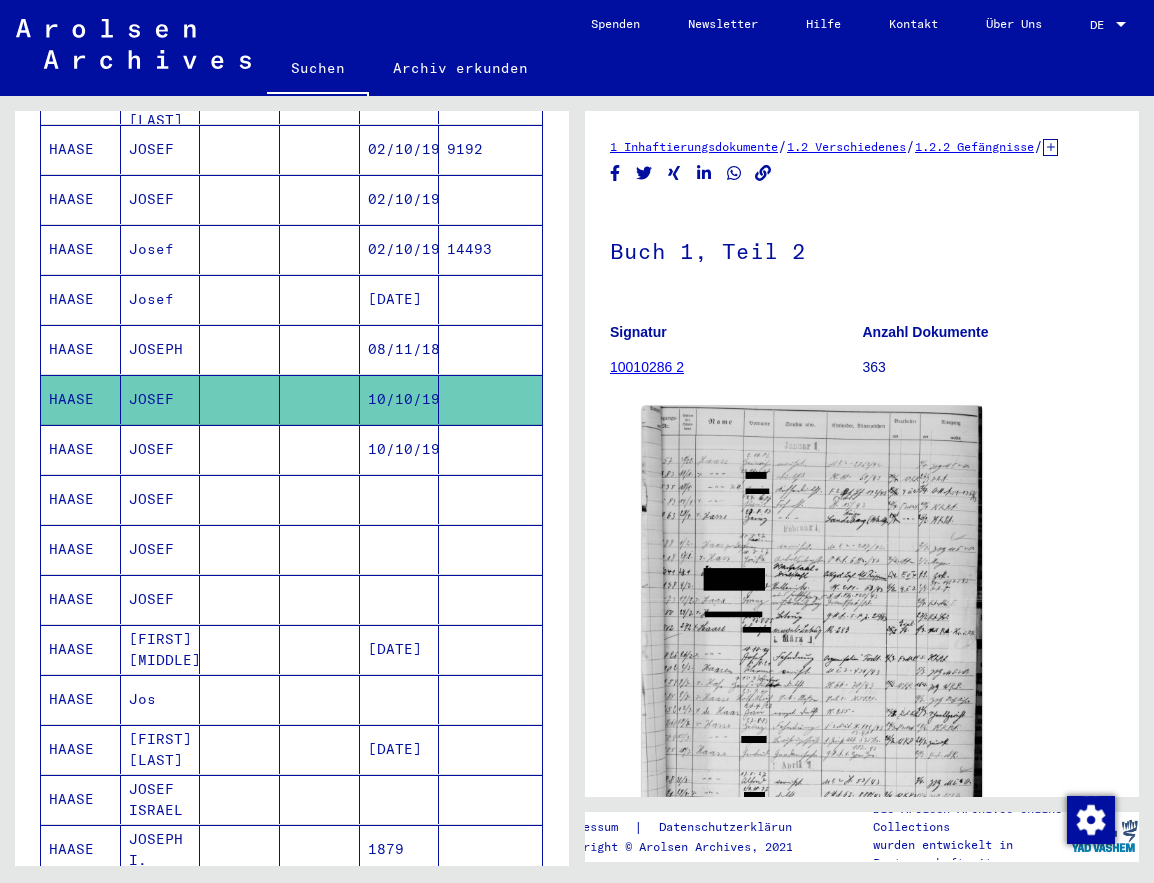 scroll, scrollTop: 0, scrollLeft: 0, axis: both 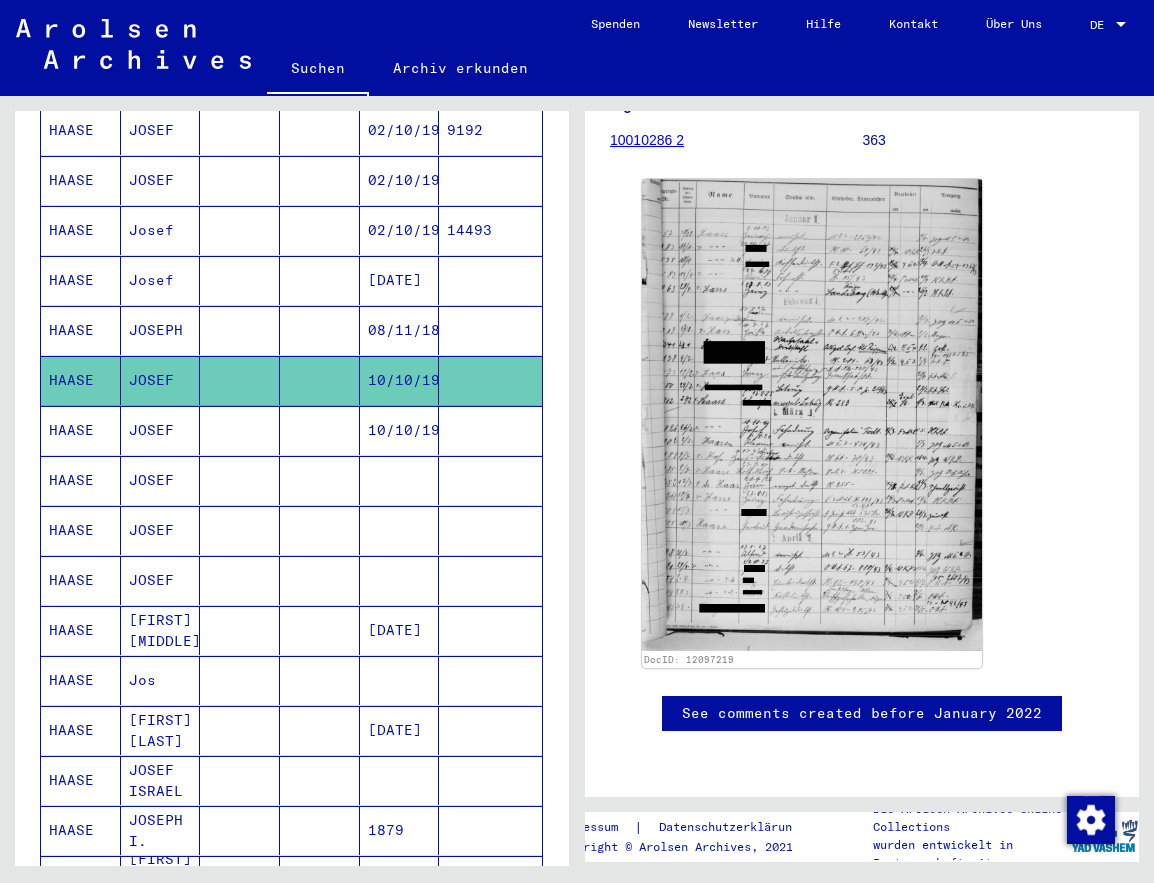 click on "HAASE" at bounding box center (81, 530) 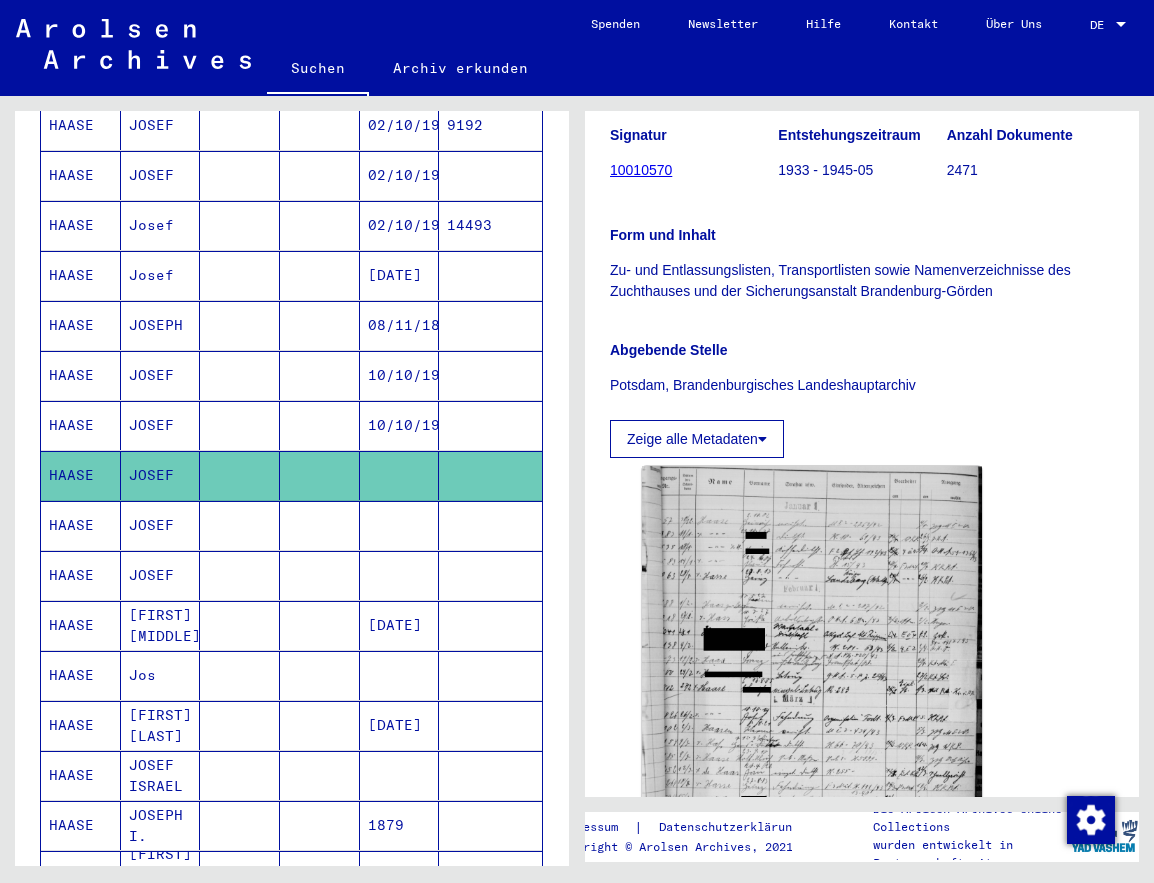 scroll, scrollTop: 197, scrollLeft: 0, axis: vertical 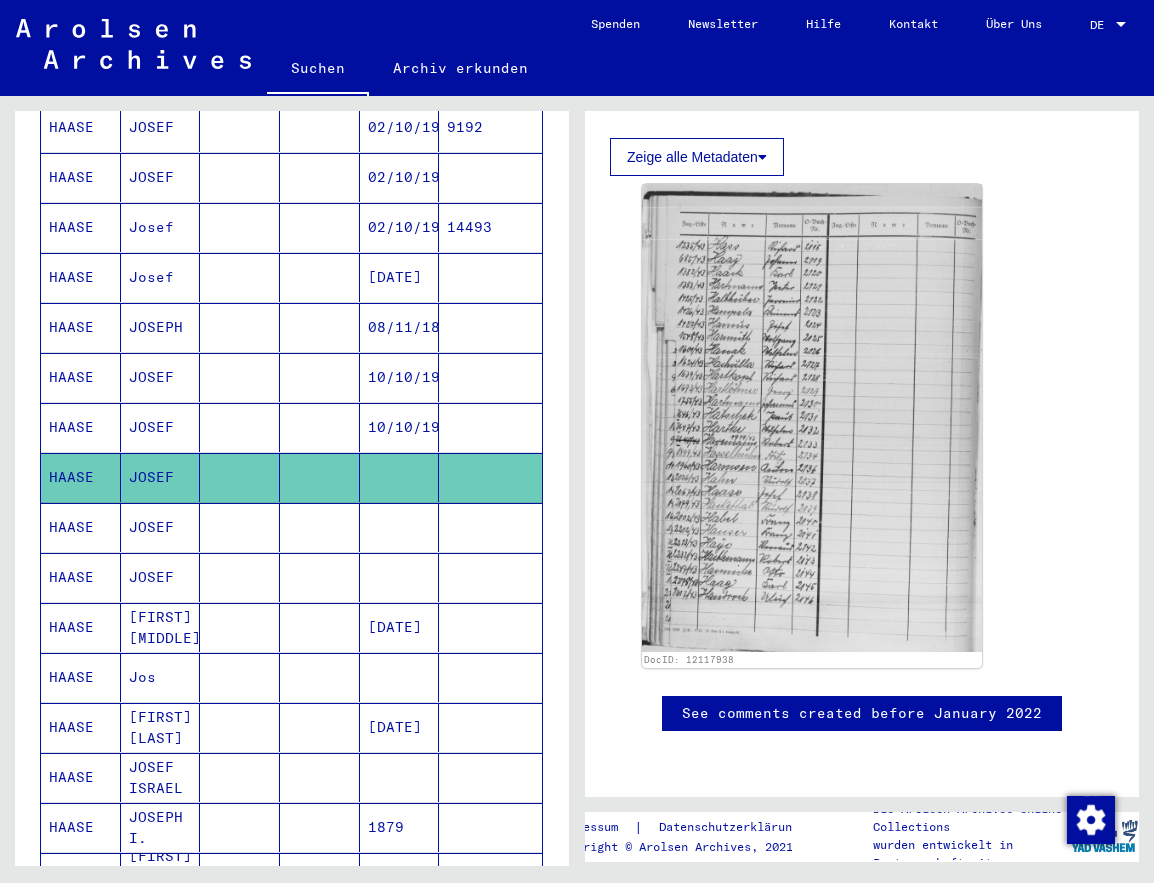 click on "HAASE" at bounding box center (81, 577) 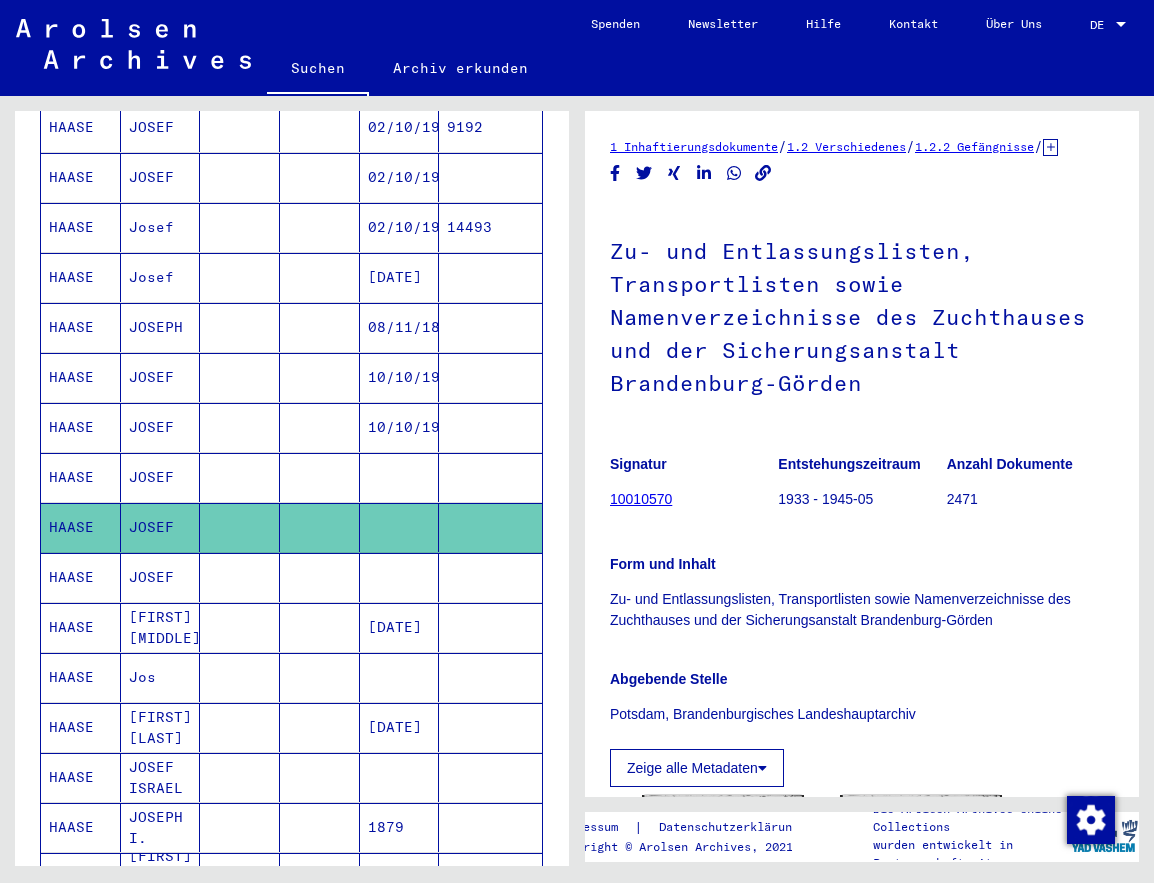 scroll, scrollTop: 0, scrollLeft: 0, axis: both 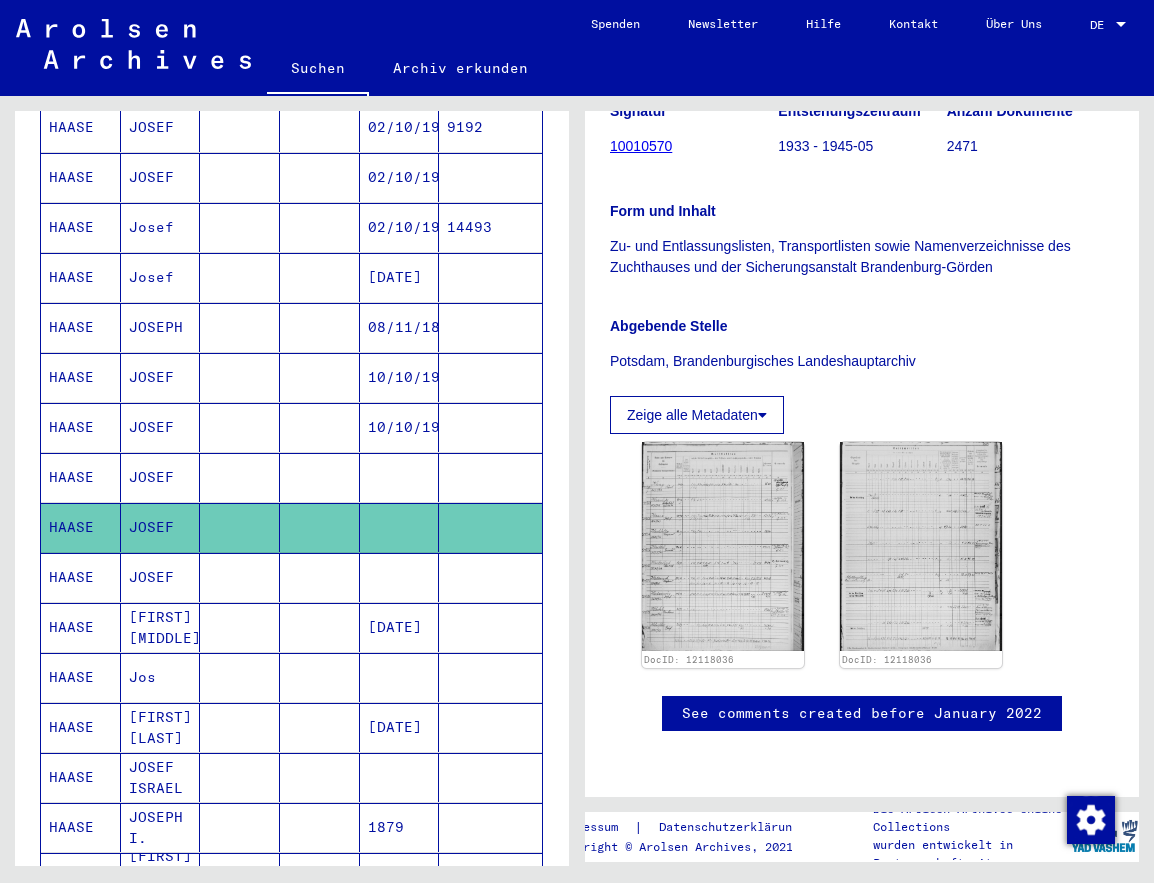 click on "JOSEF" at bounding box center [161, 627] 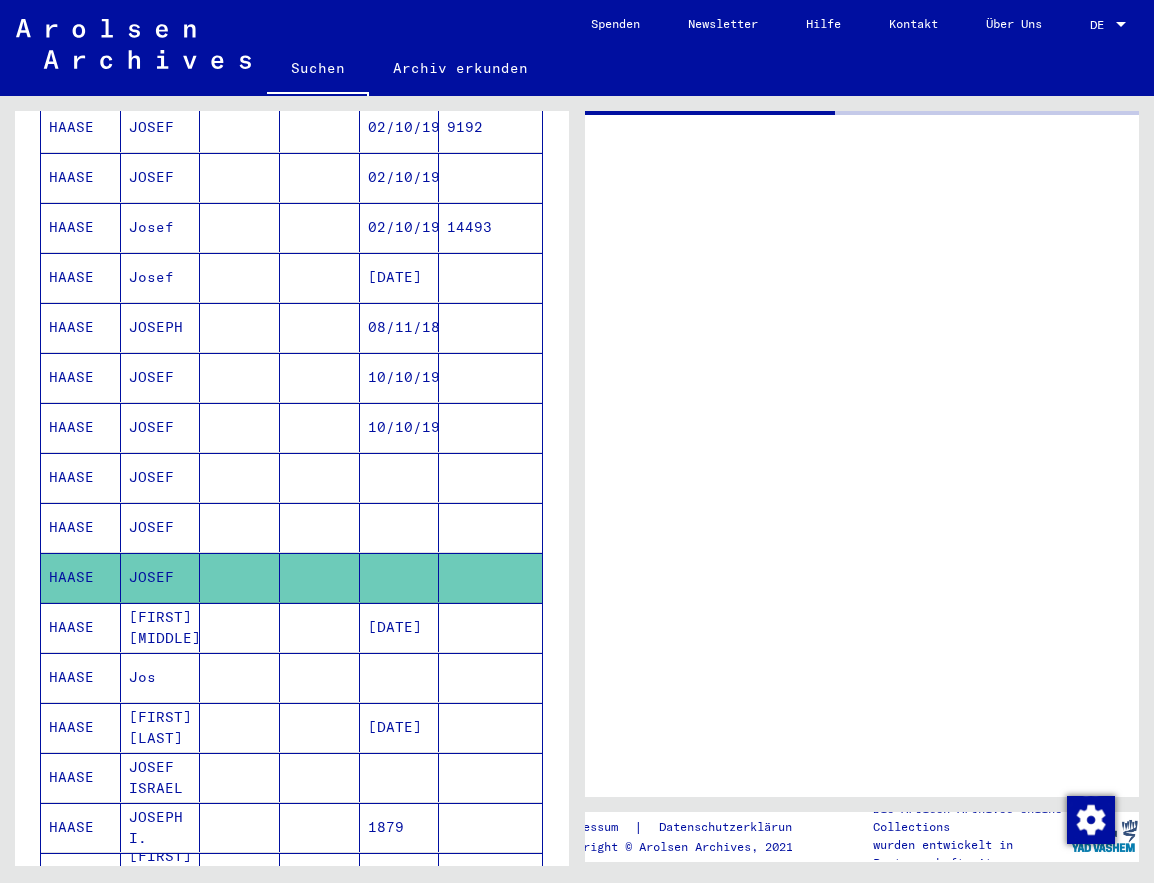 scroll, scrollTop: 0, scrollLeft: 0, axis: both 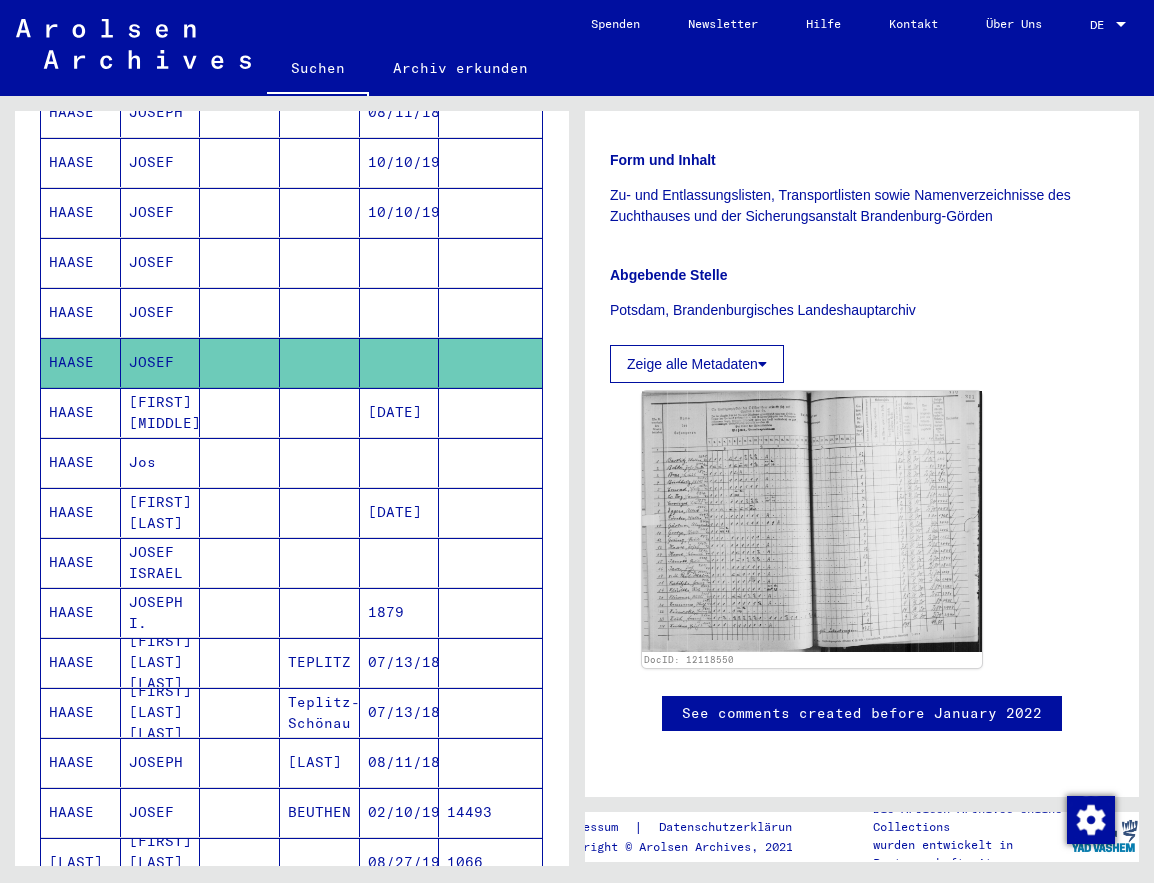 click on "[FIRST] [MIDDLE]" at bounding box center (161, 462) 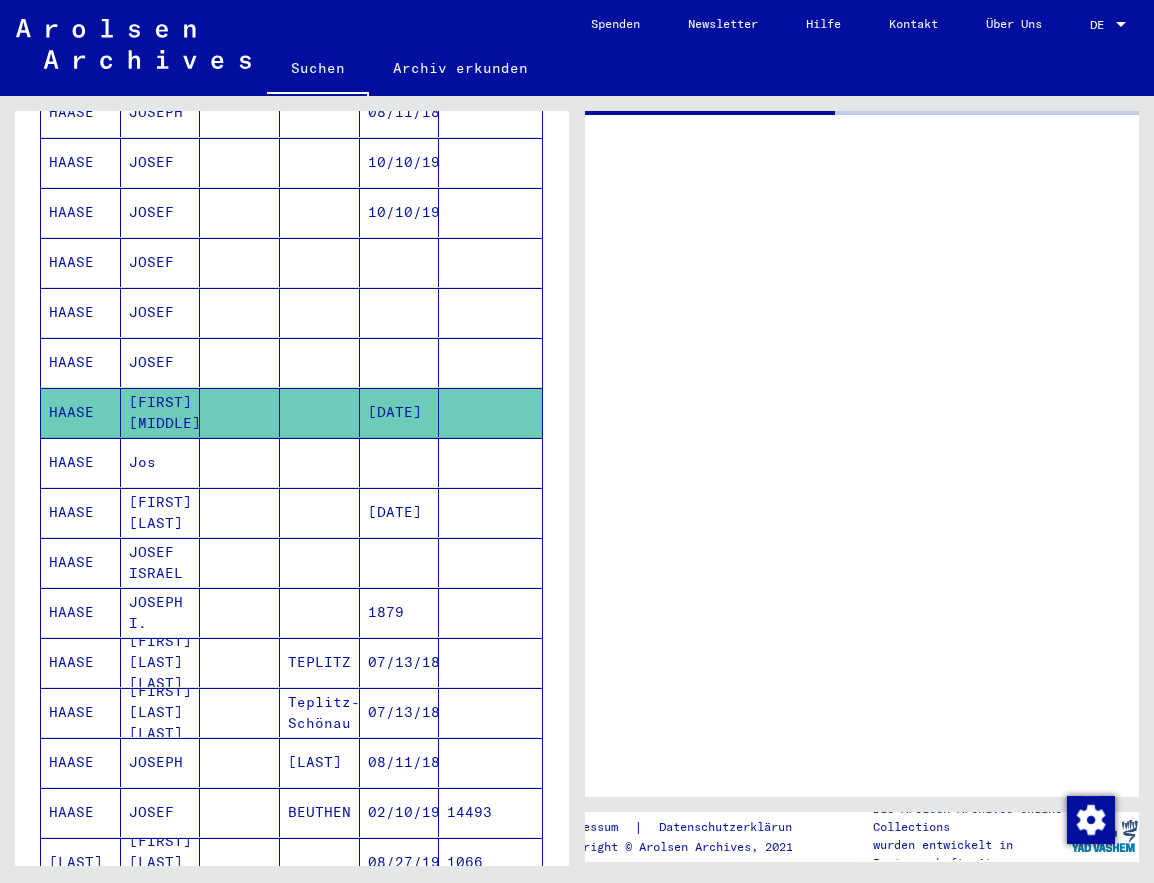 scroll, scrollTop: 0, scrollLeft: 0, axis: both 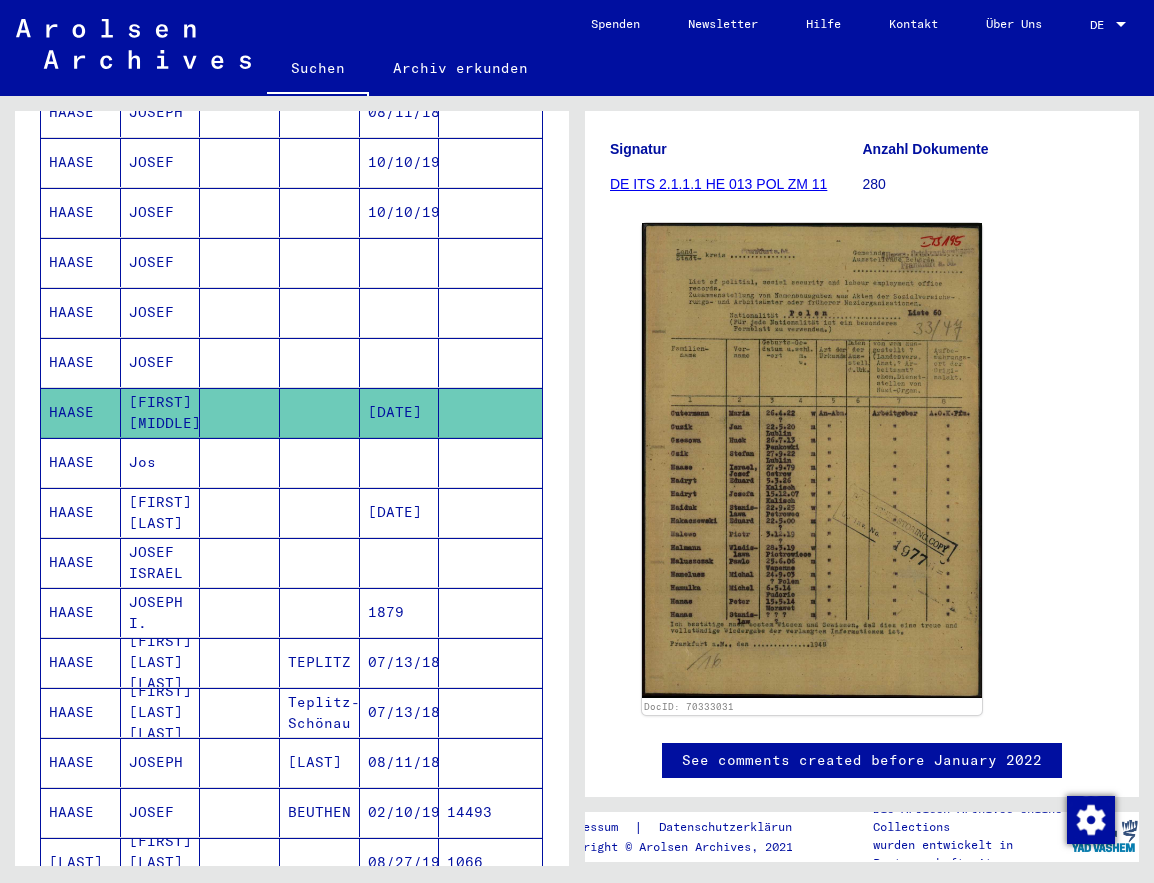 click on "HAASE" at bounding box center (81, 512) 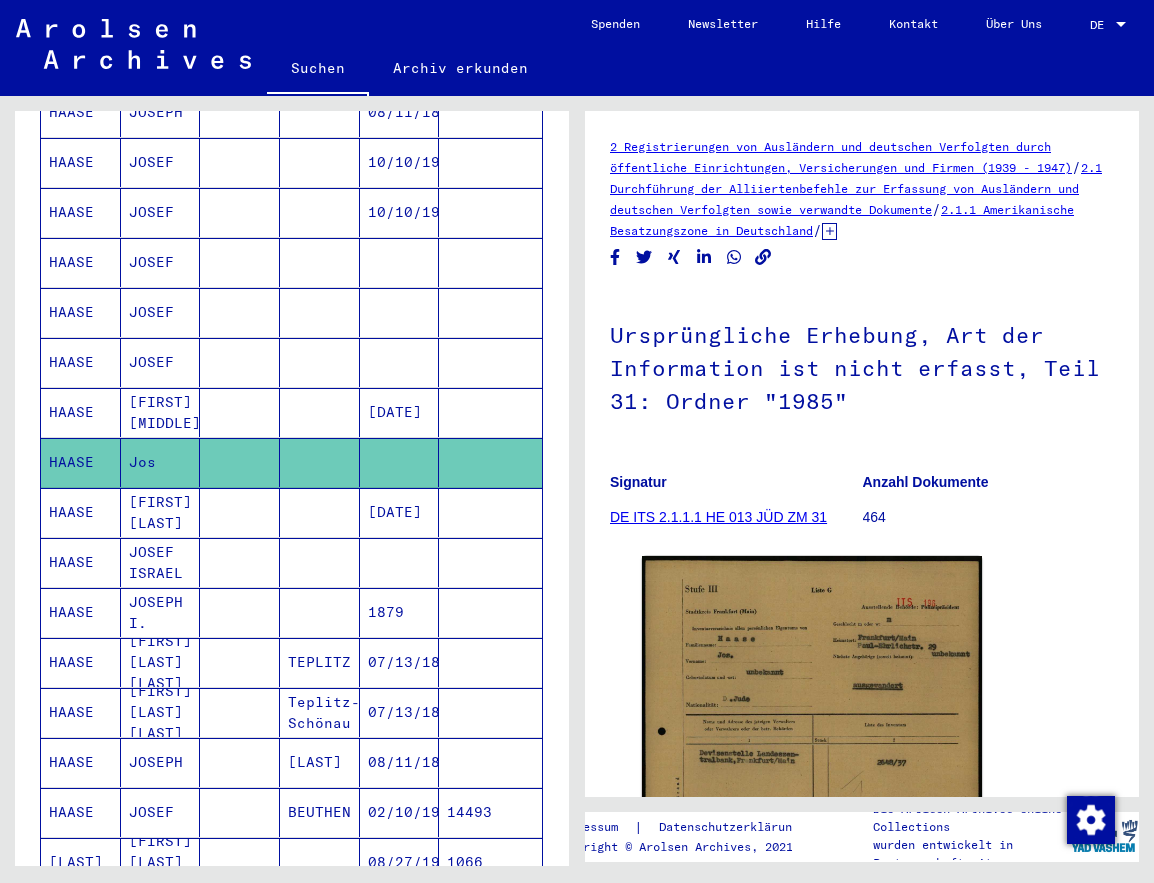 scroll, scrollTop: 0, scrollLeft: 0, axis: both 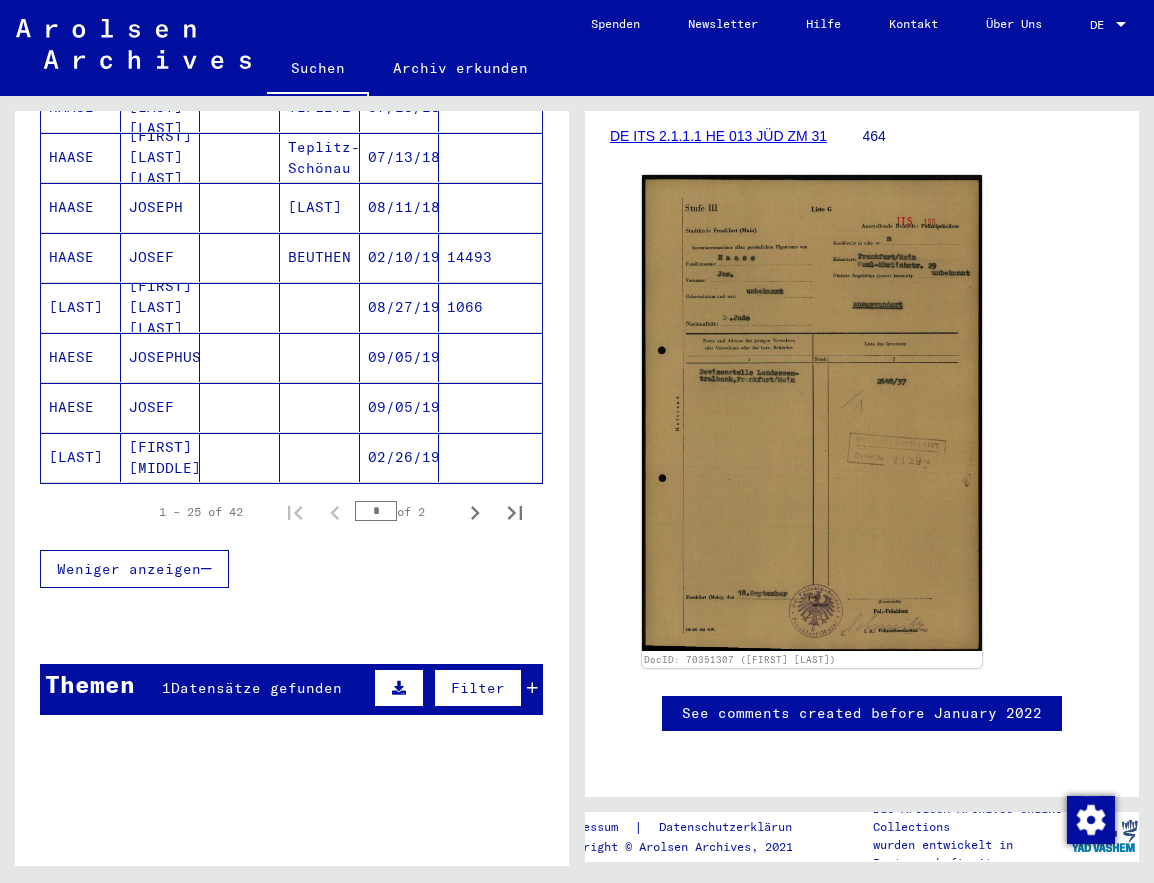 click on "[FIRST] [MIDDLE]" 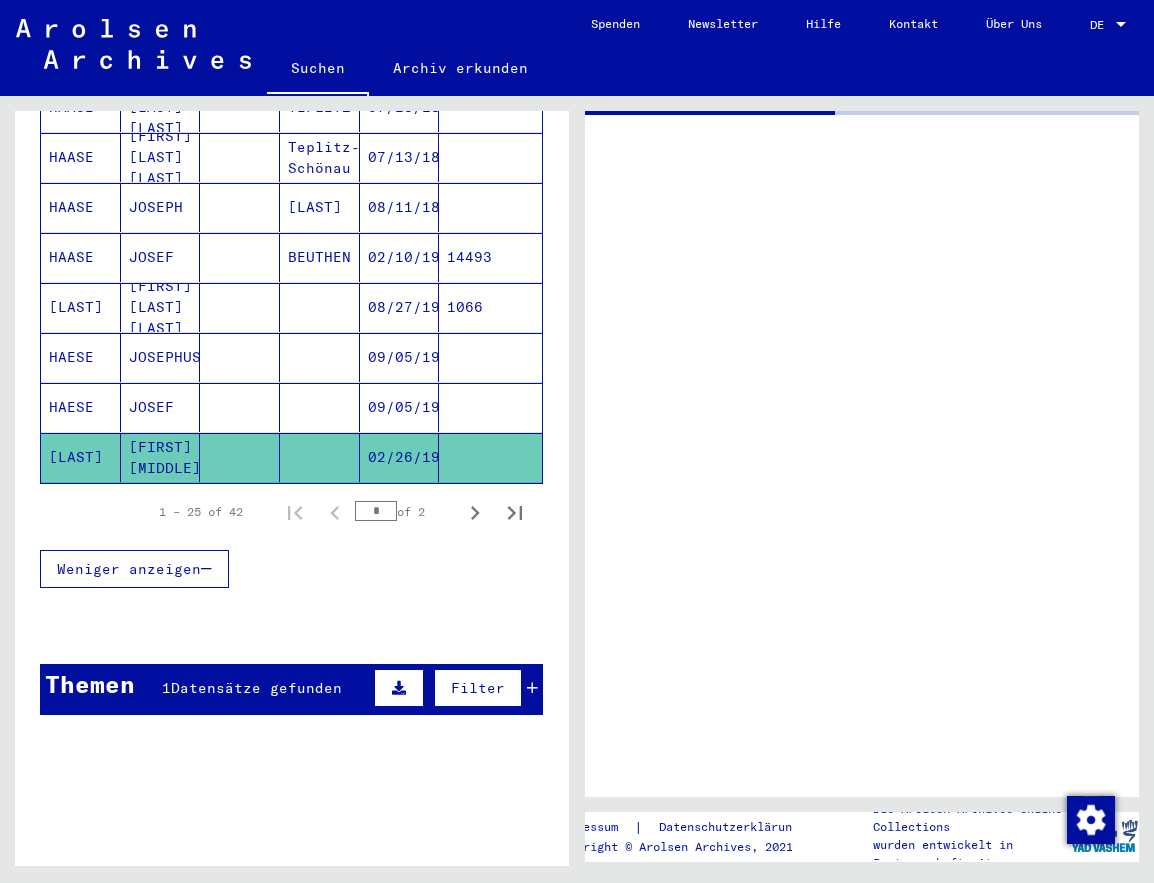 scroll, scrollTop: 0, scrollLeft: 0, axis: both 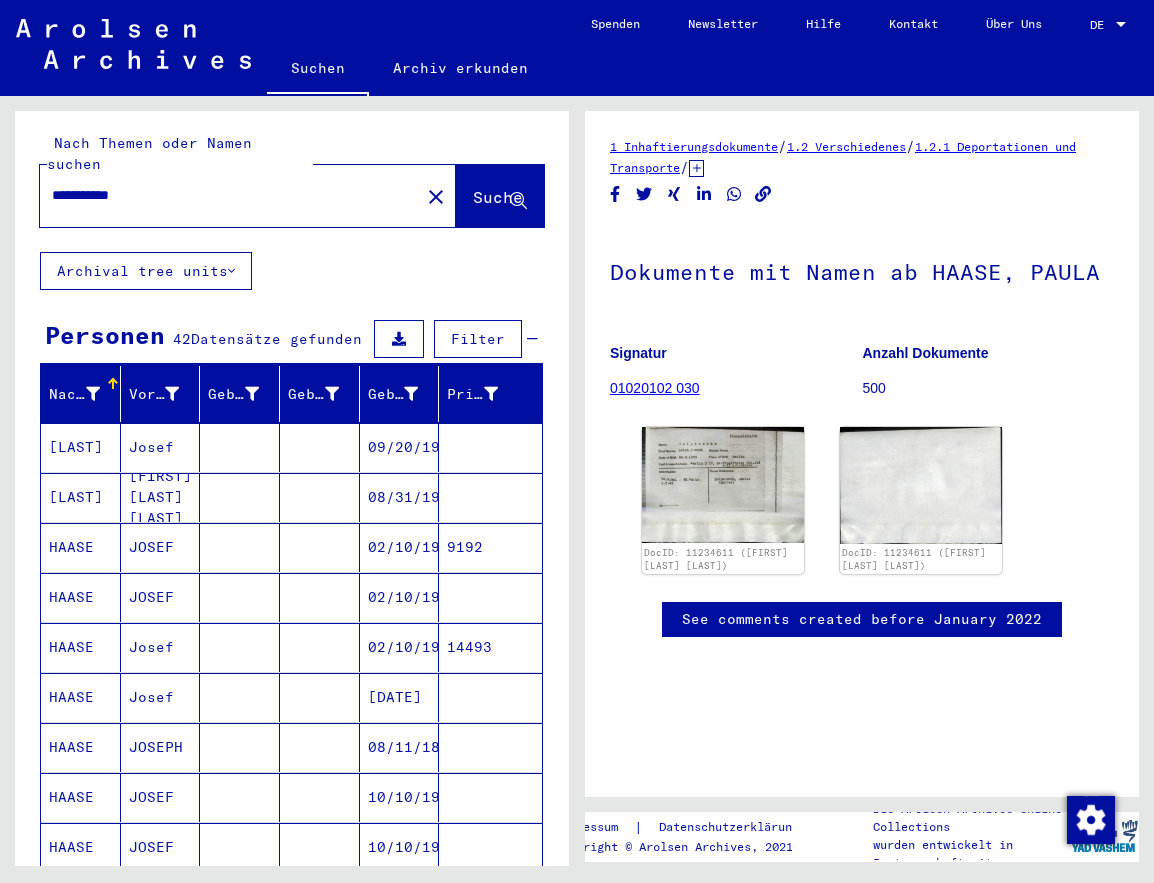 drag, startPoint x: 179, startPoint y: 177, endPoint x: 24, endPoint y: 172, distance: 155.08063 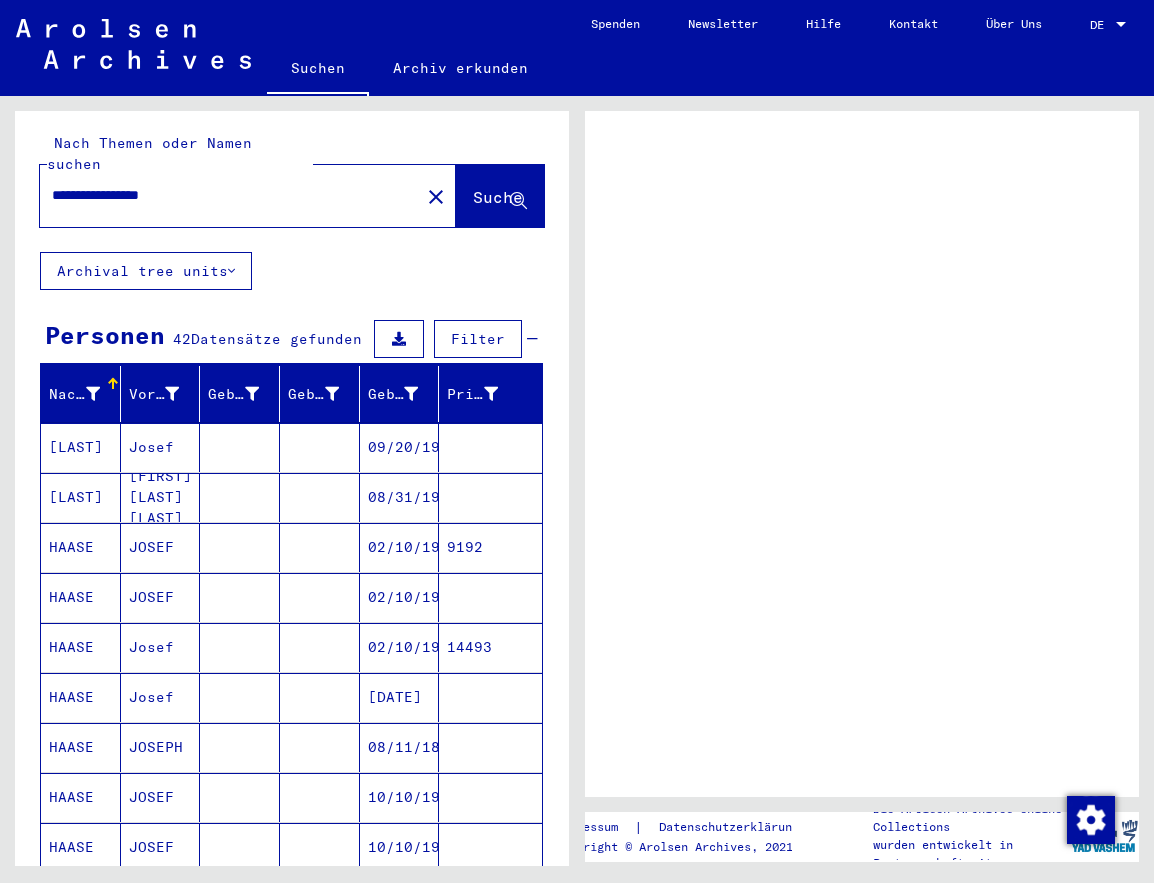 scroll, scrollTop: 0, scrollLeft: 0, axis: both 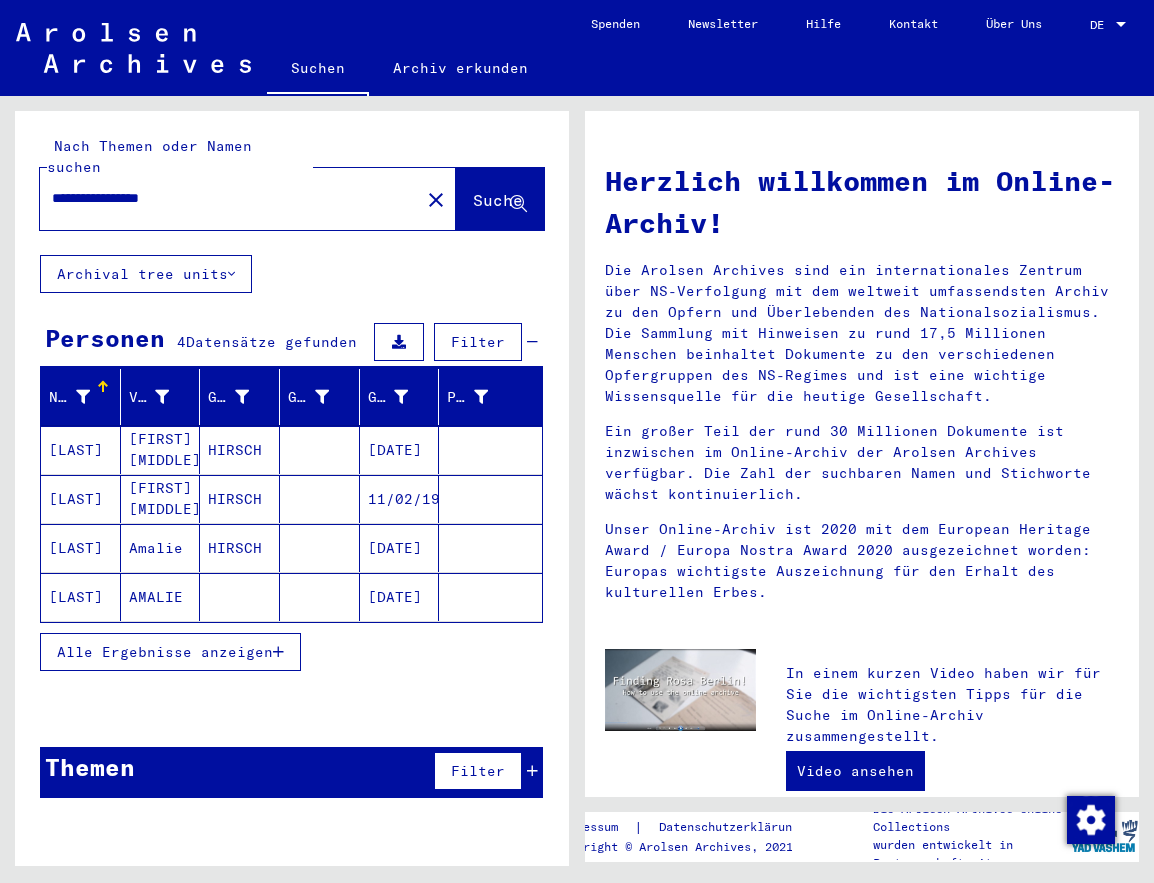 click on "[LAST]" at bounding box center (81, 499) 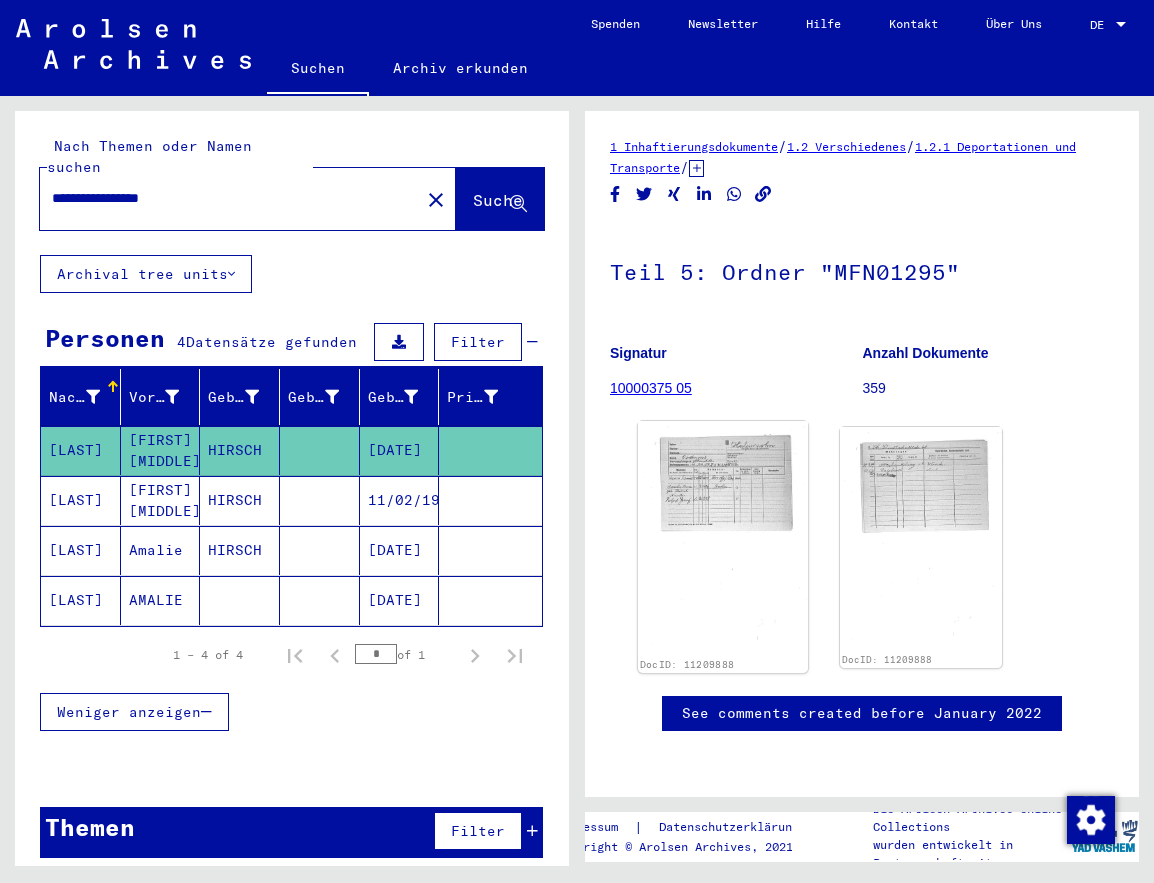 click 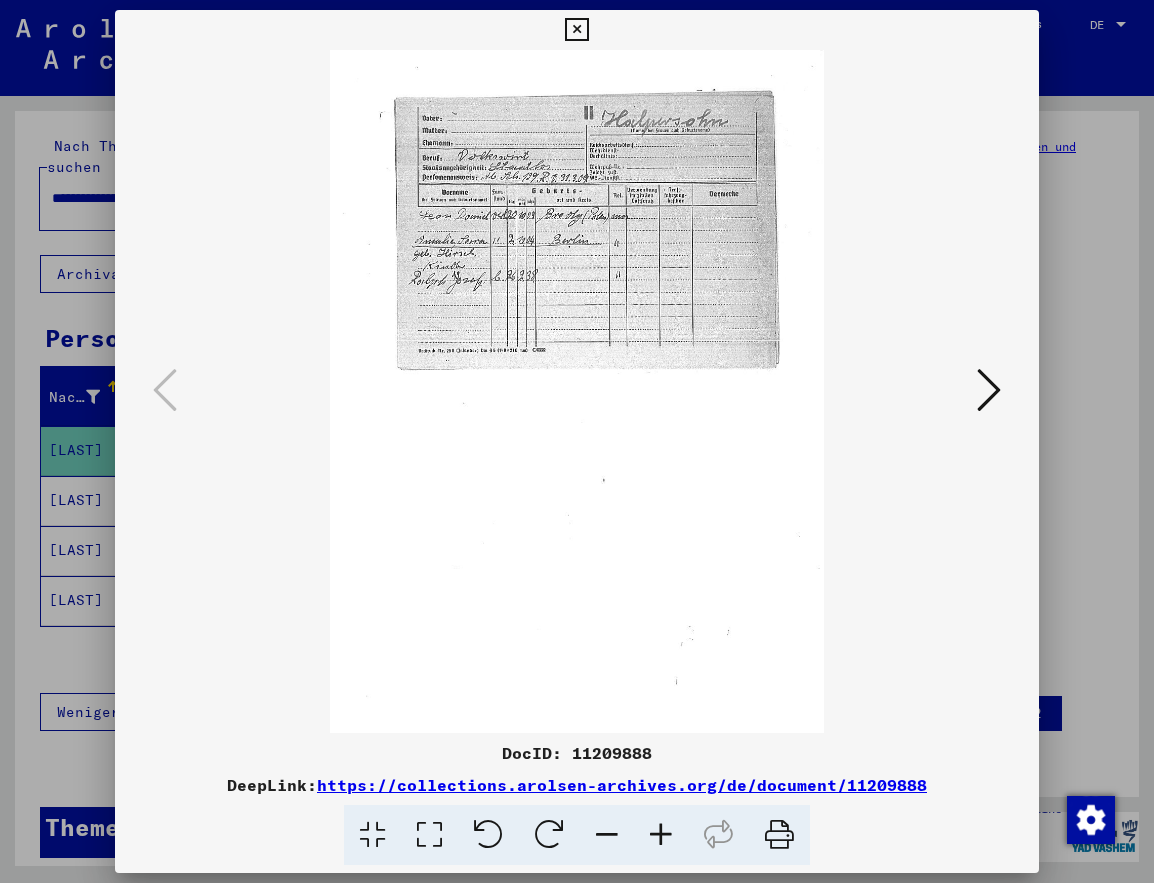 click at bounding box center [576, 30] 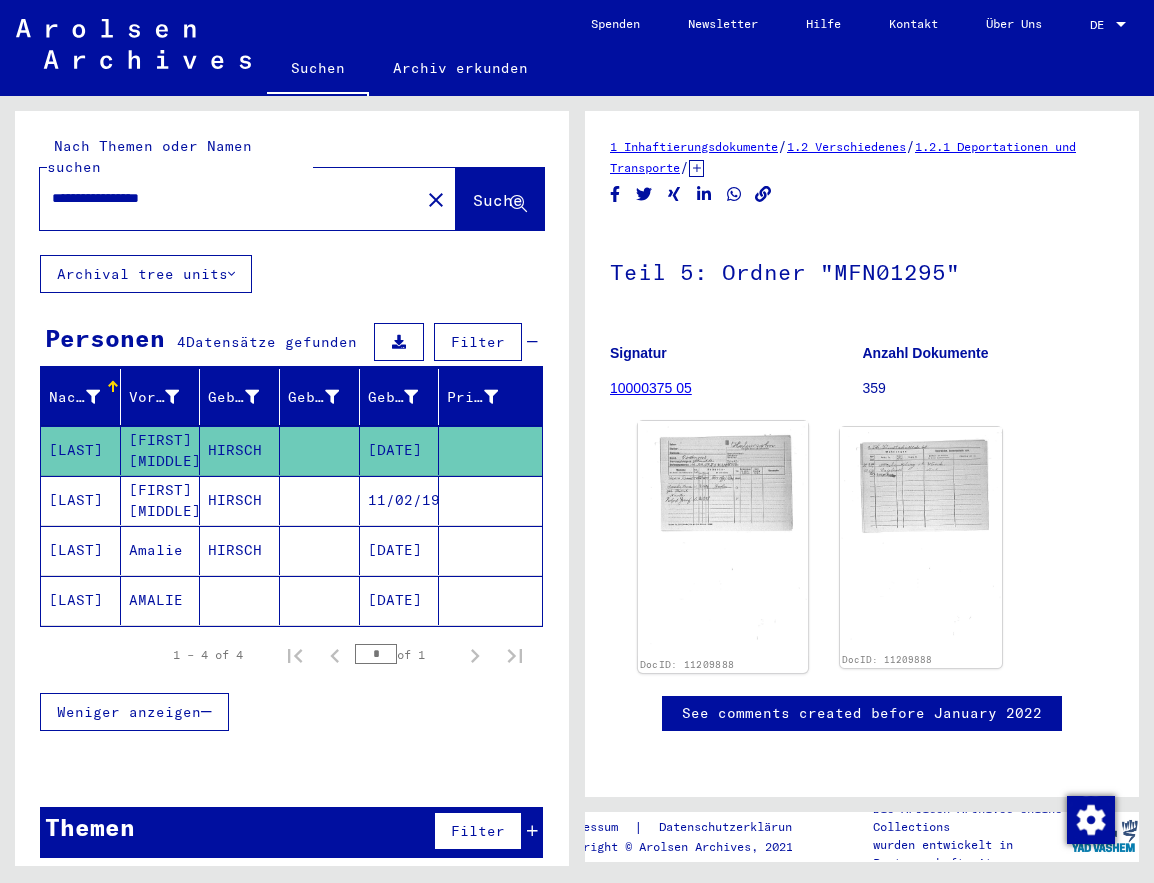 drag, startPoint x: 714, startPoint y: 481, endPoint x: 790, endPoint y: 486, distance: 76.1643 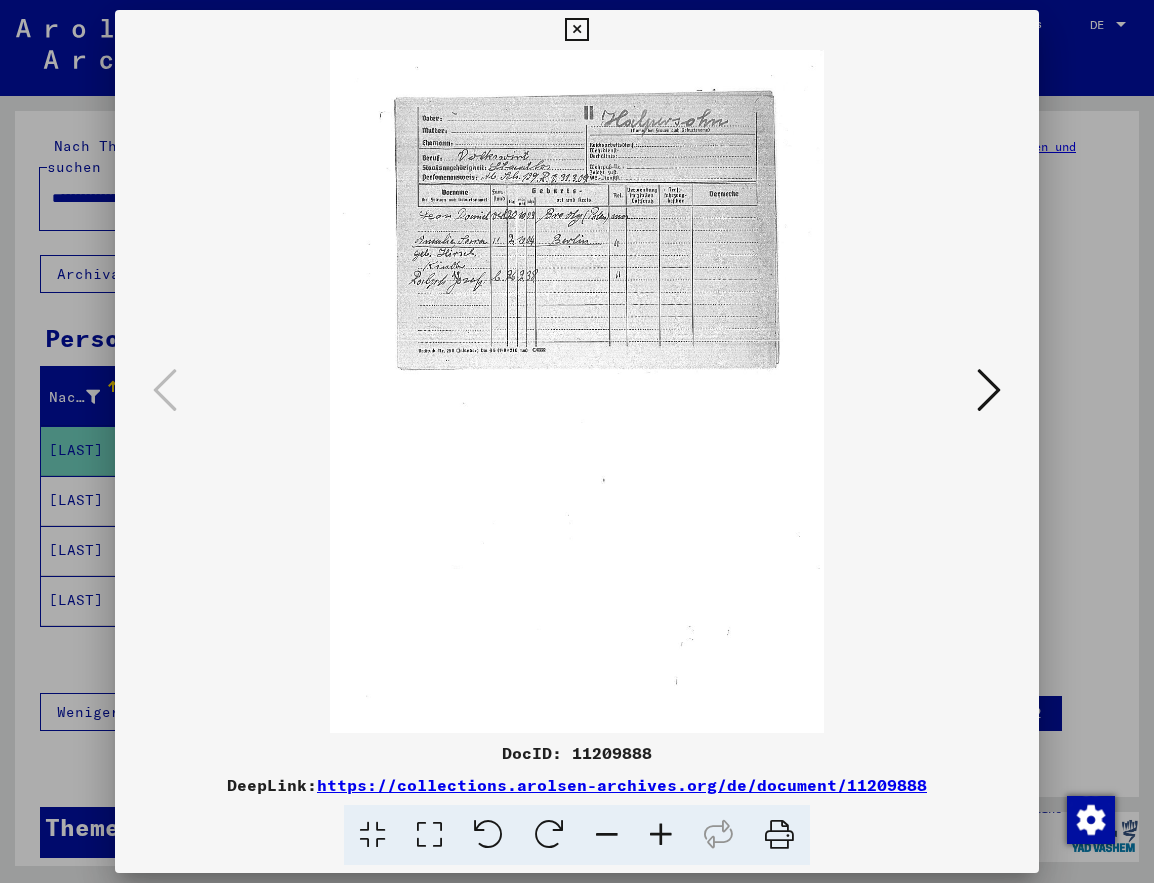 click at bounding box center [576, 30] 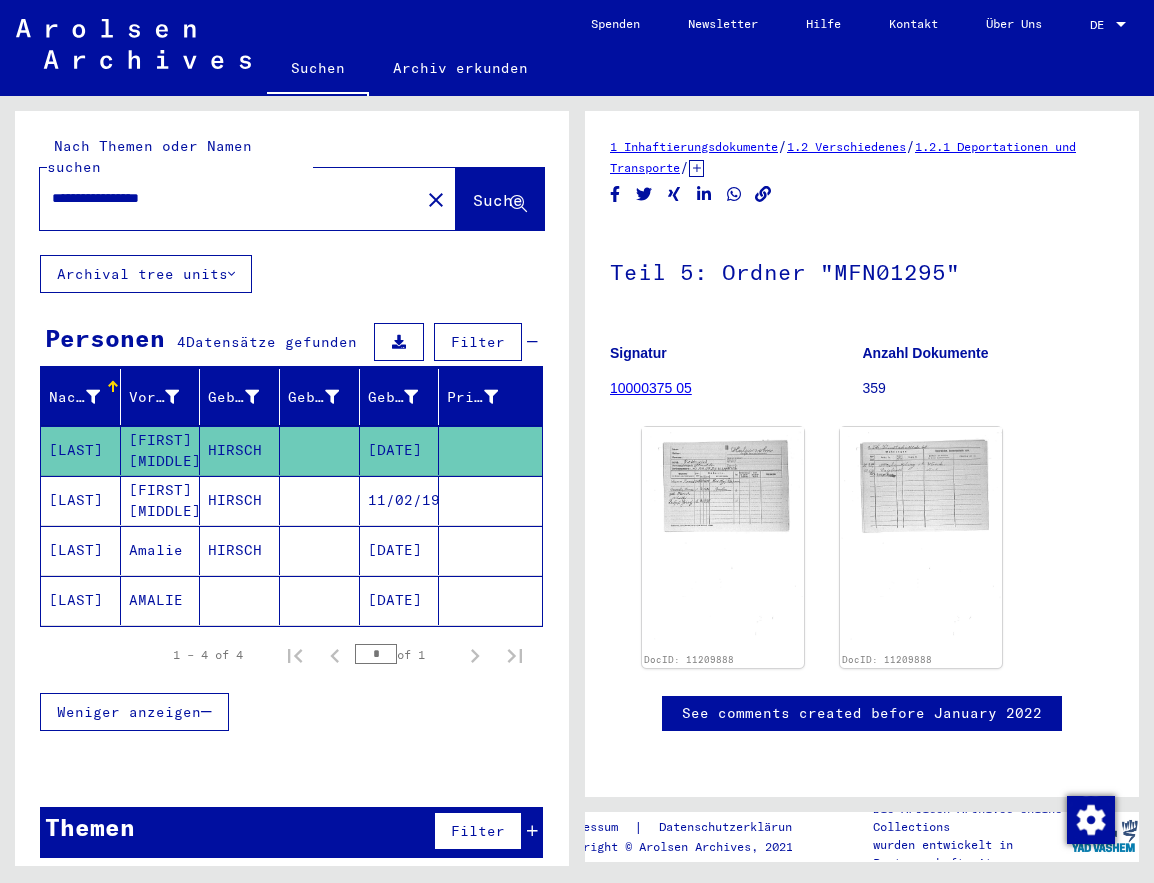 scroll, scrollTop: 0, scrollLeft: 0, axis: both 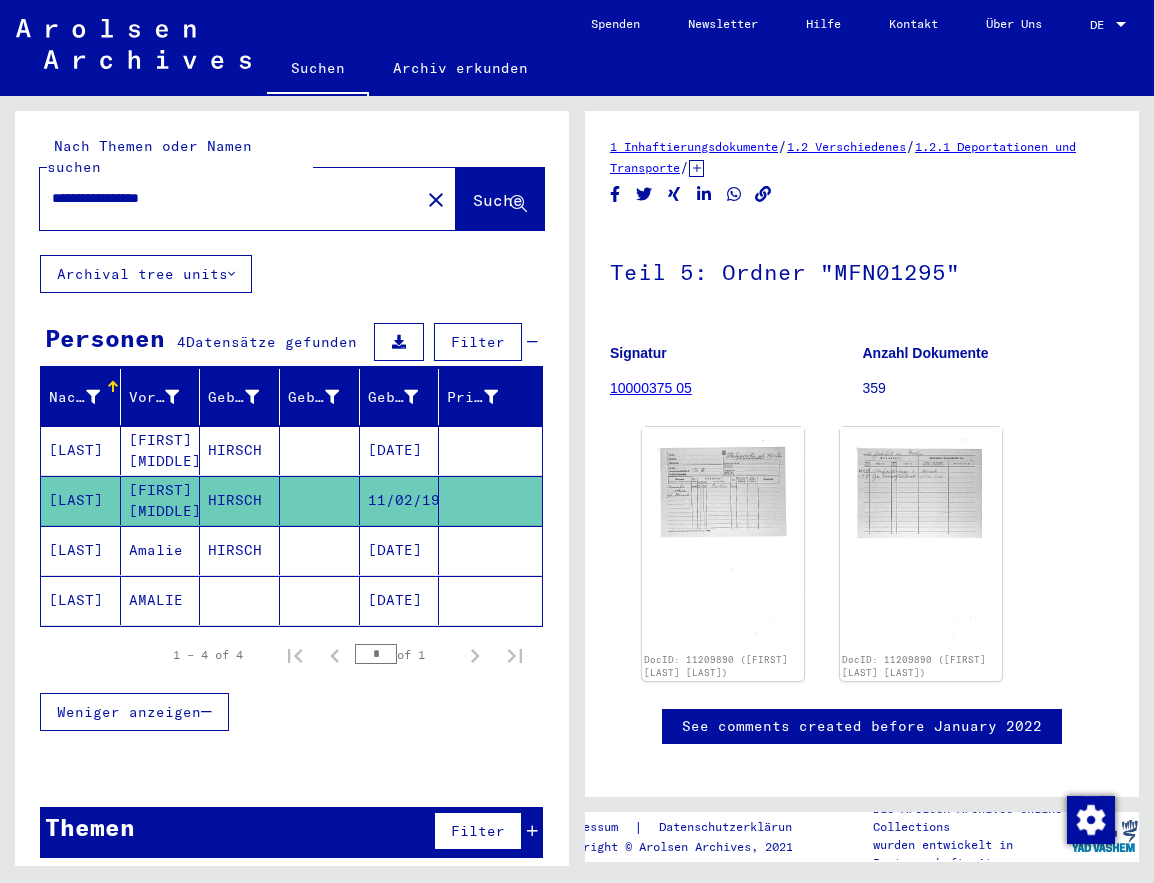 click on "[LAST]" at bounding box center (81, 600) 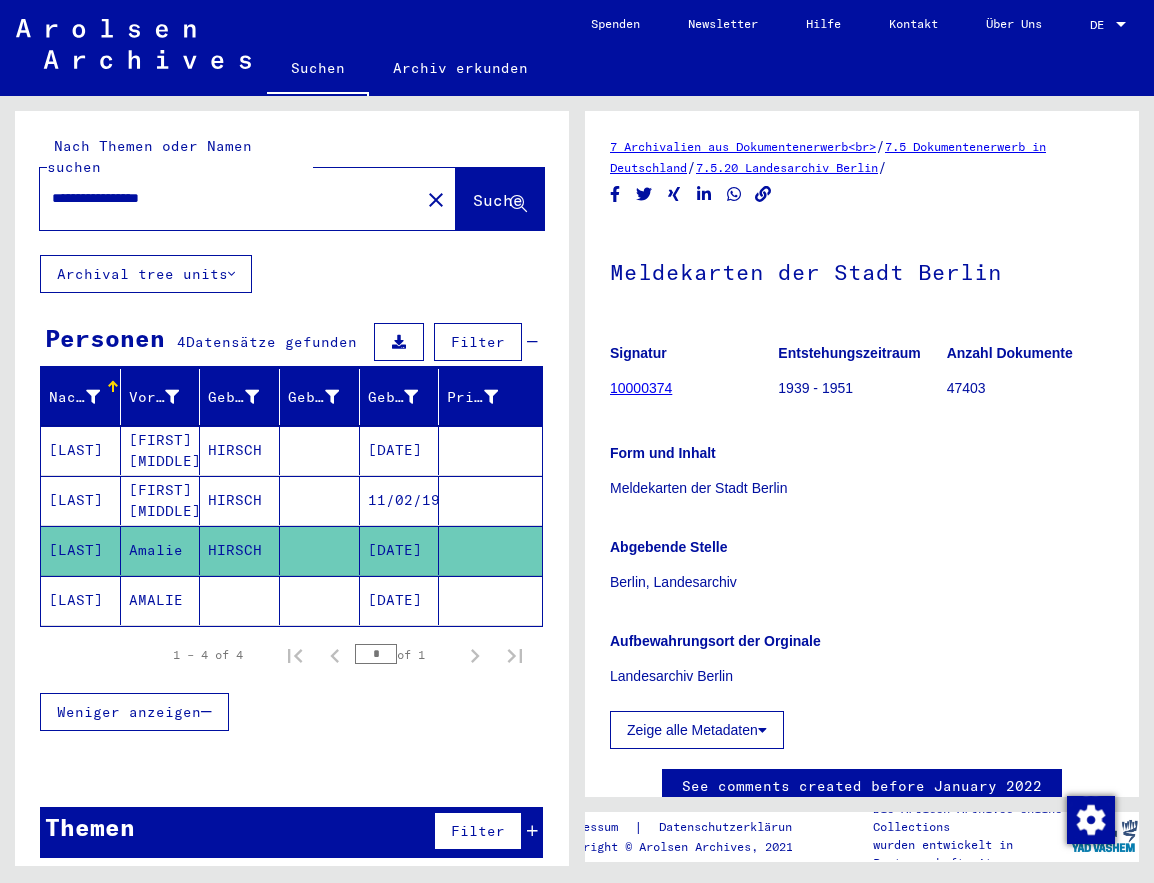scroll, scrollTop: 0, scrollLeft: 0, axis: both 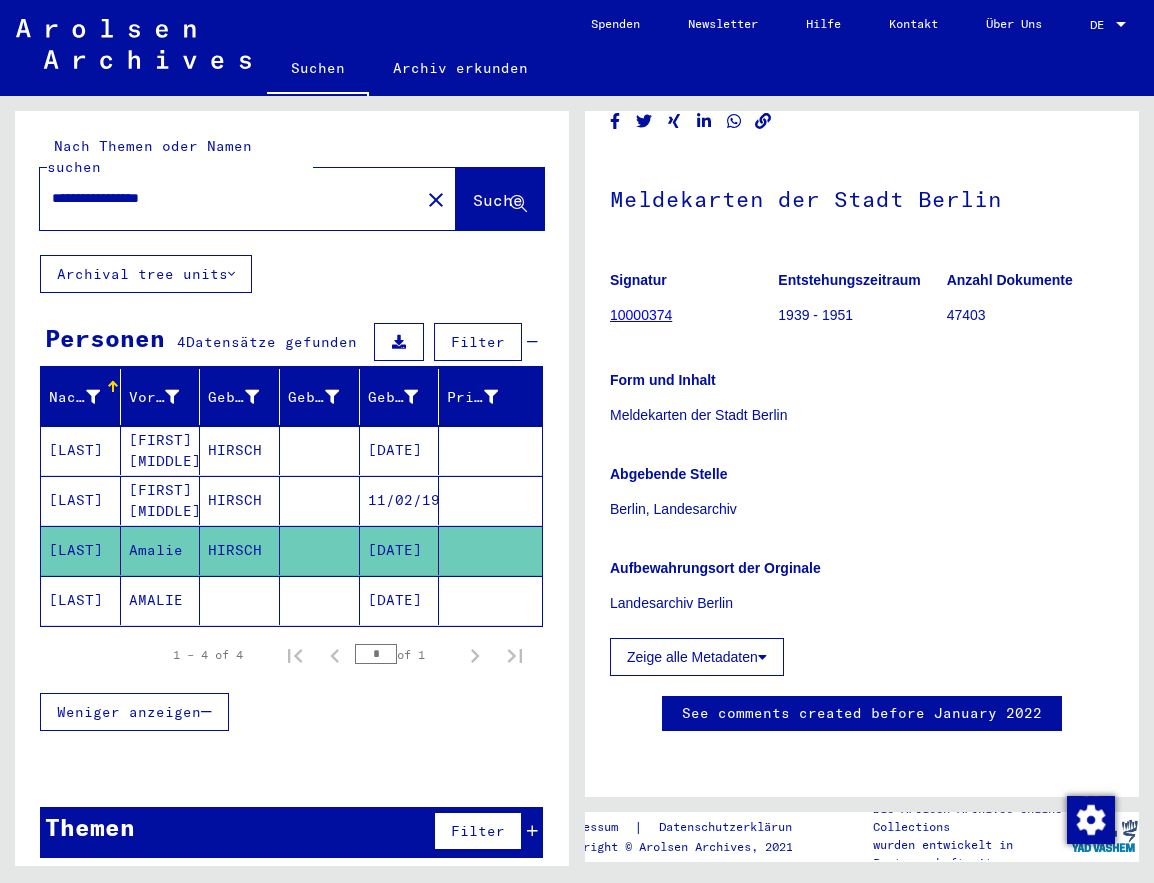 click 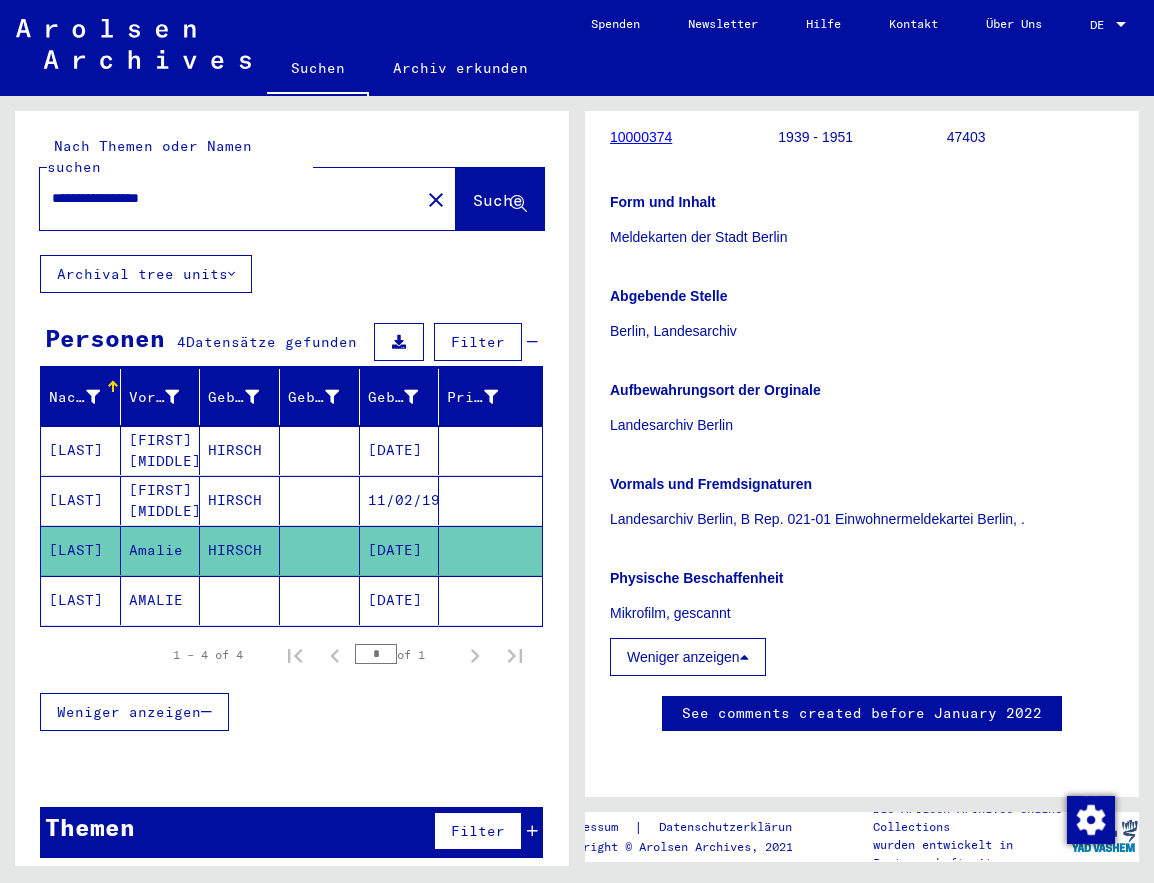 scroll, scrollTop: 991, scrollLeft: 0, axis: vertical 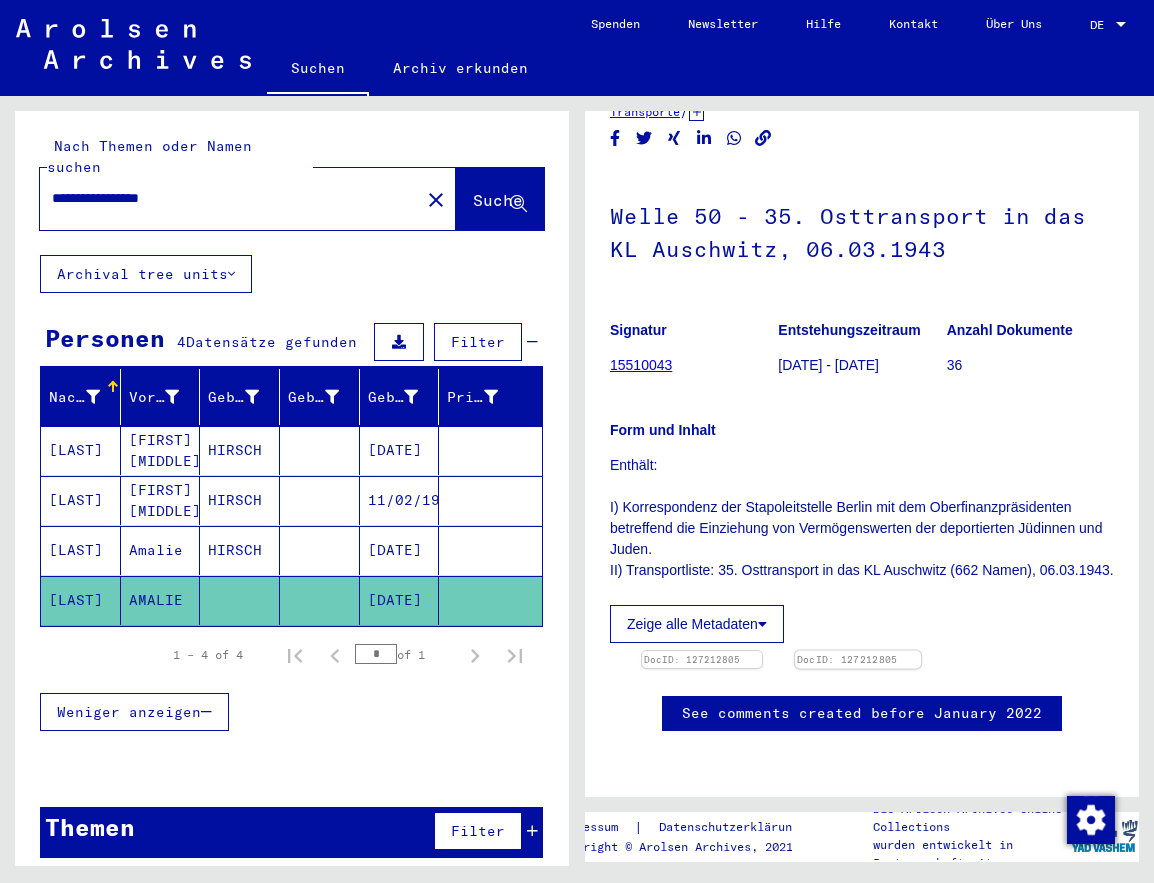 drag, startPoint x: 759, startPoint y: 551, endPoint x: 887, endPoint y: 557, distance: 128.14055 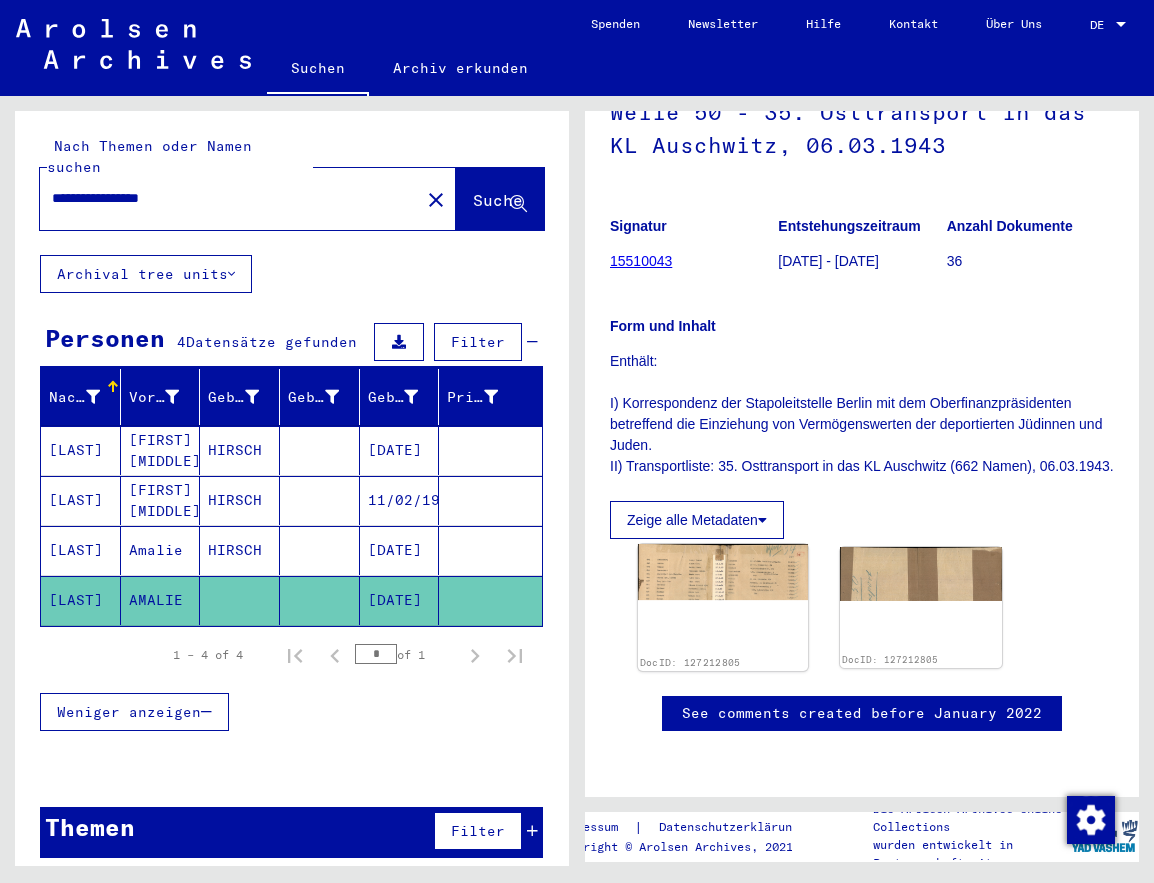 click 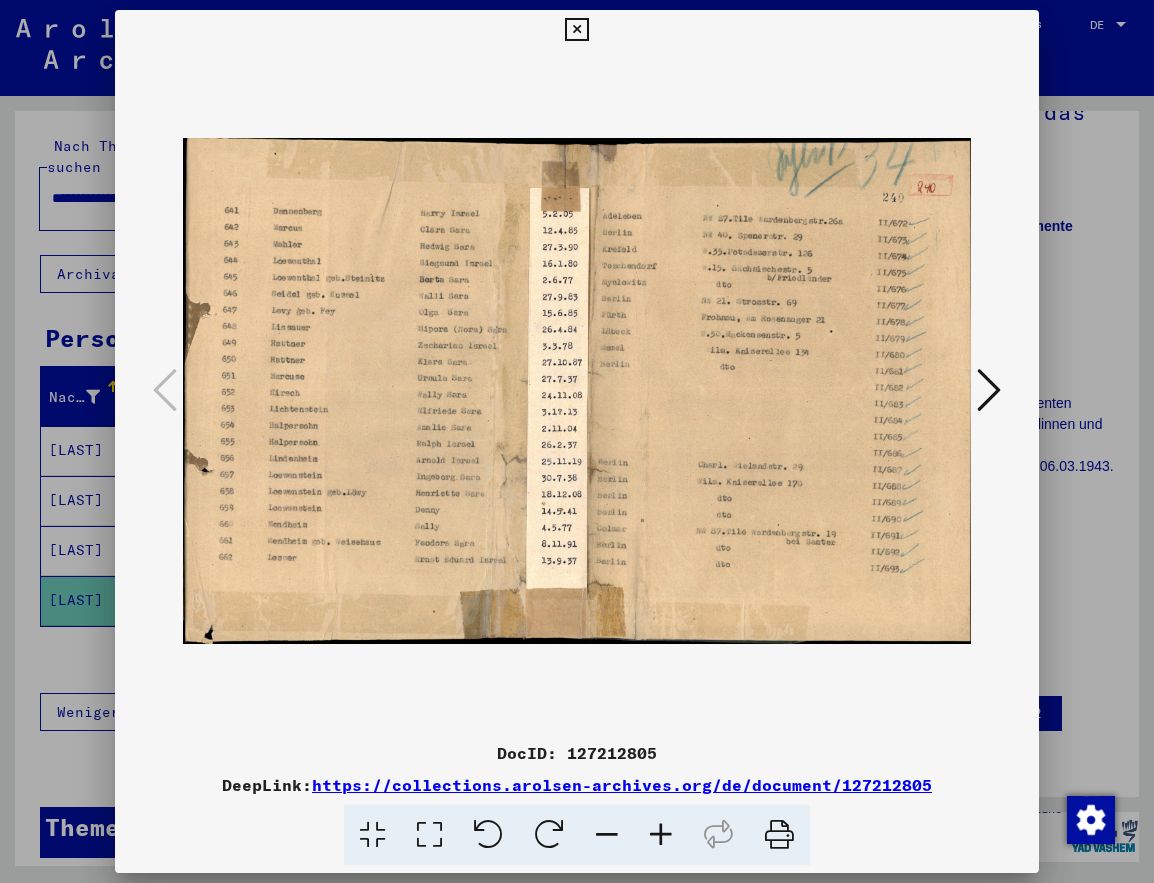 click at bounding box center [576, 30] 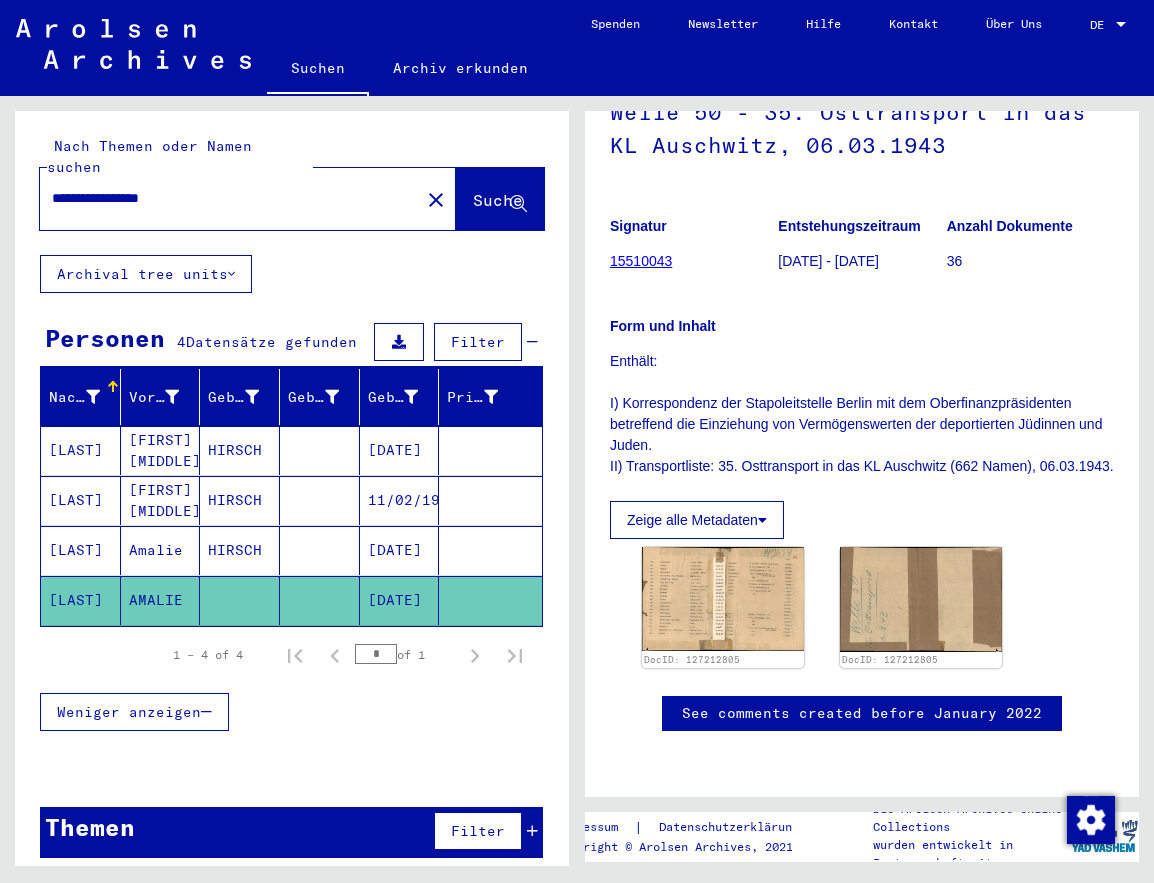 drag, startPoint x: 763, startPoint y: 485, endPoint x: 1176, endPoint y: 579, distance: 423.5623 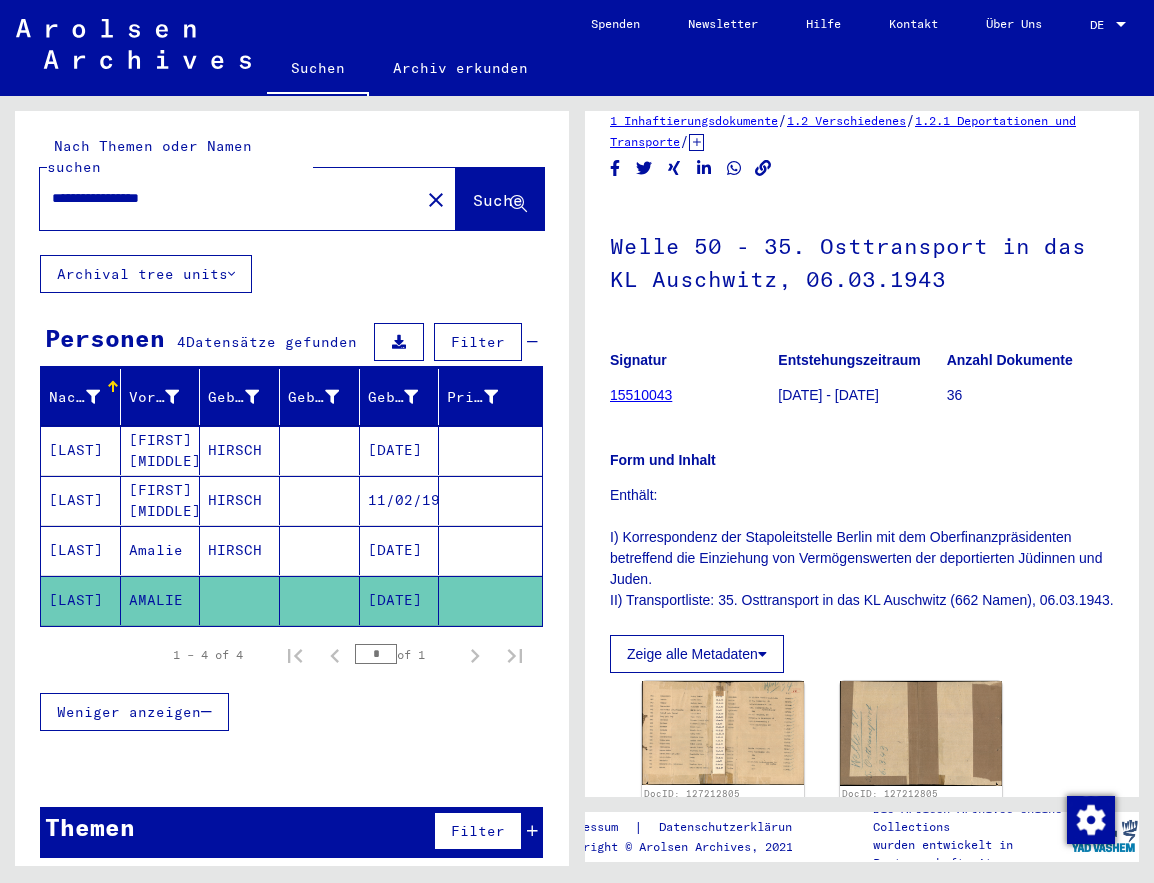scroll, scrollTop: 27, scrollLeft: 0, axis: vertical 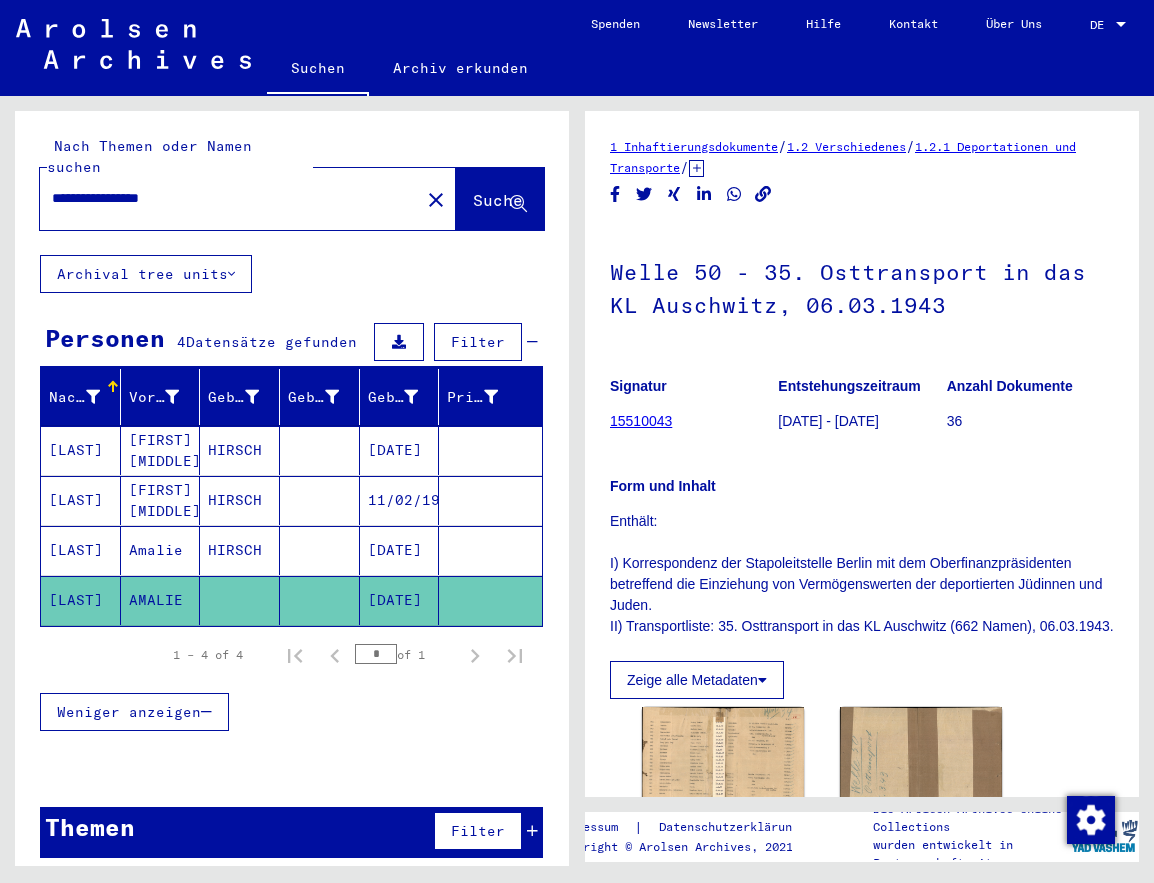 drag, startPoint x: 1055, startPoint y: 604, endPoint x: 629, endPoint y: 238, distance: 561.63336 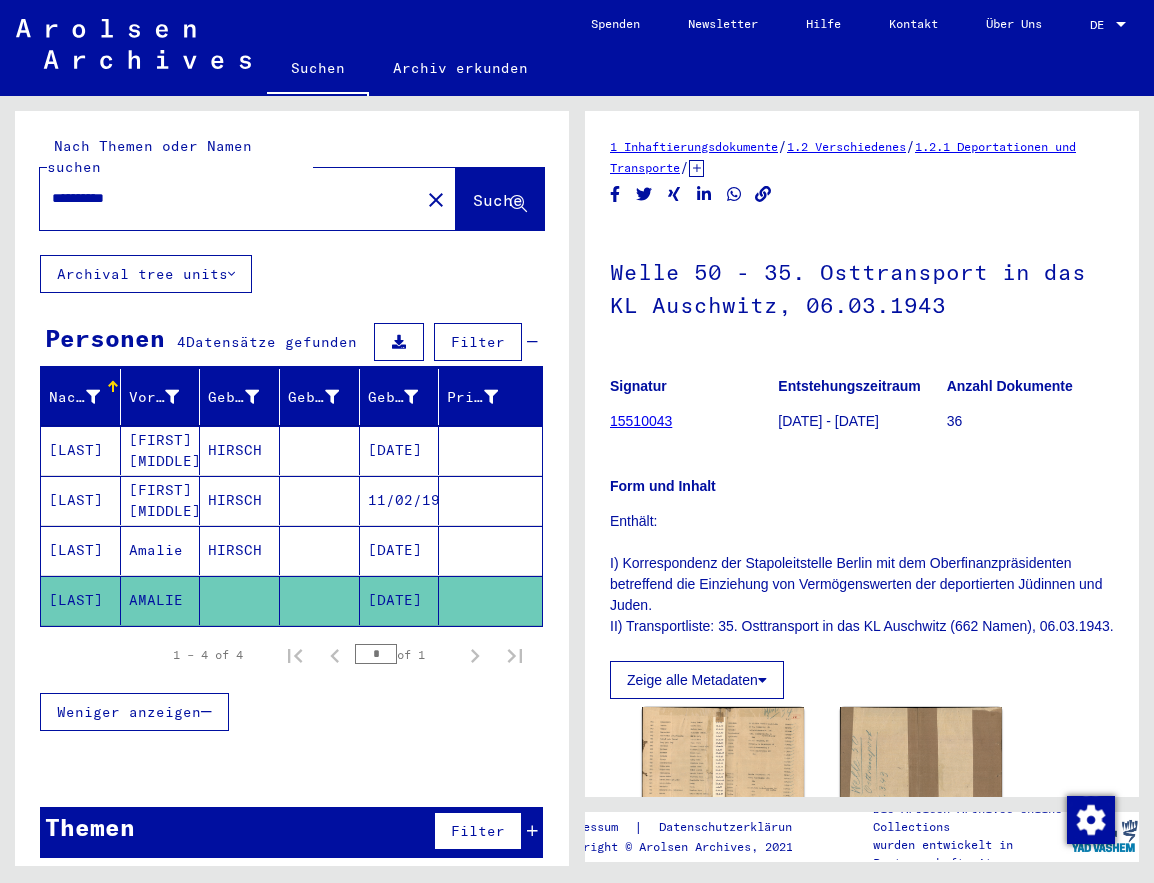 scroll, scrollTop: 0, scrollLeft: 0, axis: both 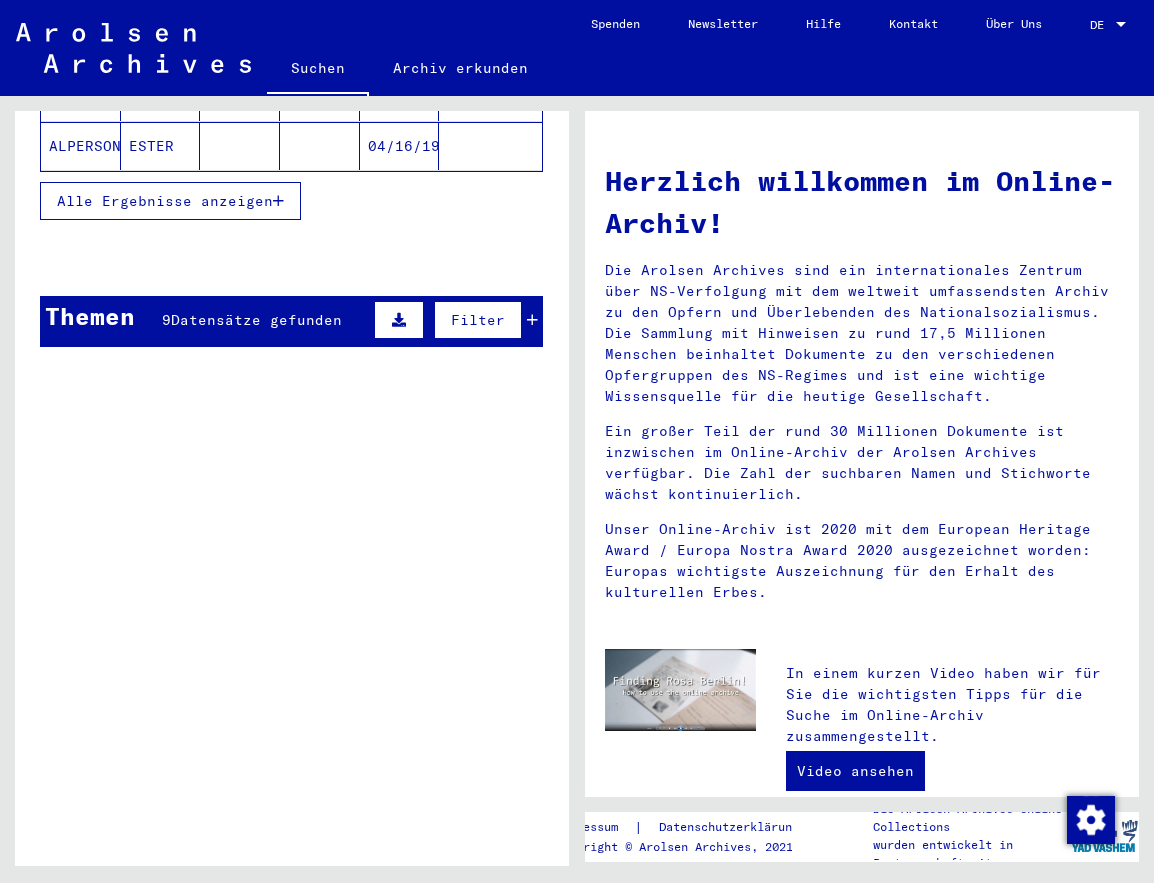 click at bounding box center [1121, 25] 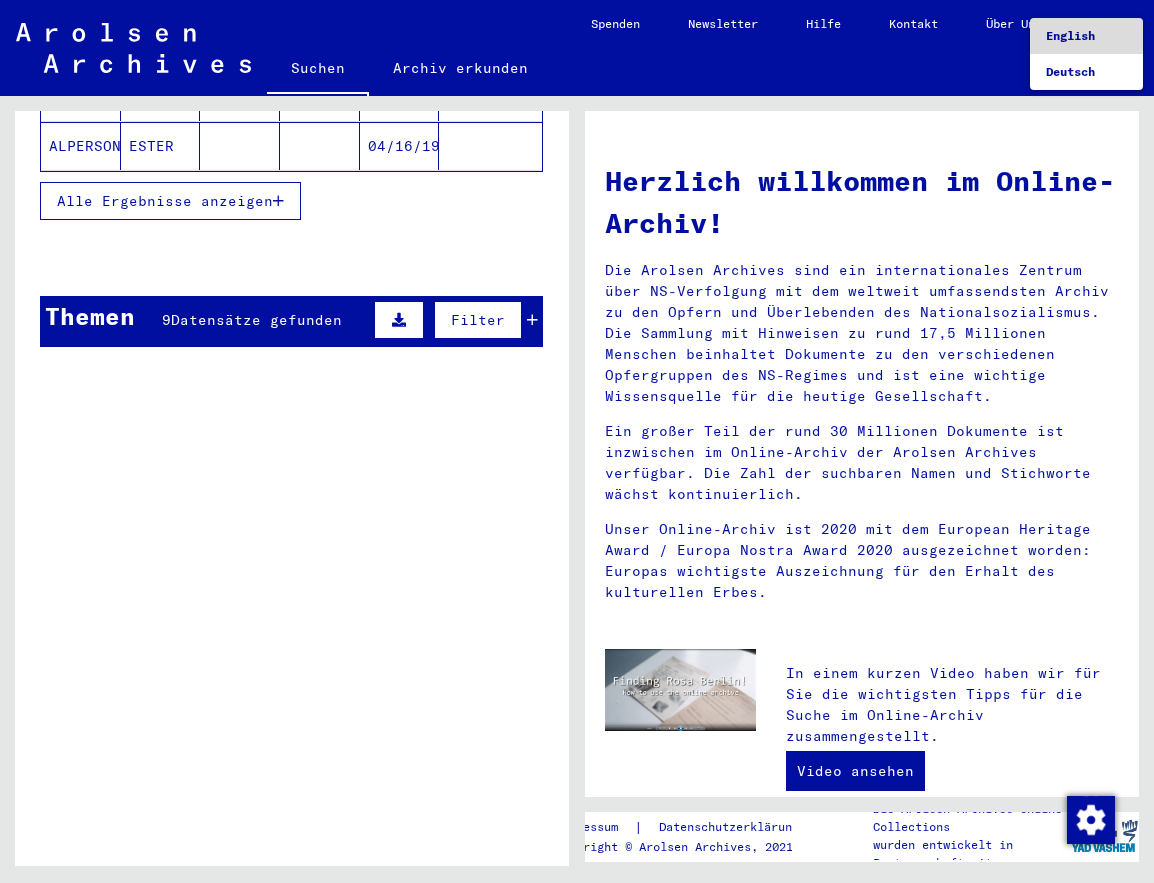 click on "English" at bounding box center (1070, 35) 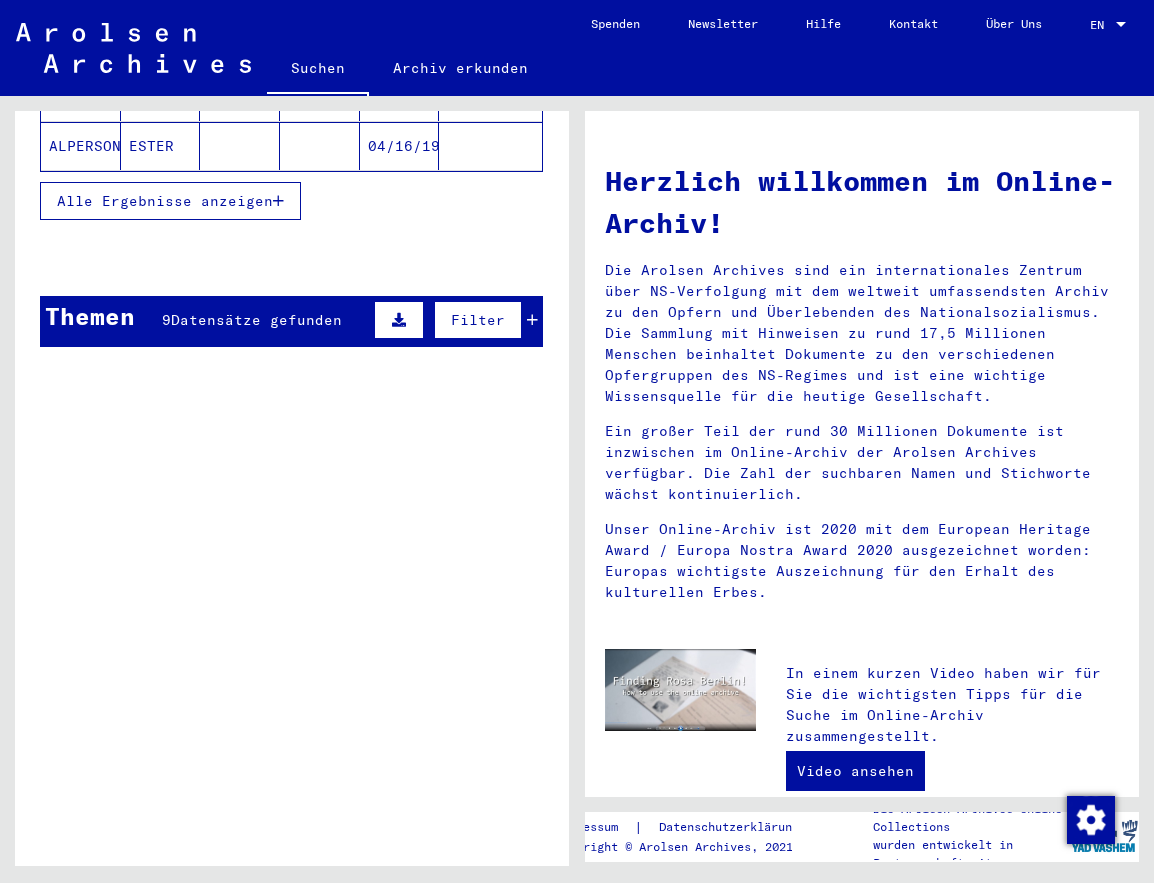 scroll, scrollTop: 0, scrollLeft: 0, axis: both 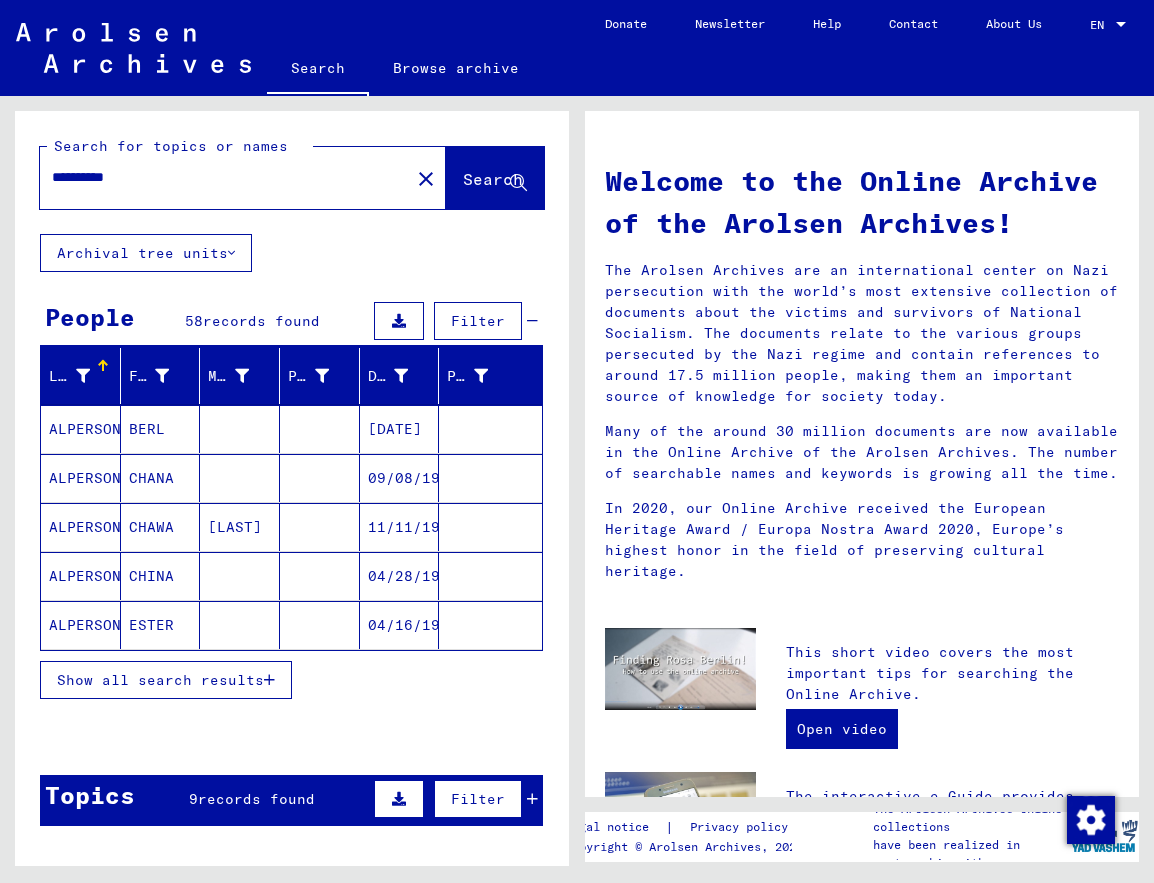 drag, startPoint x: 995, startPoint y: 555, endPoint x: 627, endPoint y: 119, distance: 570.5436 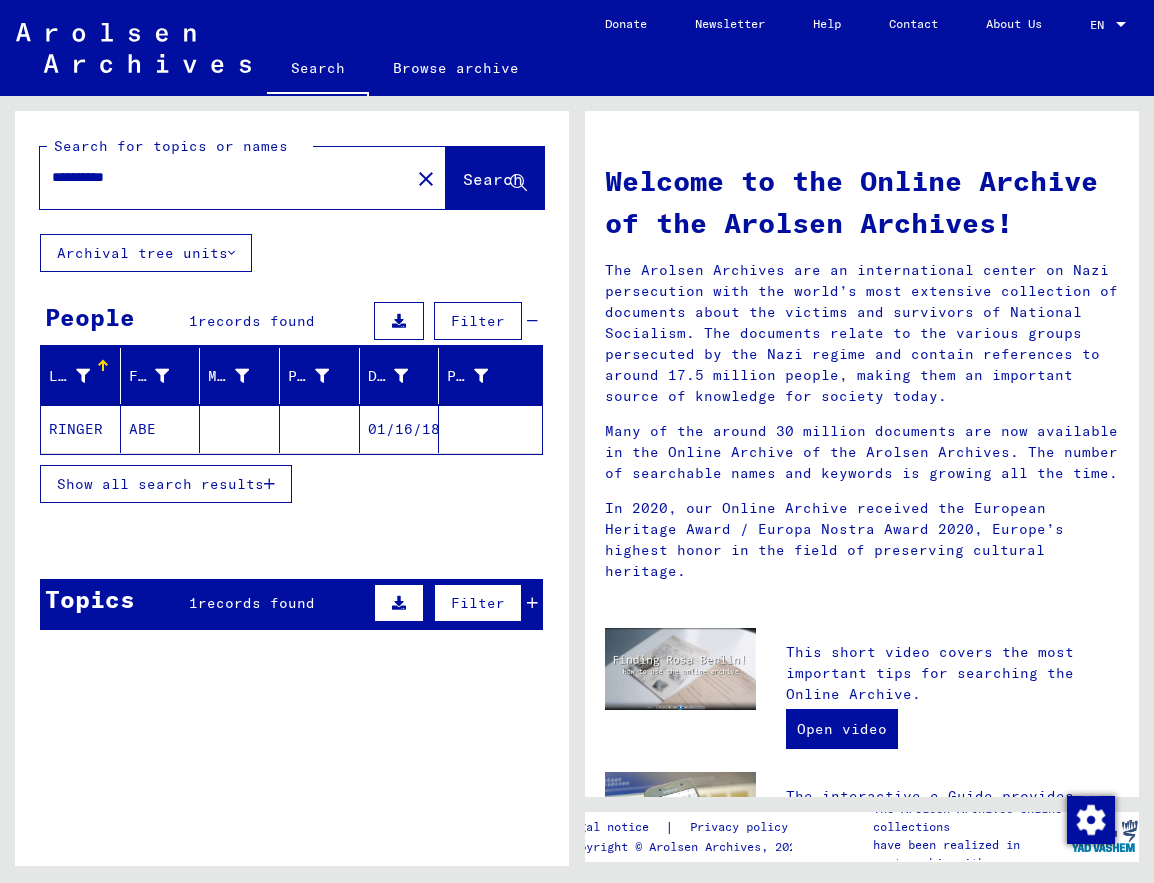 click on "RINGER" 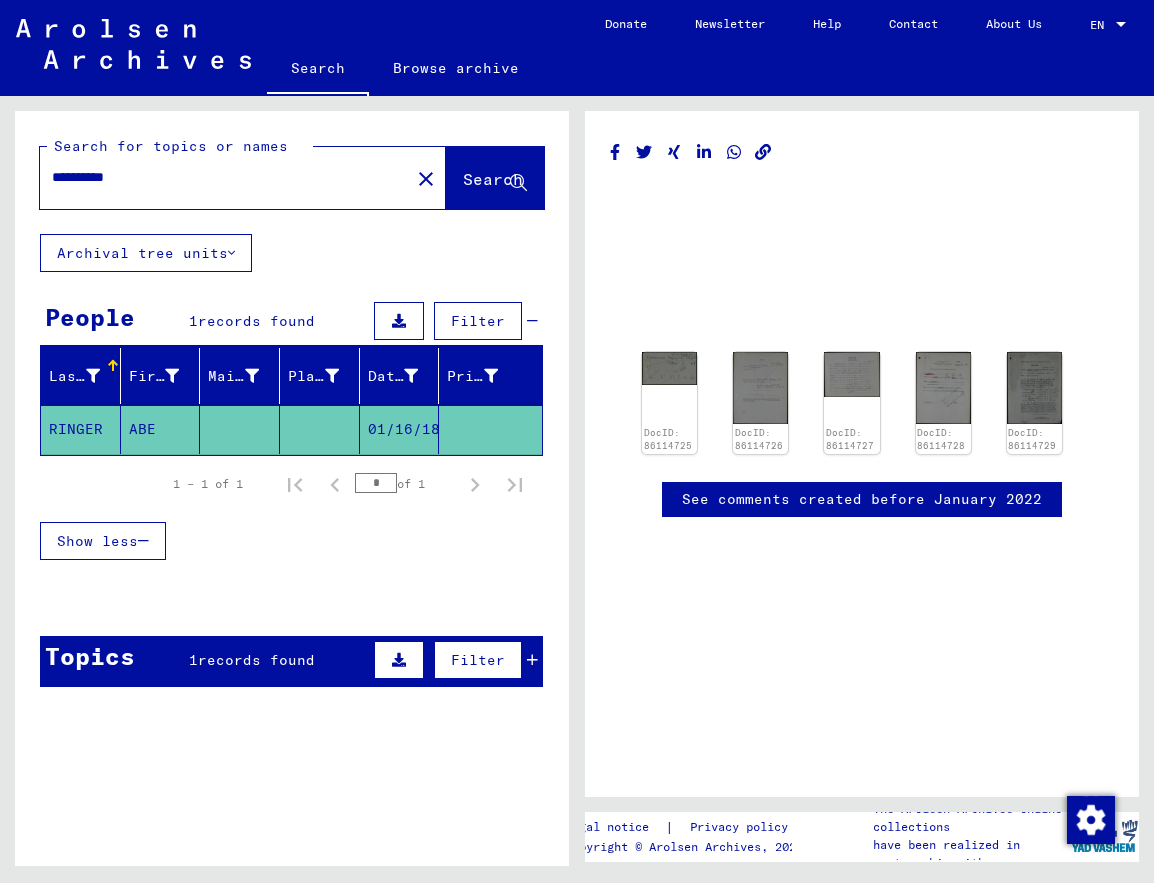 scroll, scrollTop: 0, scrollLeft: 0, axis: both 